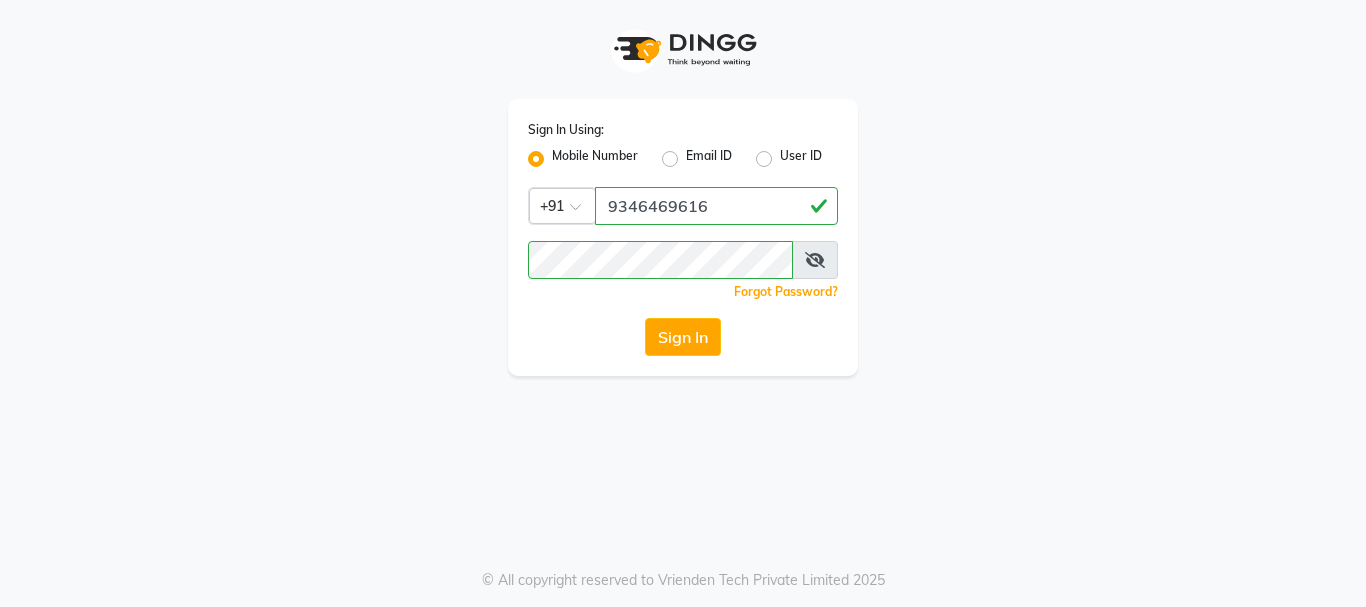 scroll, scrollTop: 0, scrollLeft: 0, axis: both 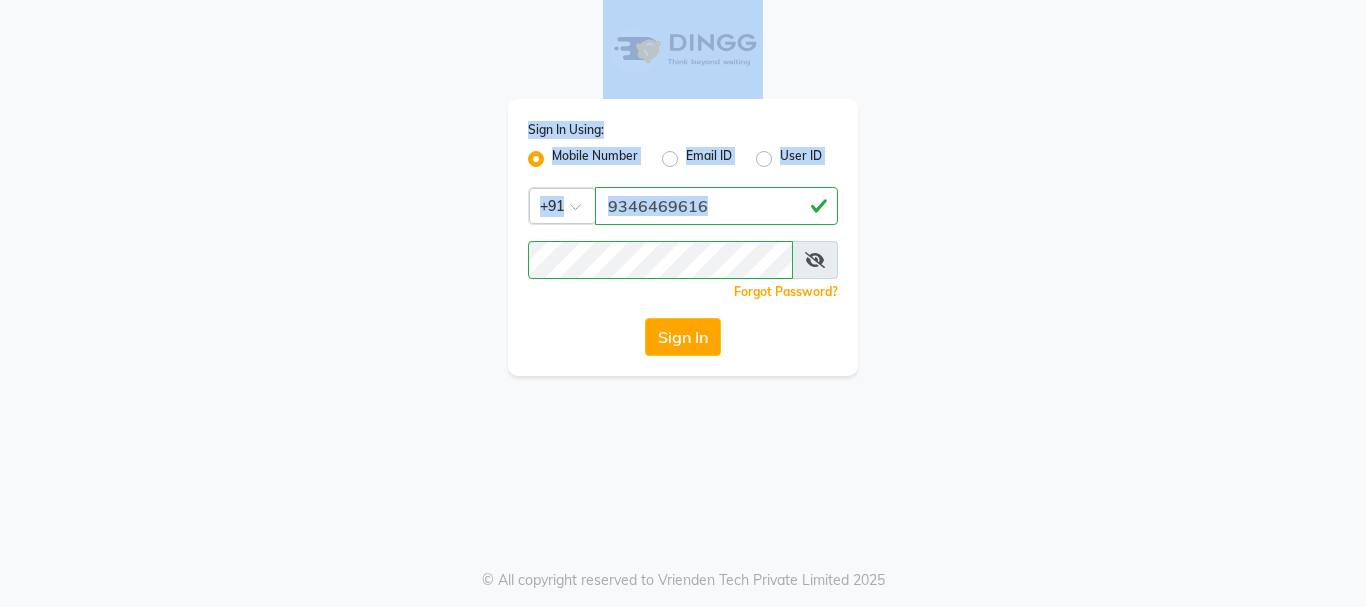 drag, startPoint x: 1057, startPoint y: 226, endPoint x: 1365, endPoint y: 52, distance: 353.7513 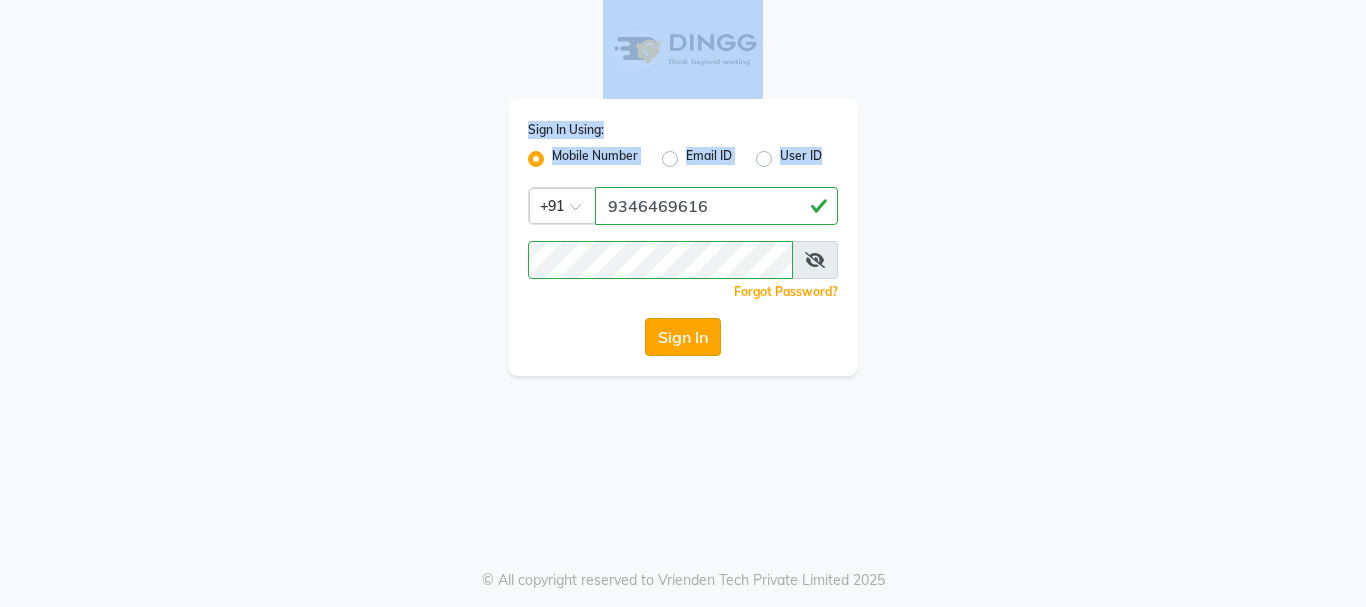 click on "Sign In" 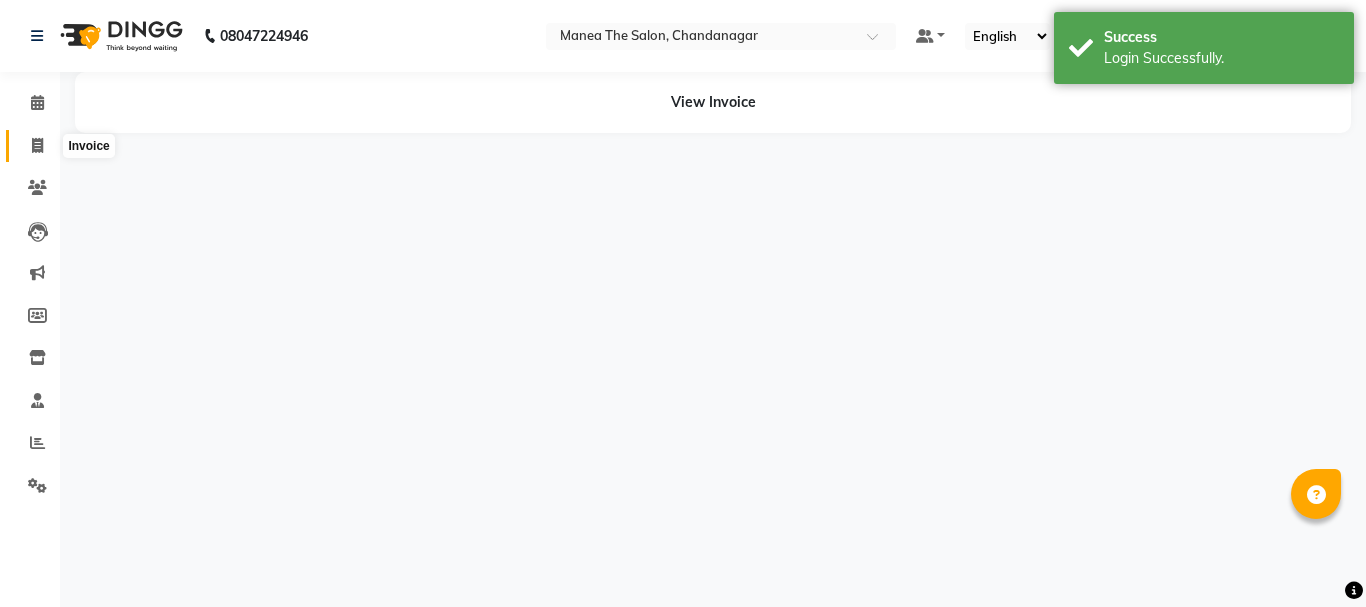click 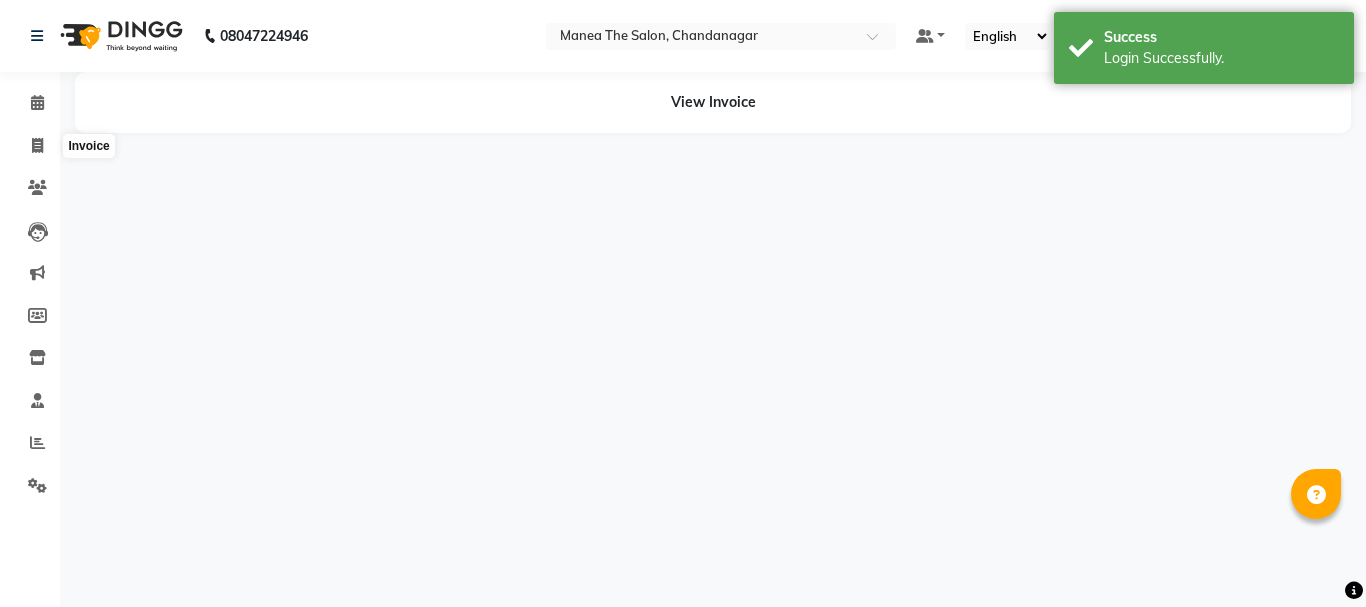 select on "service" 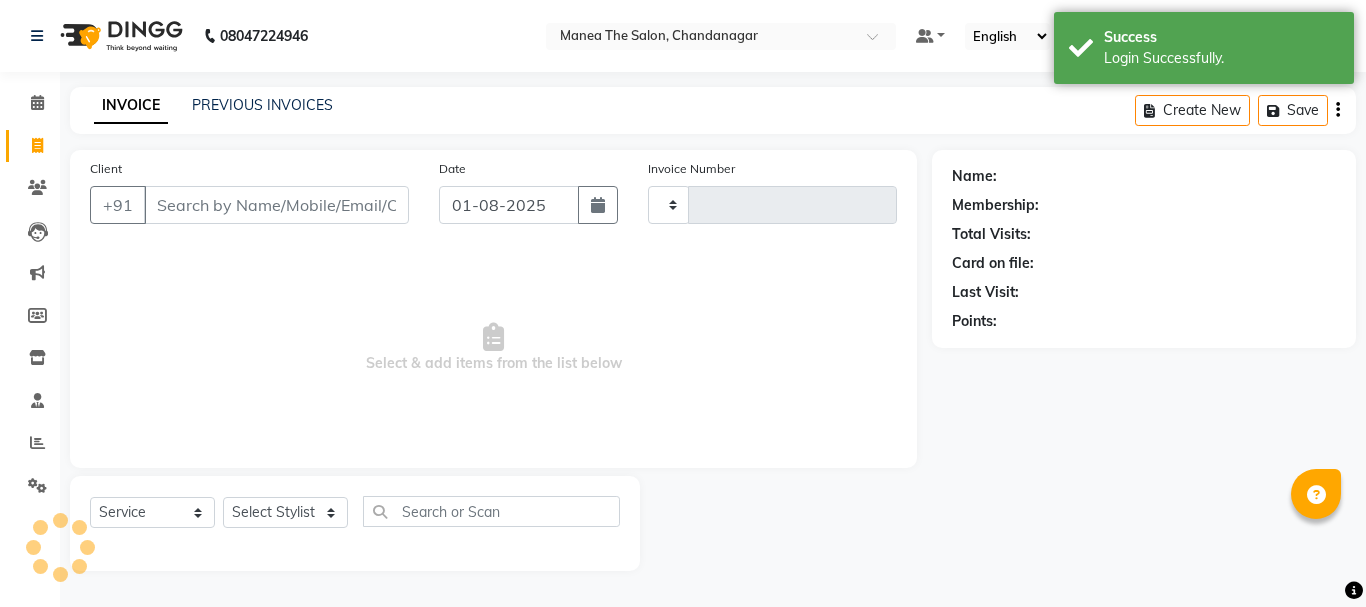 click on "Client" at bounding box center (276, 205) 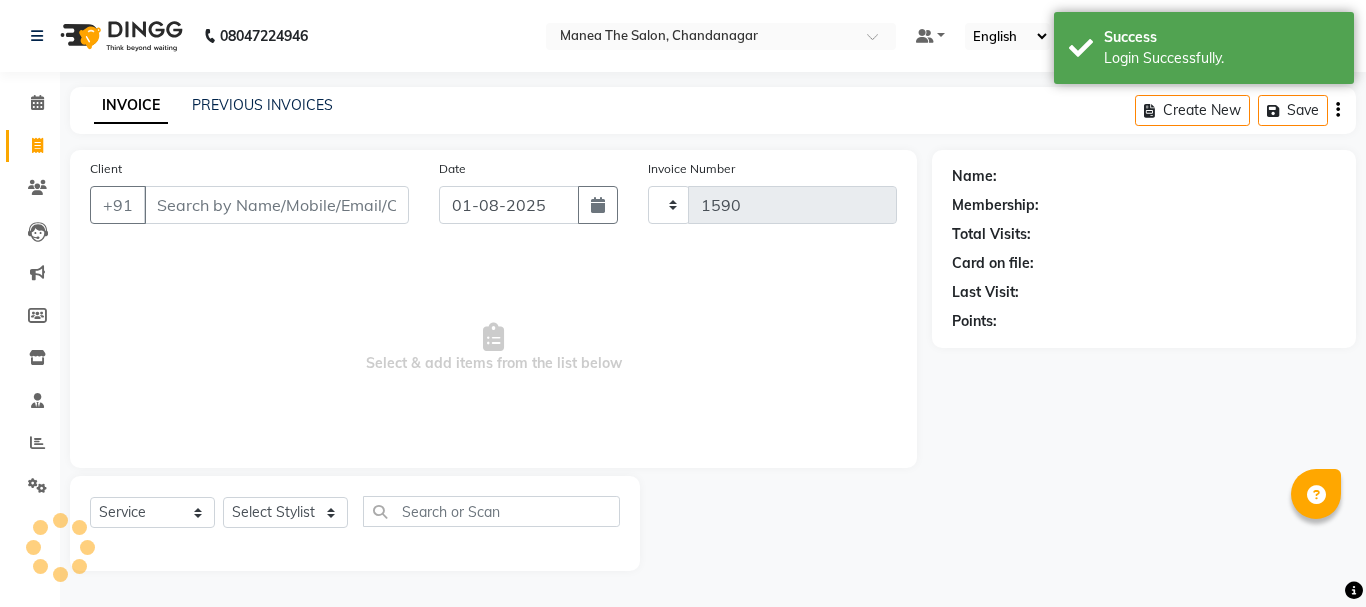 select on "7351" 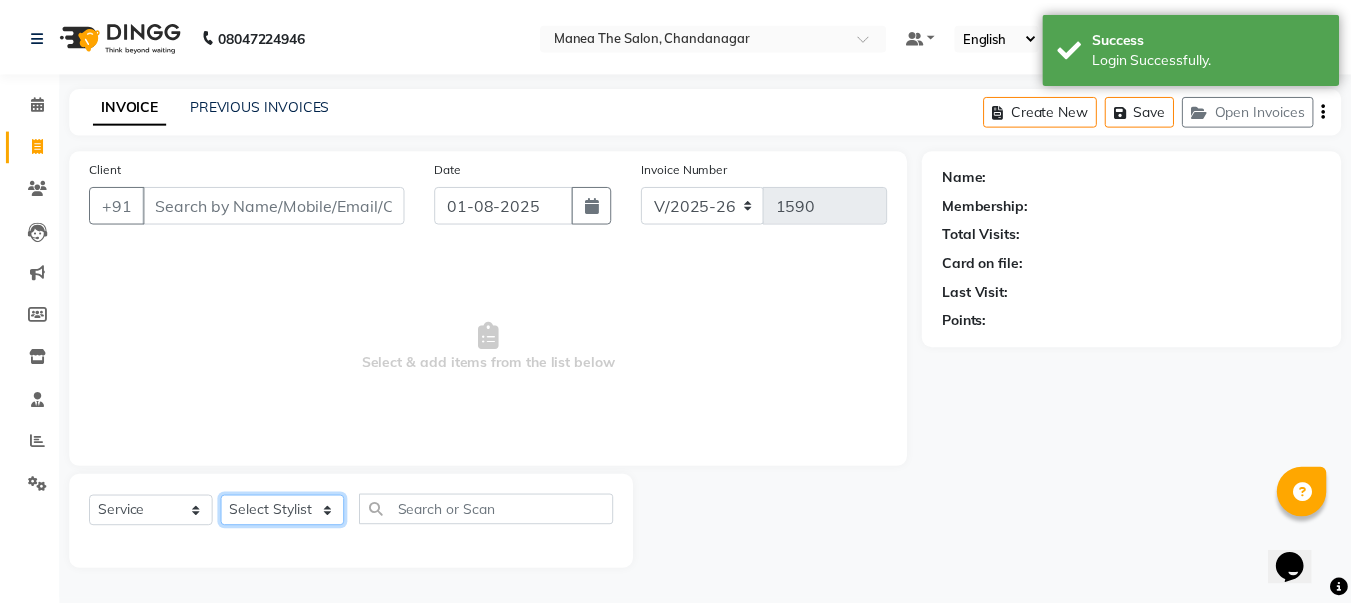 scroll, scrollTop: 0, scrollLeft: 0, axis: both 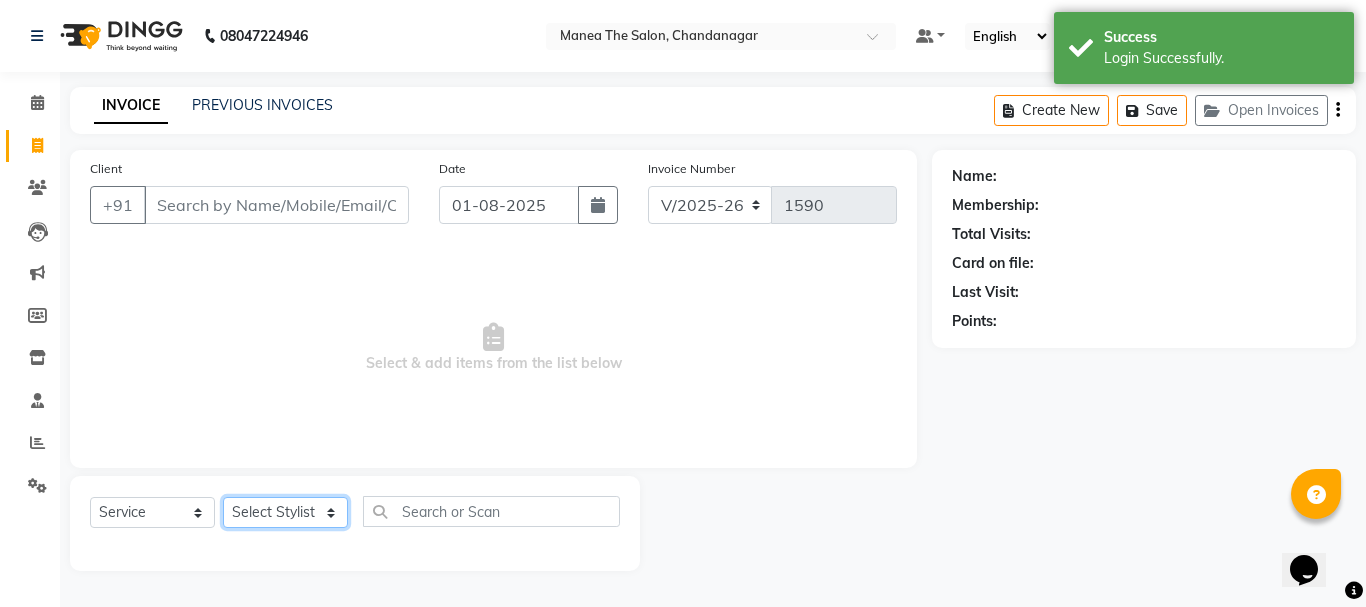 click on "Select Stylist" 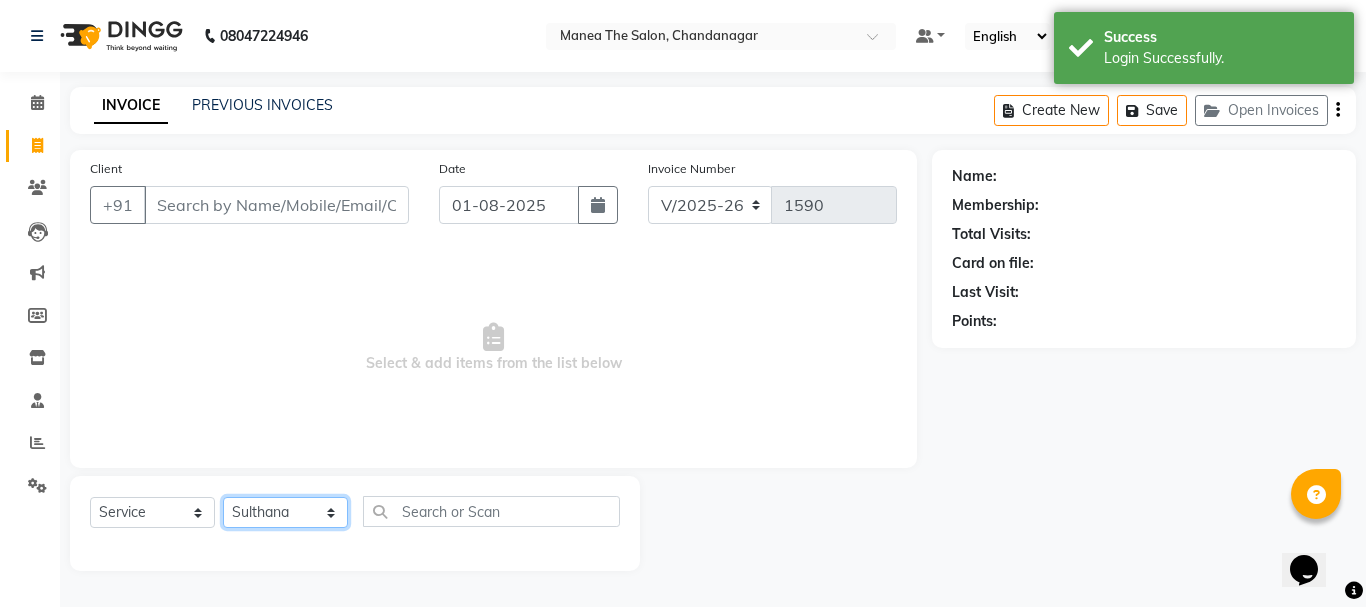 click on "Select Stylist aman [FIRST] Divya Prasad Rajyalaxmi Renuka shireesha Sulthana" 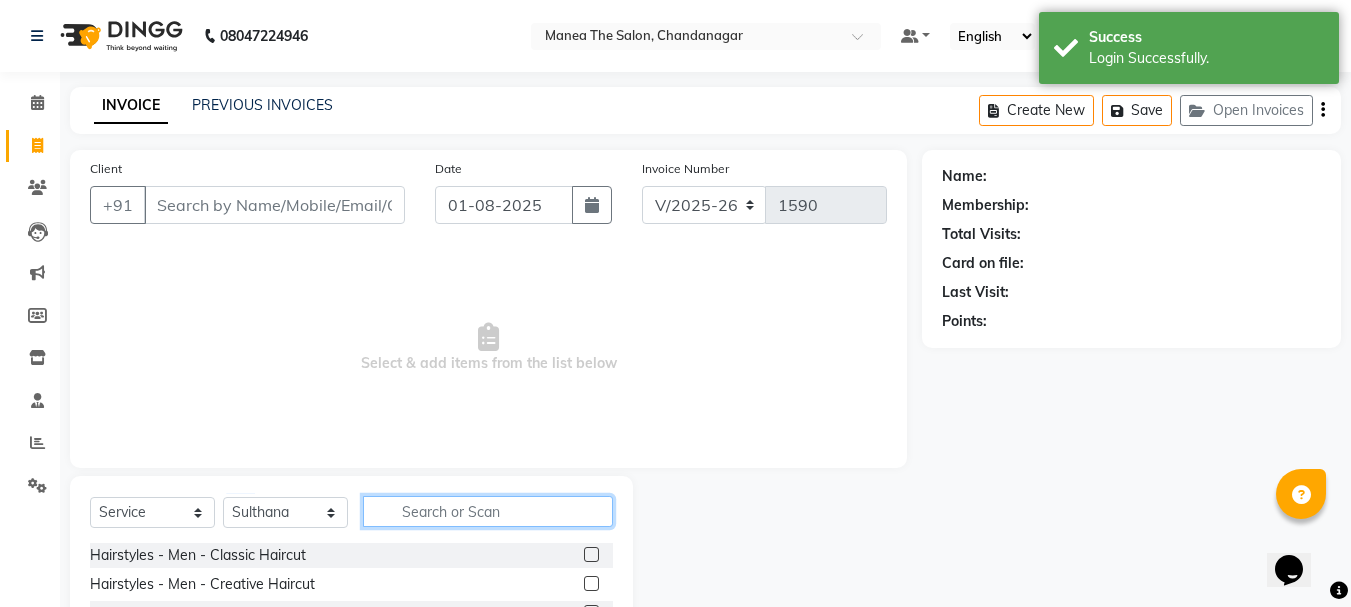click 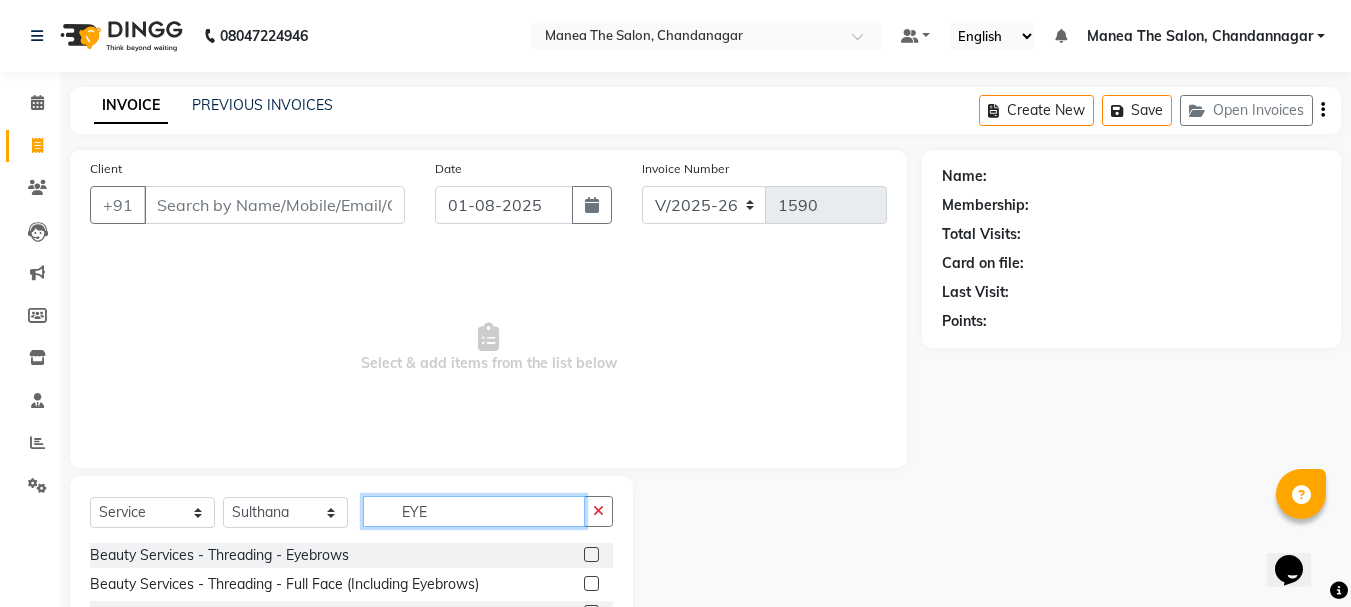 type on "EYE" 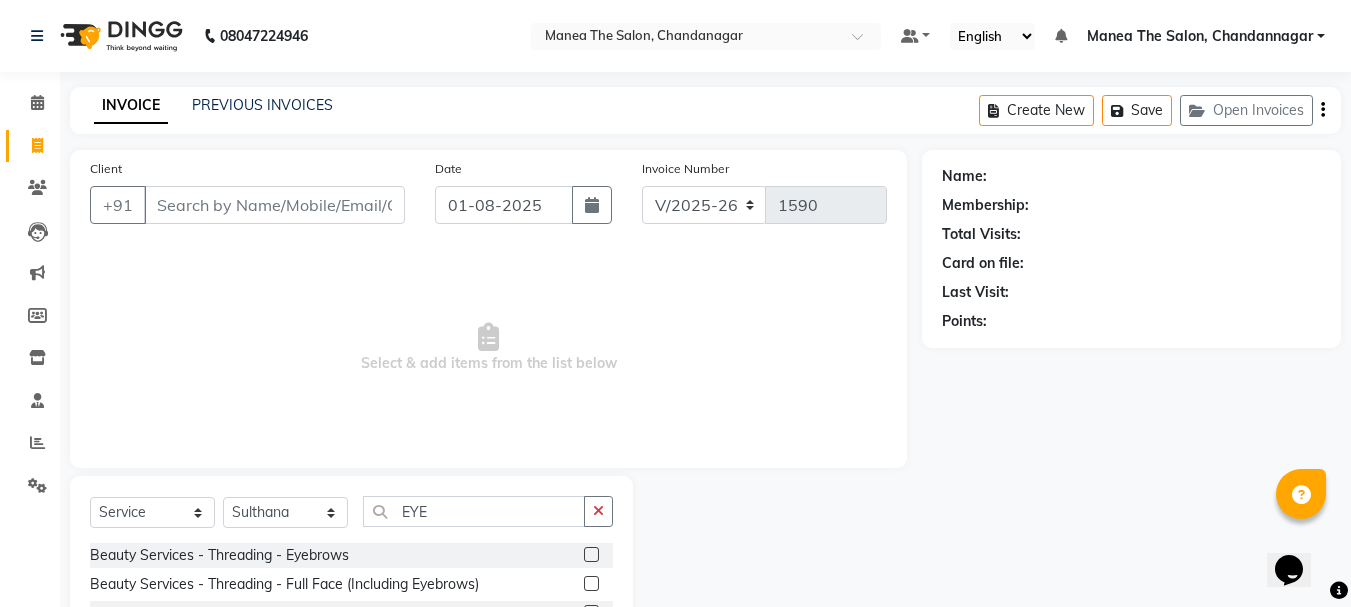click 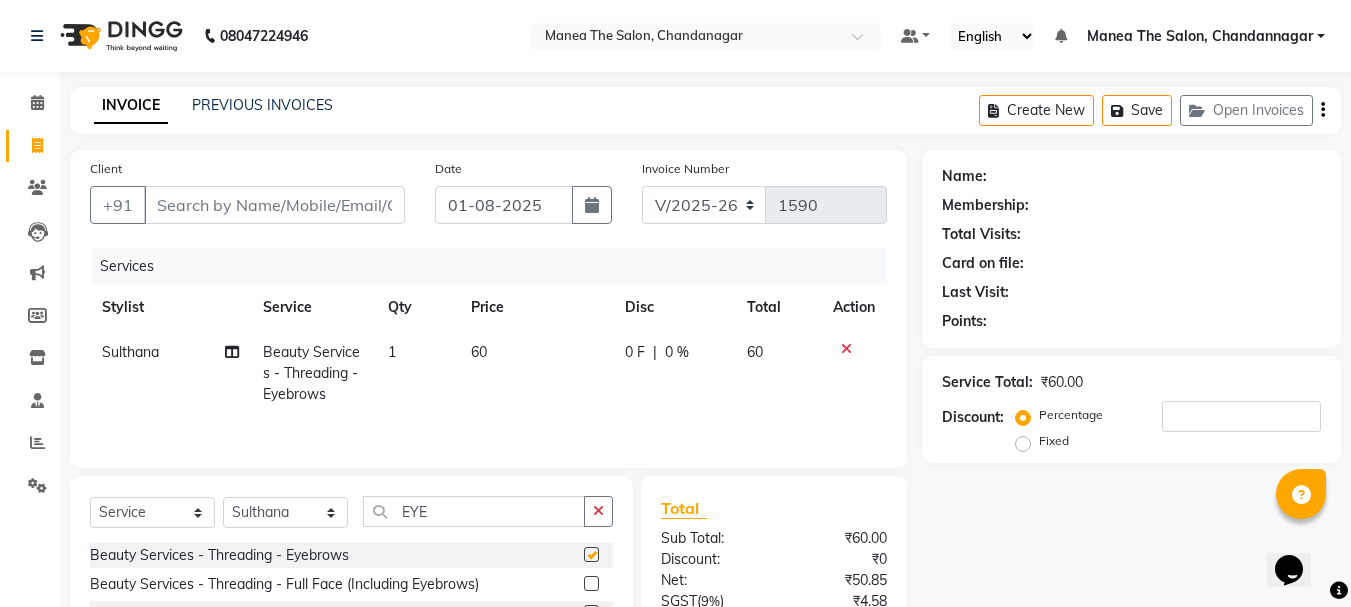 checkbox on "false" 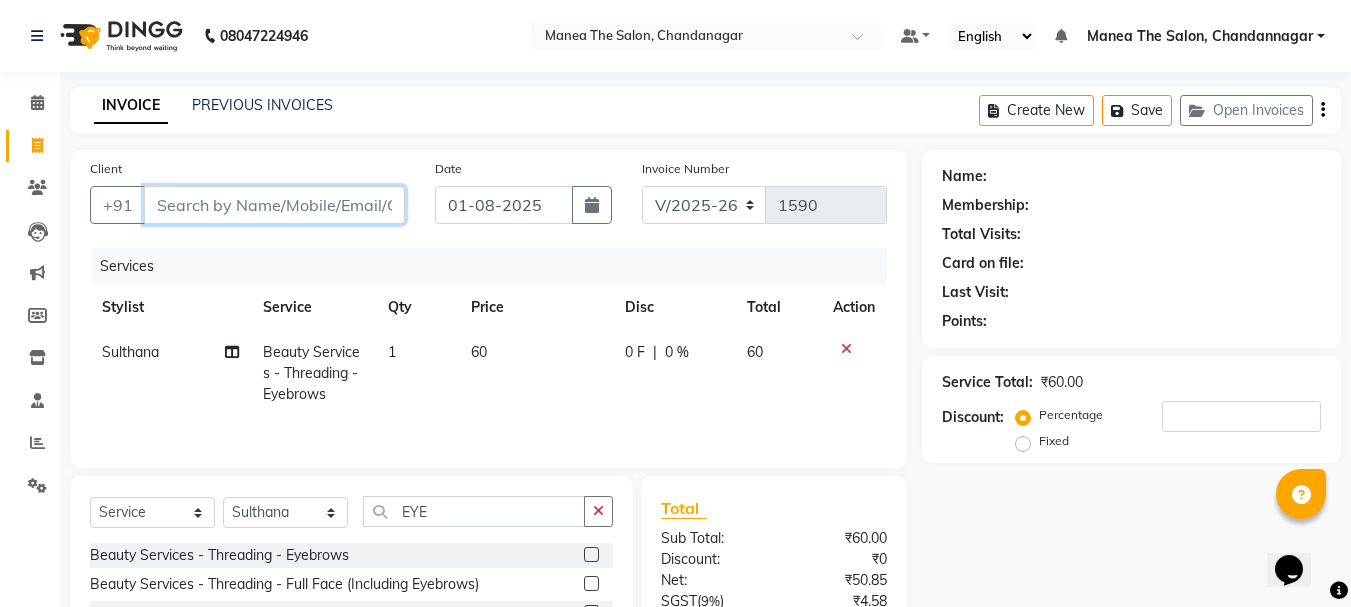 click on "Client" at bounding box center [274, 205] 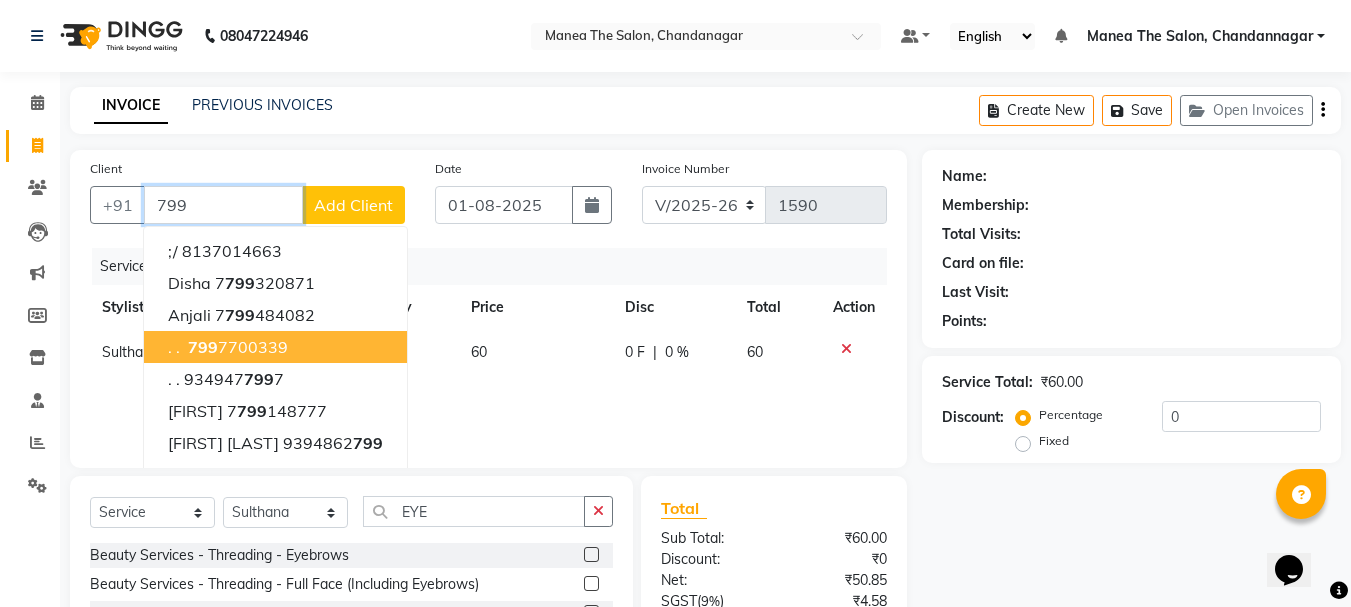 click on "[PHONE]" at bounding box center (236, 347) 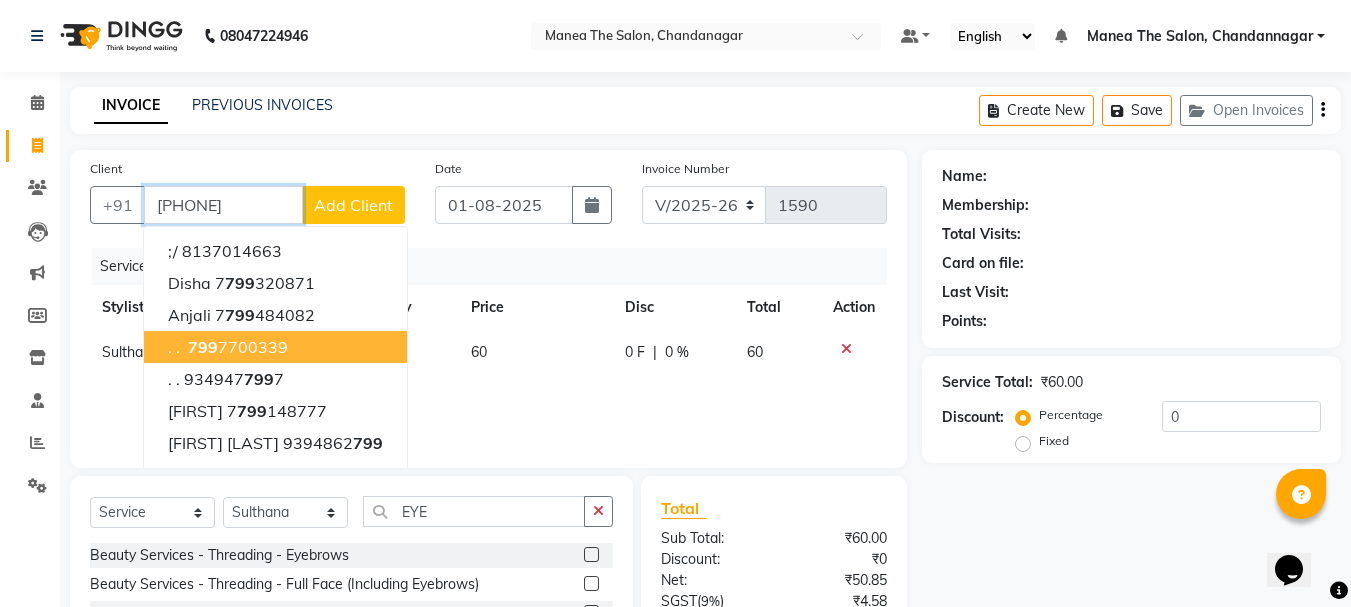 type on "[PHONE]" 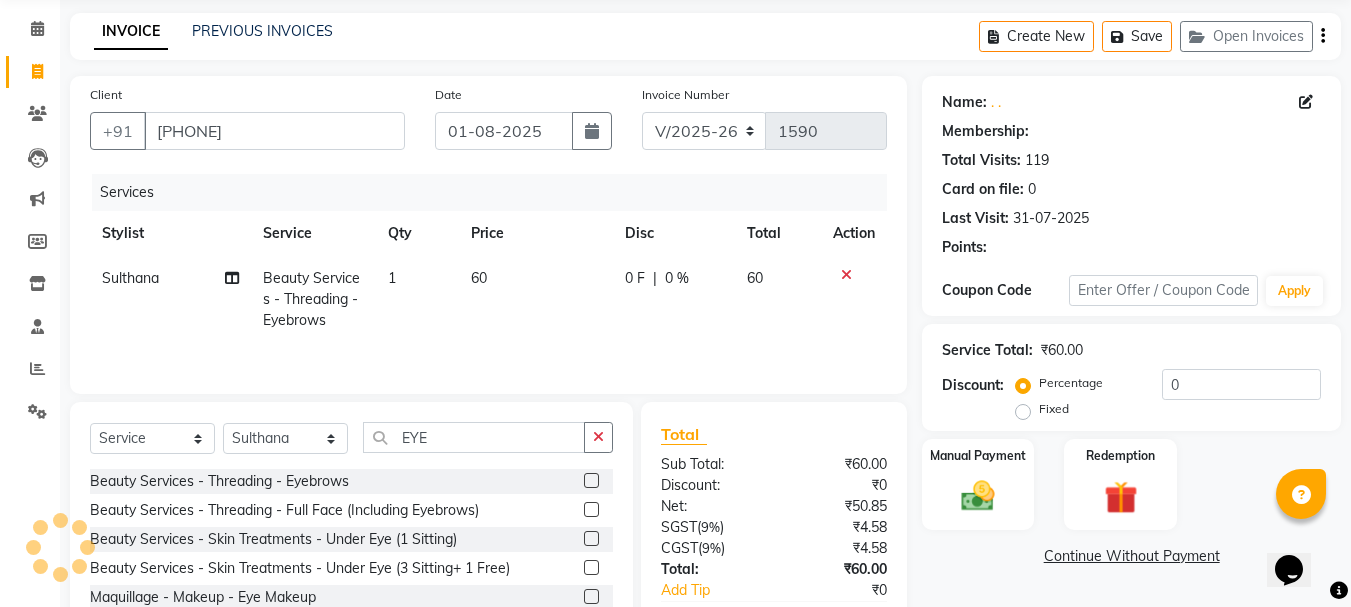 select on "1: Object" 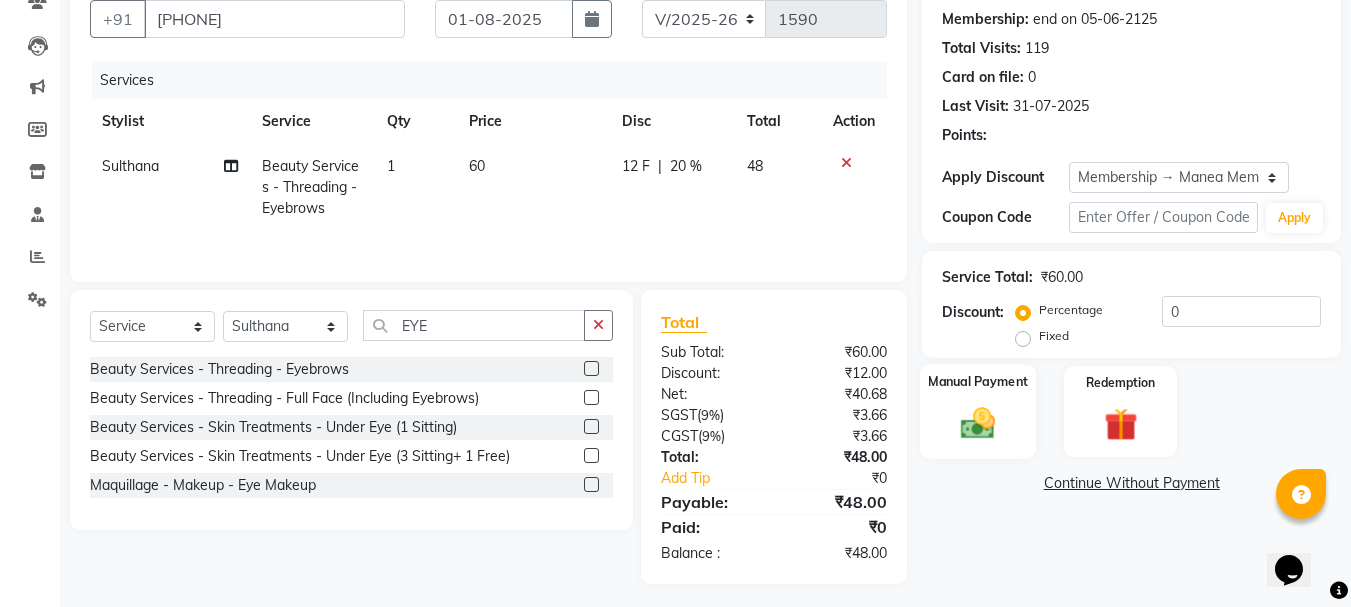 scroll, scrollTop: 193, scrollLeft: 0, axis: vertical 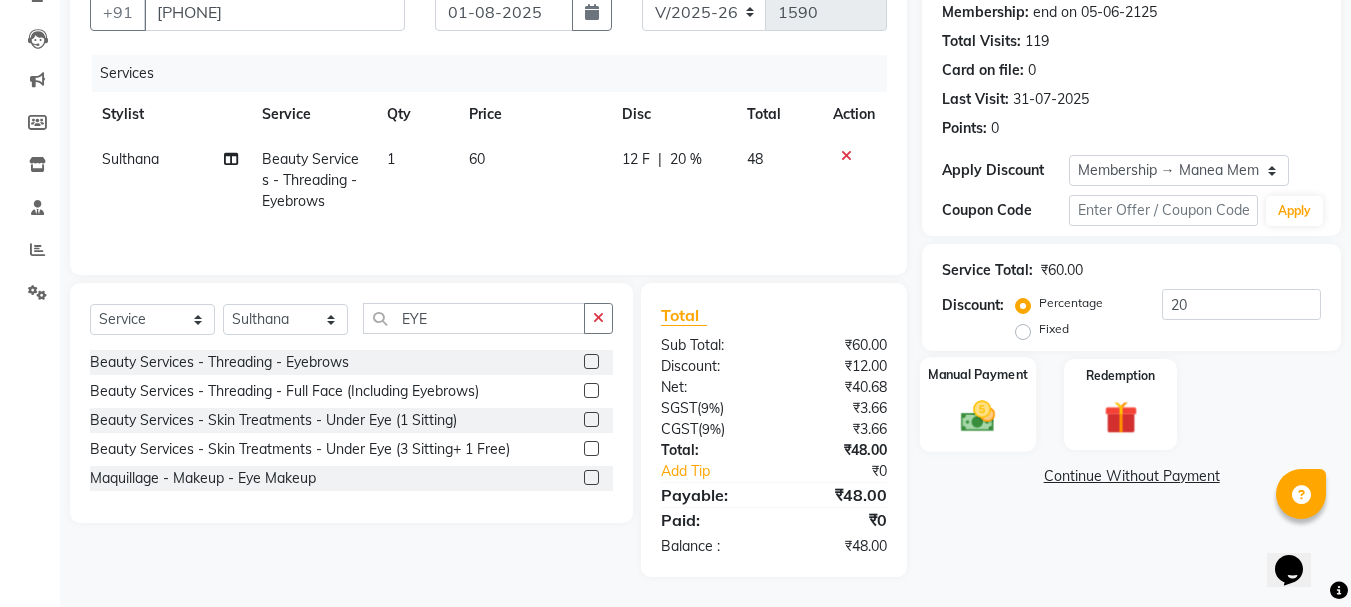 click 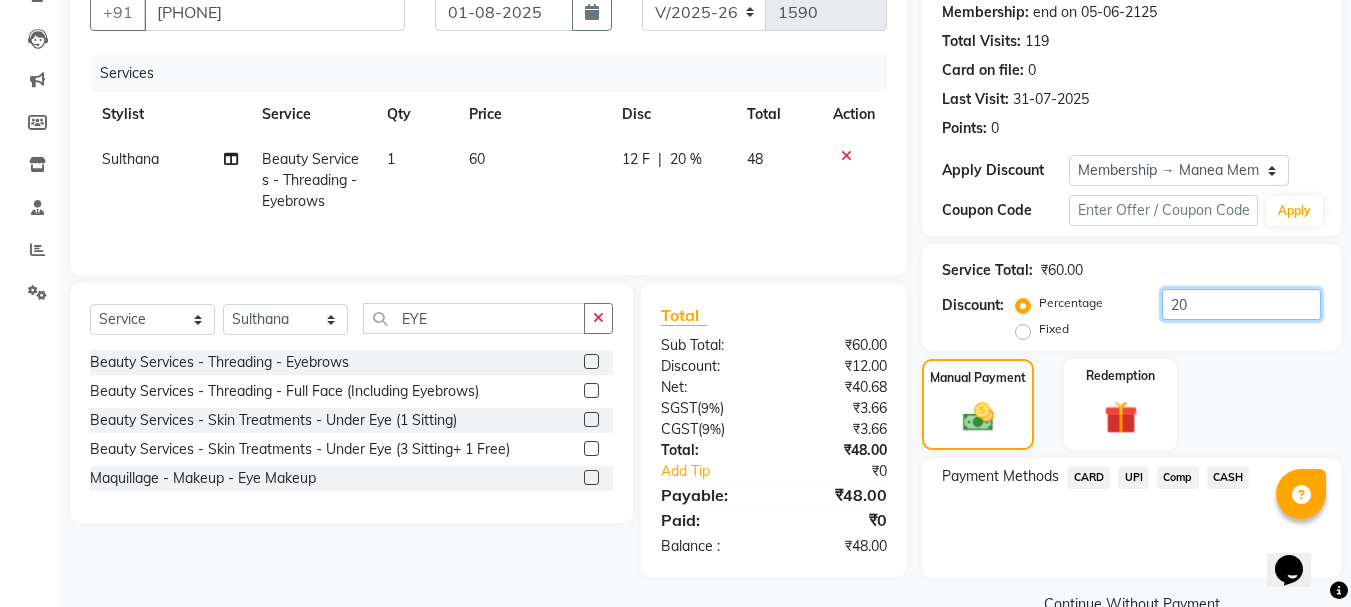 click on "20" 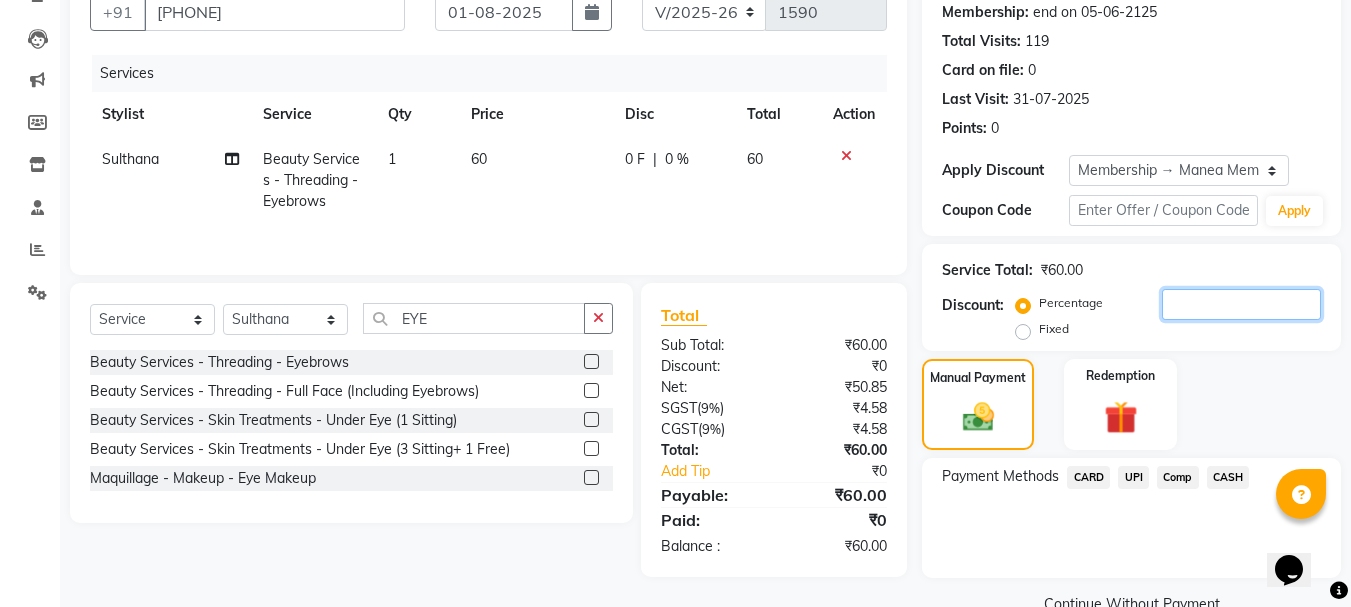 type 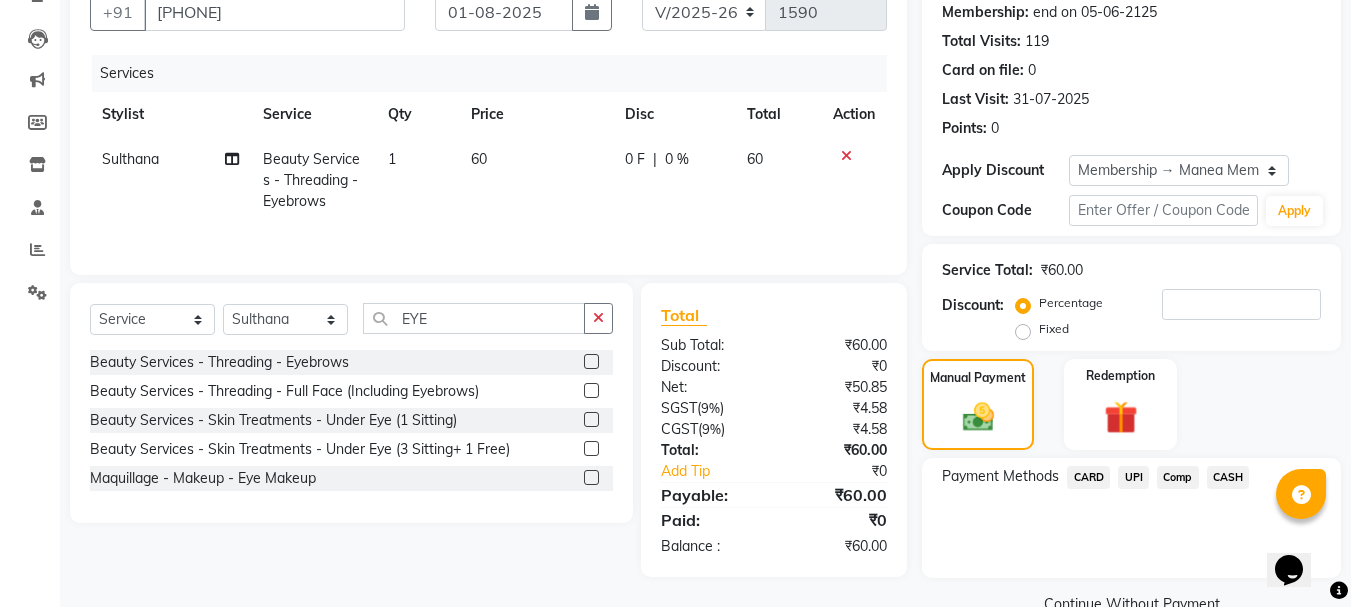 click on "UPI" 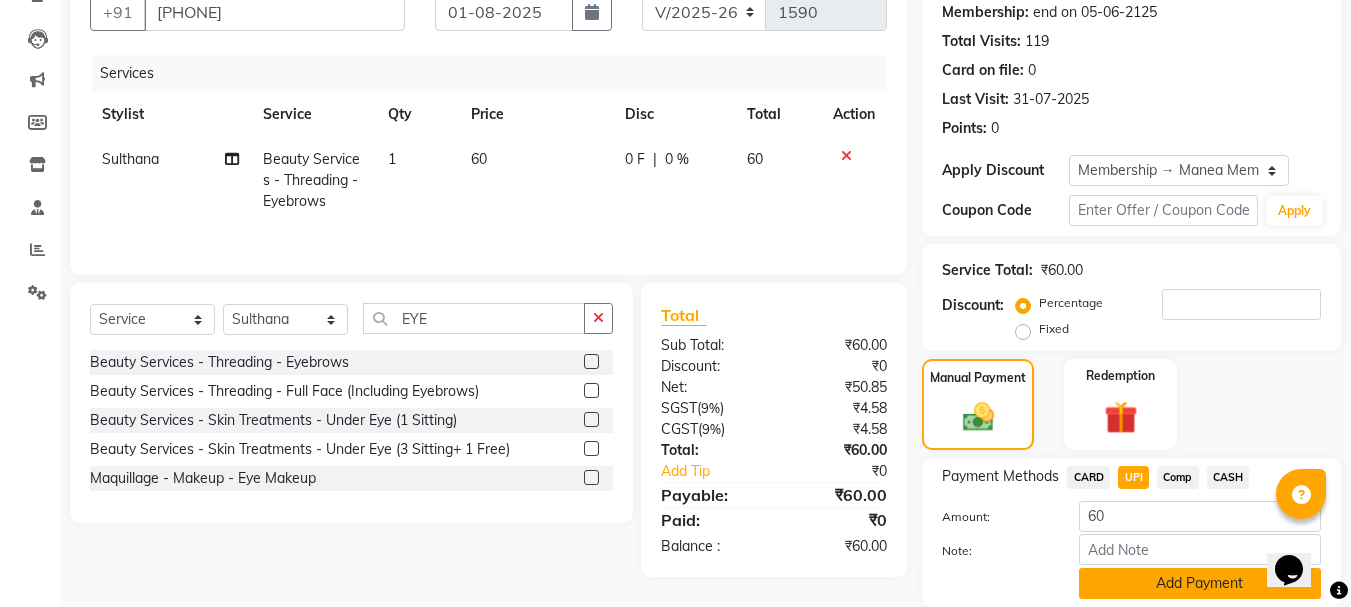 click on "Add Payment" 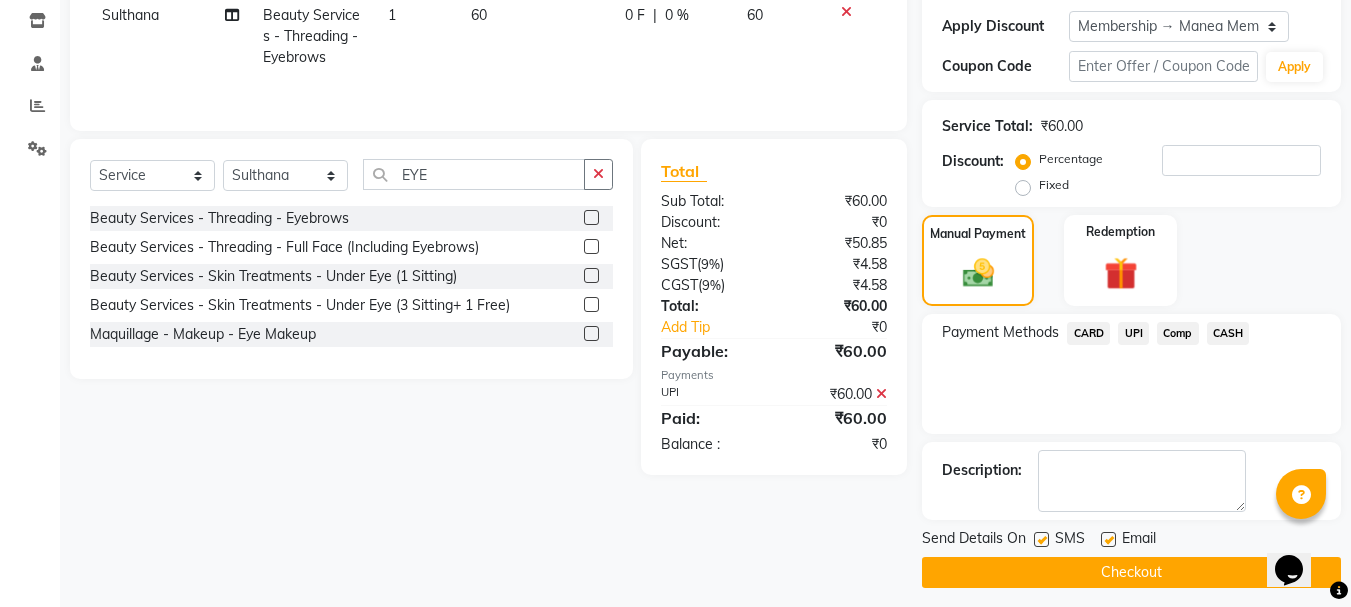 scroll, scrollTop: 348, scrollLeft: 0, axis: vertical 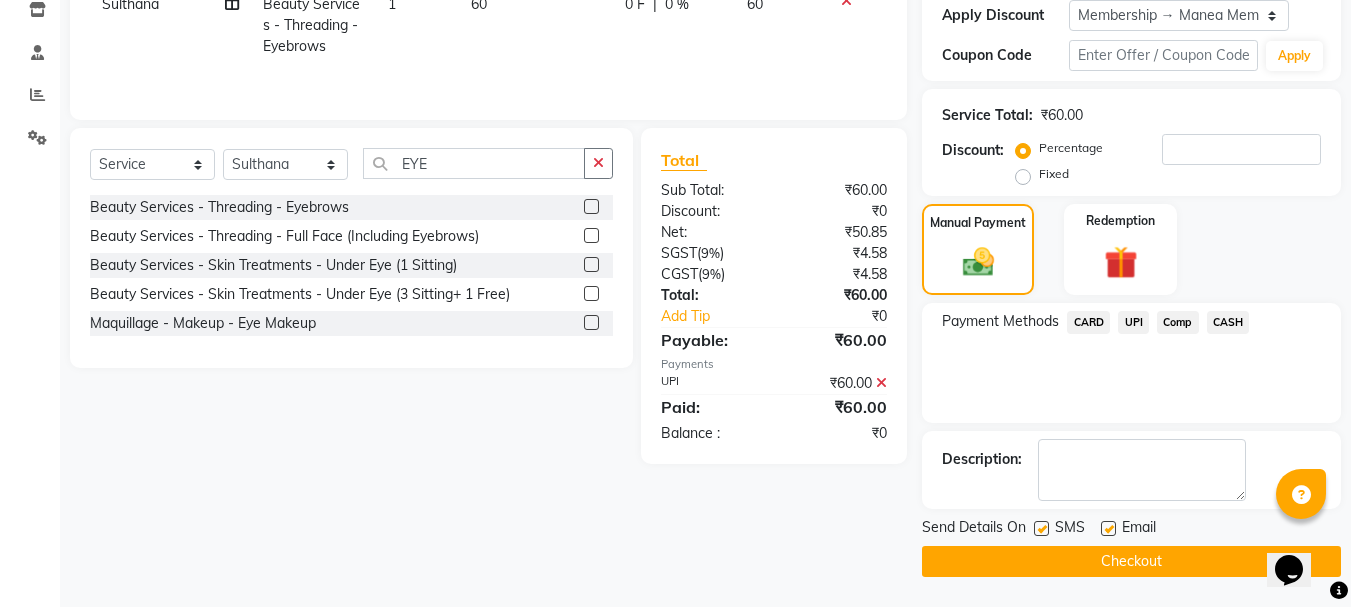 click on "Checkout" 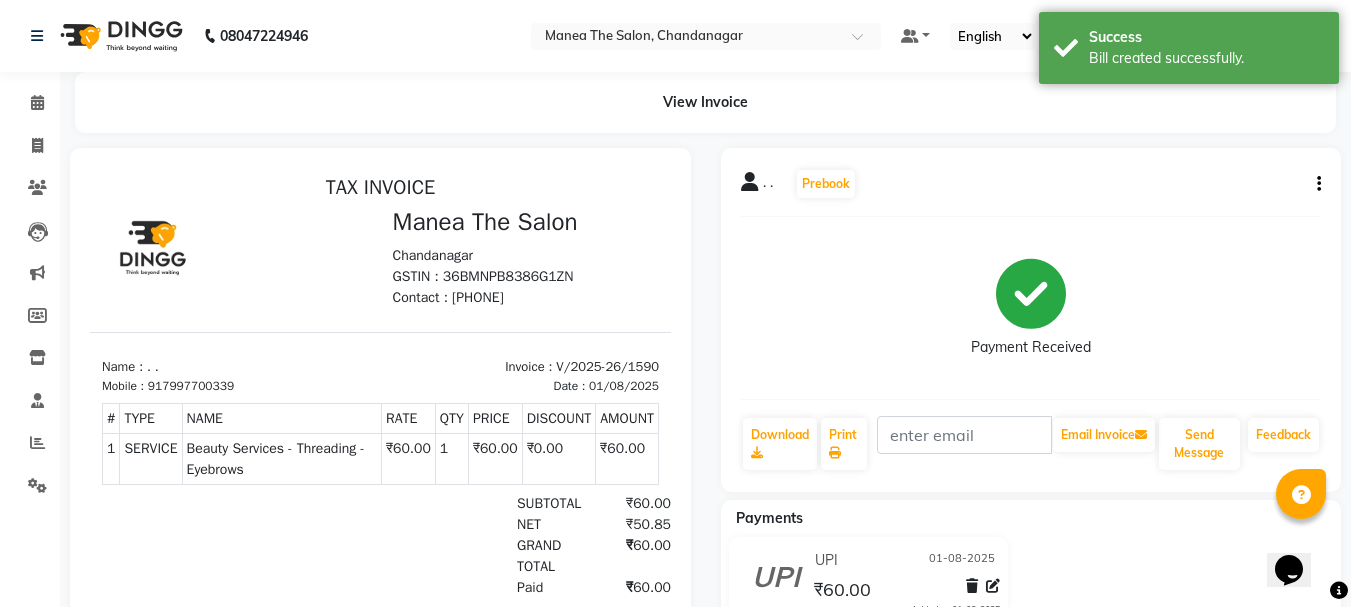 scroll, scrollTop: 0, scrollLeft: 0, axis: both 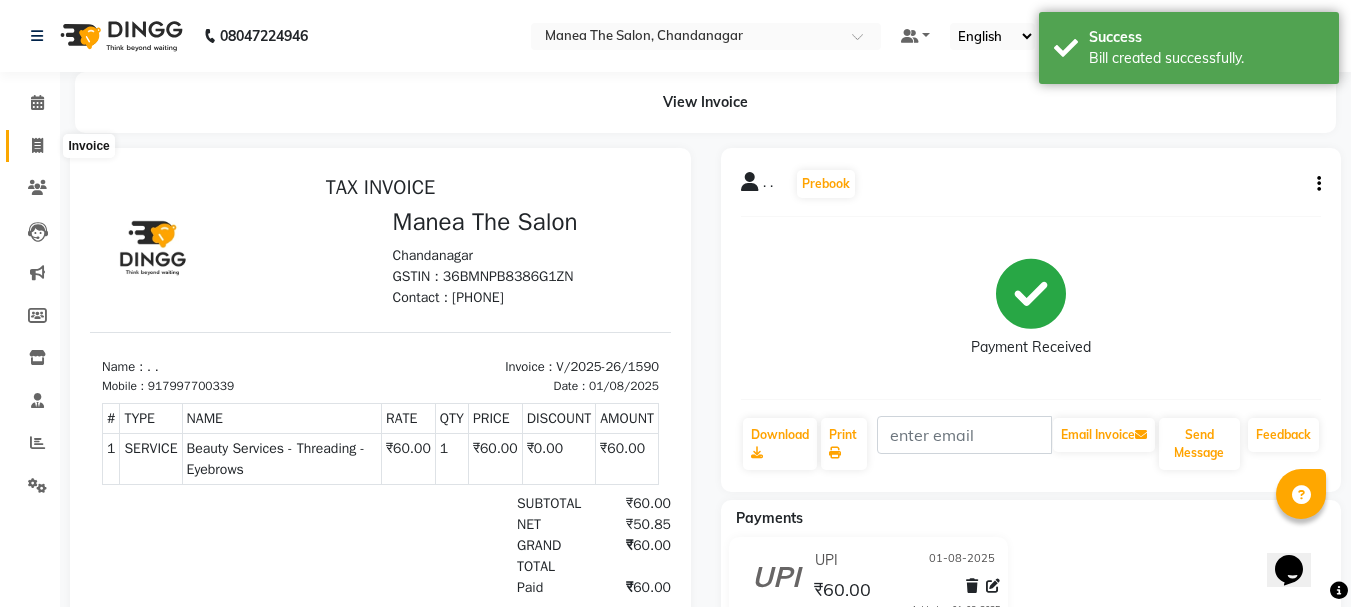 click 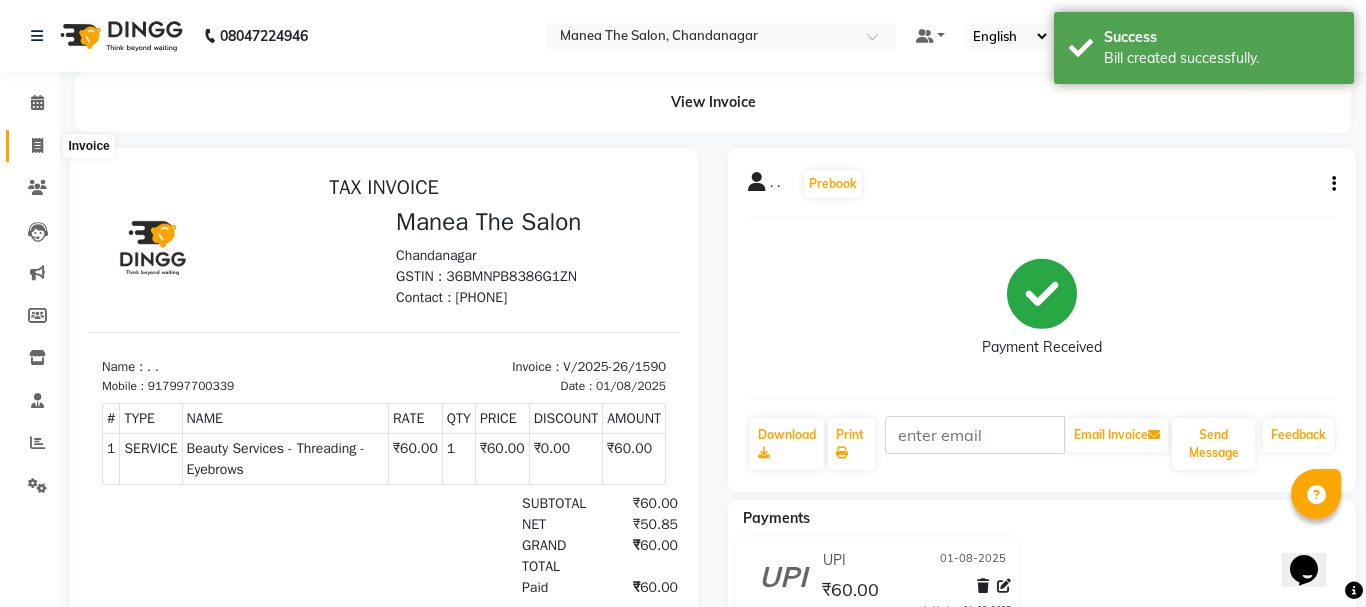 select on "service" 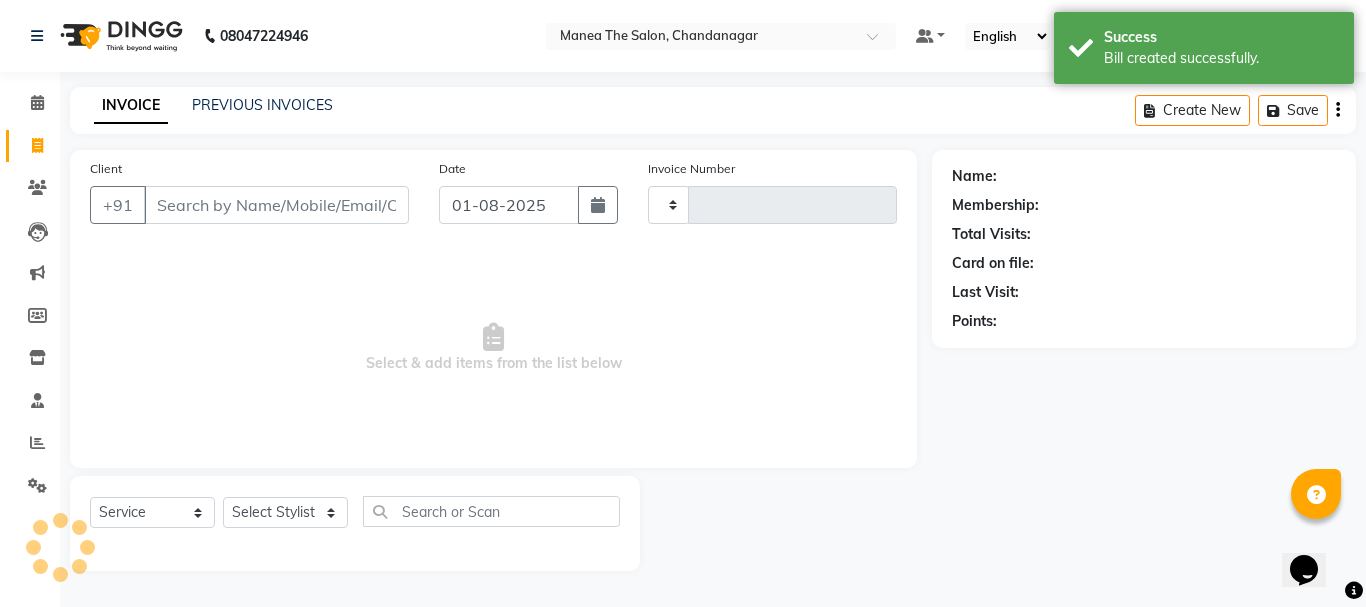 type on "1591" 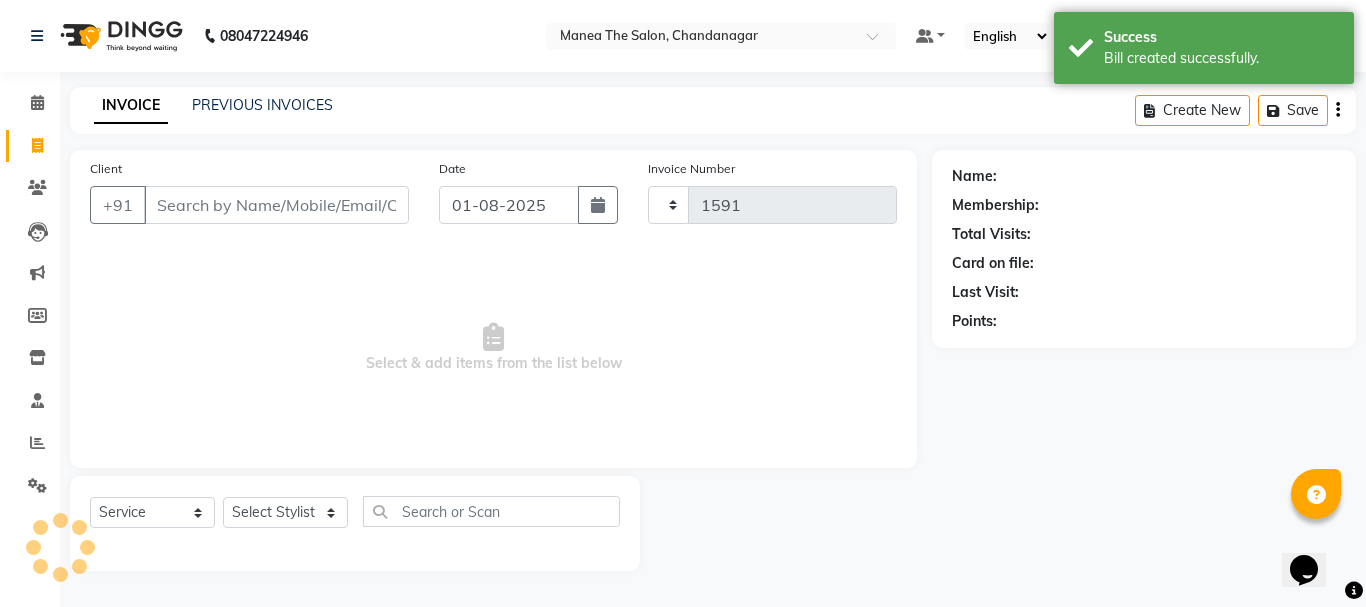 select on "7351" 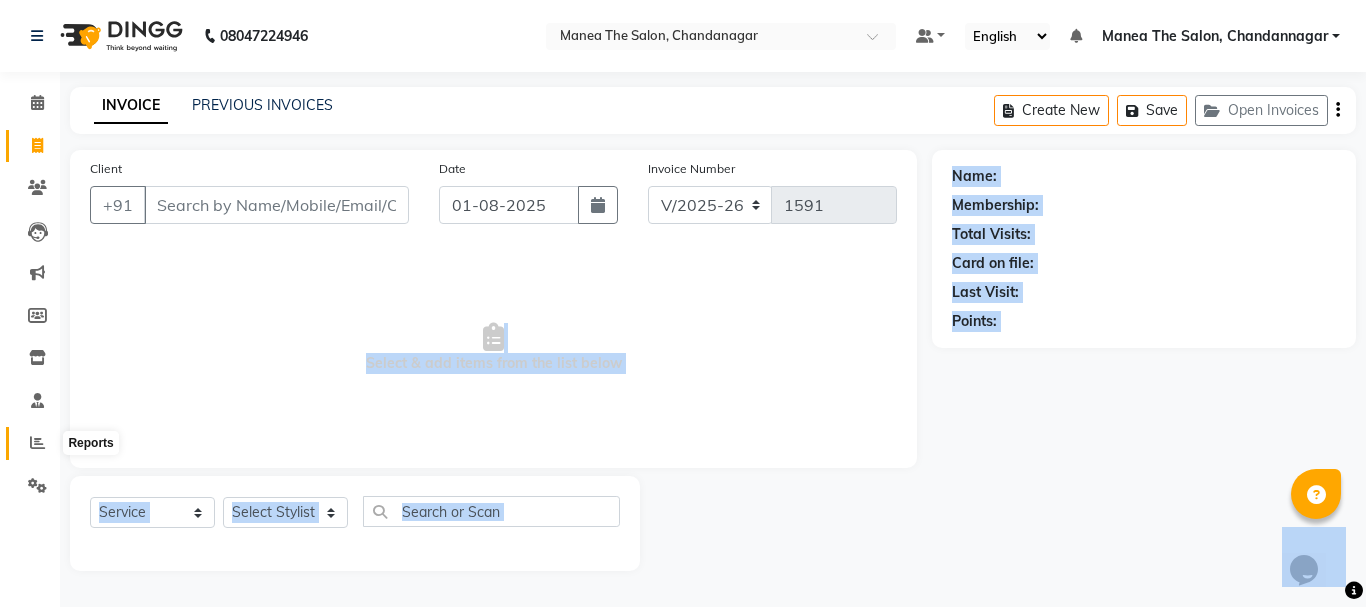 click 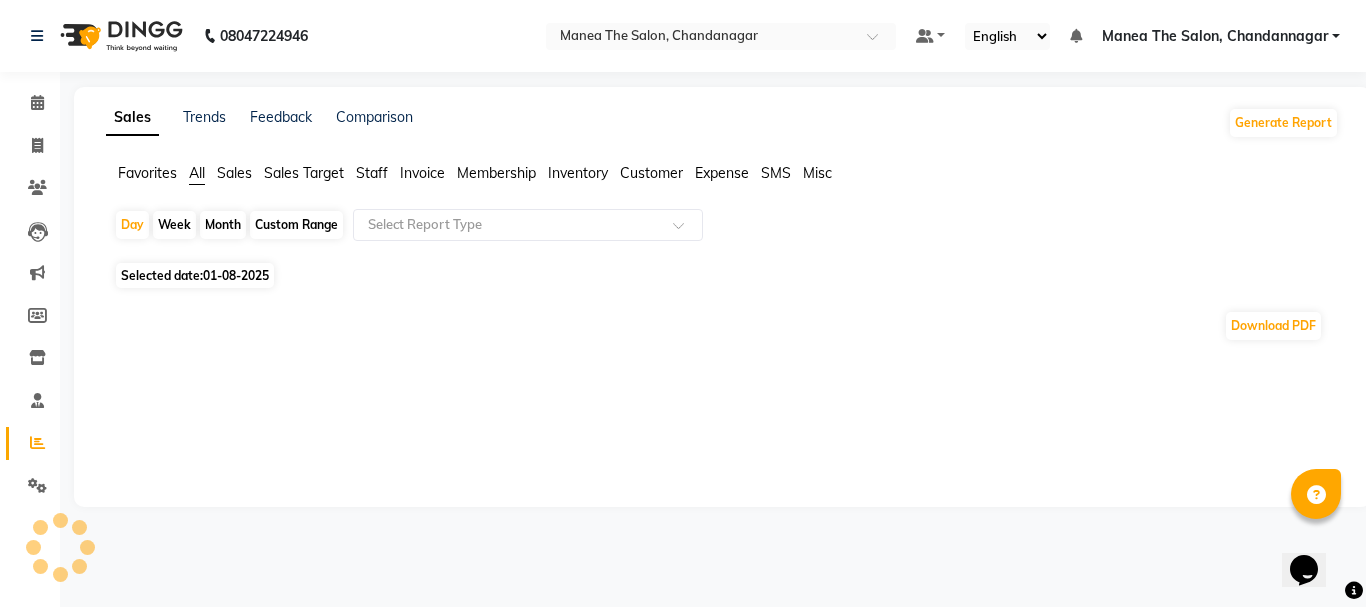 click on "Reports" 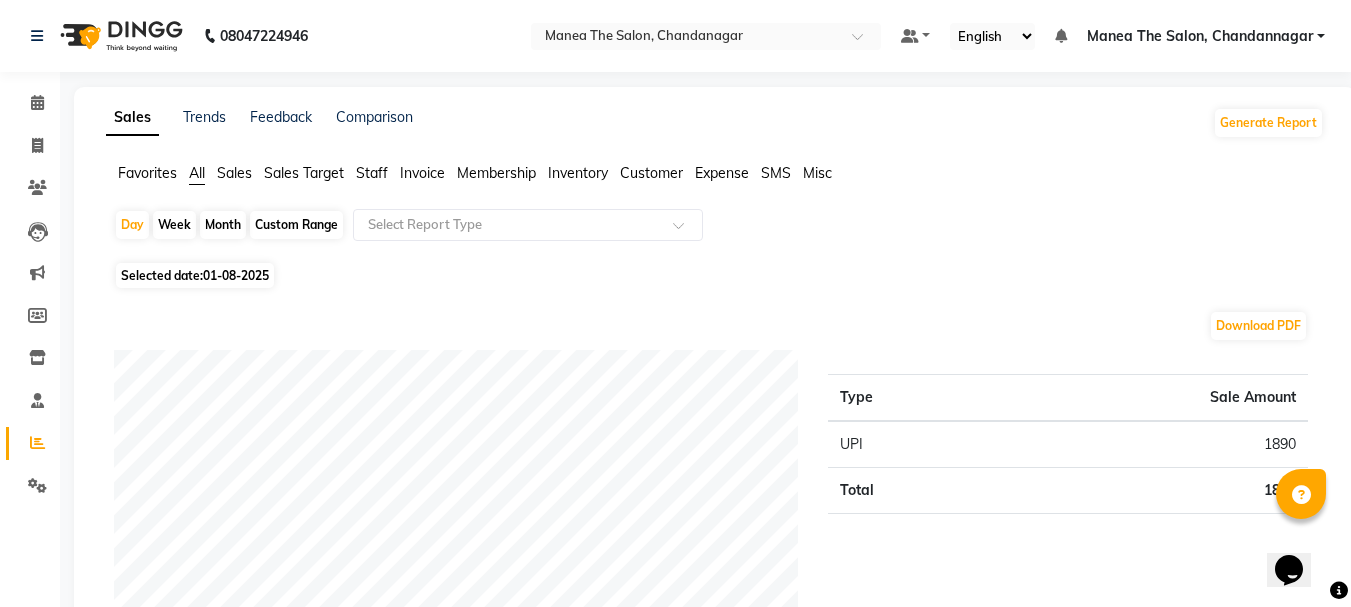 click on "Month" 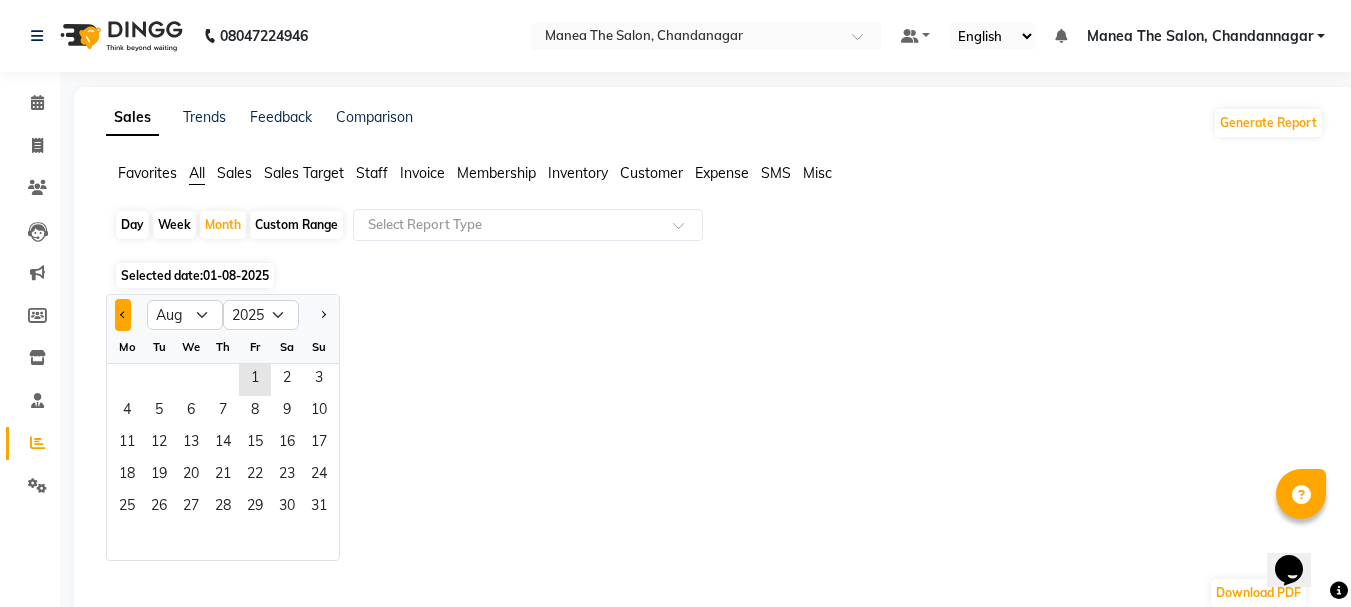 click 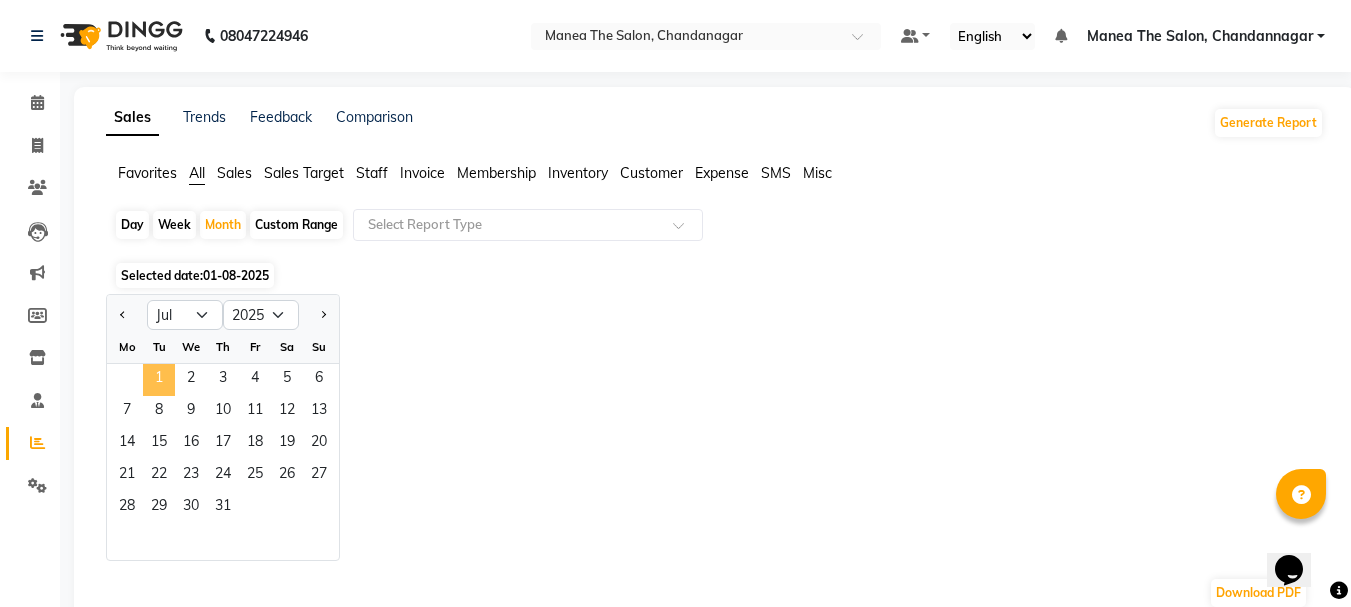 click on "1" 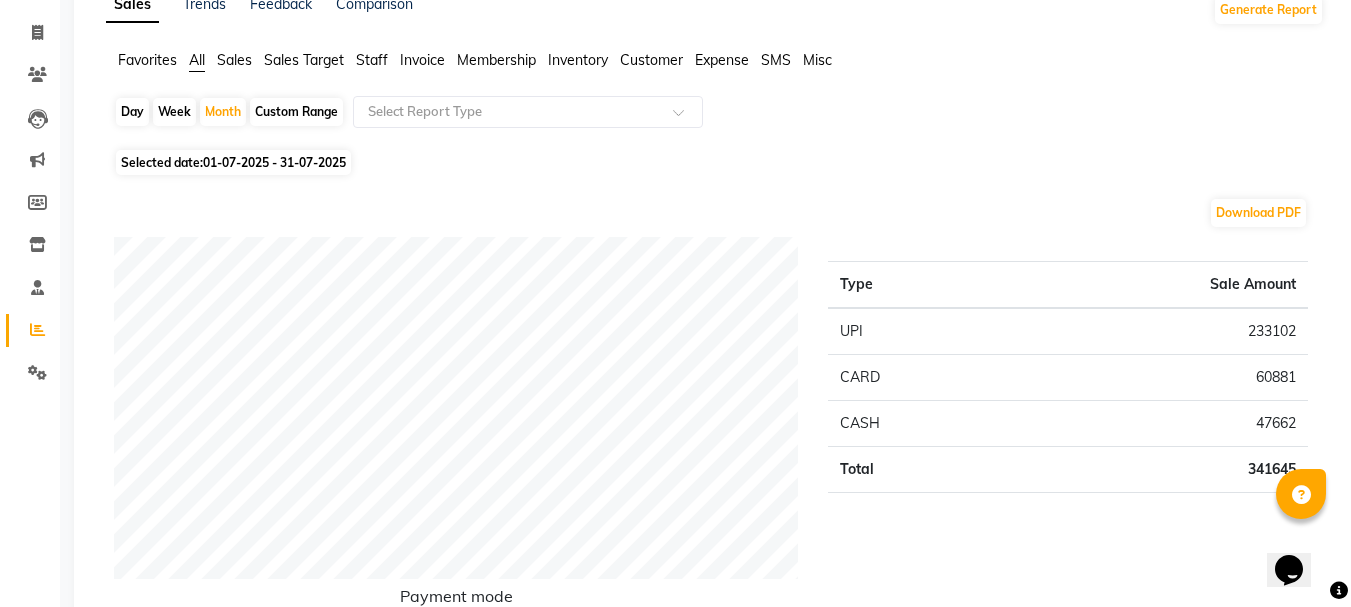 scroll, scrollTop: 0, scrollLeft: 0, axis: both 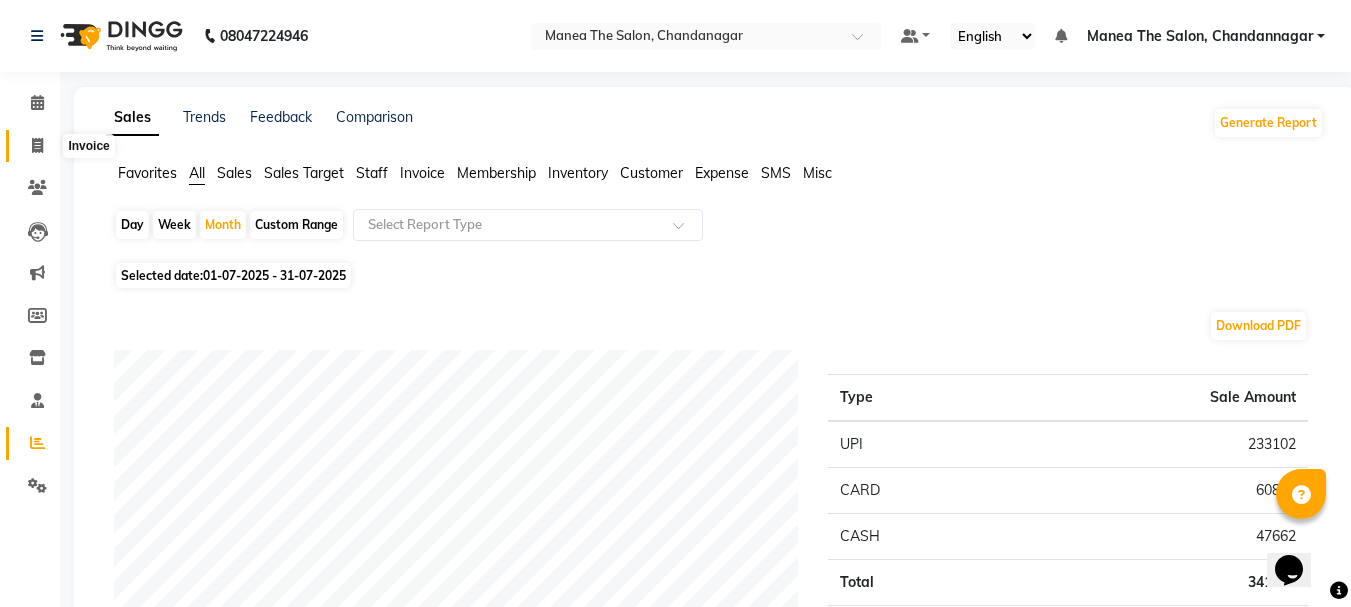 click 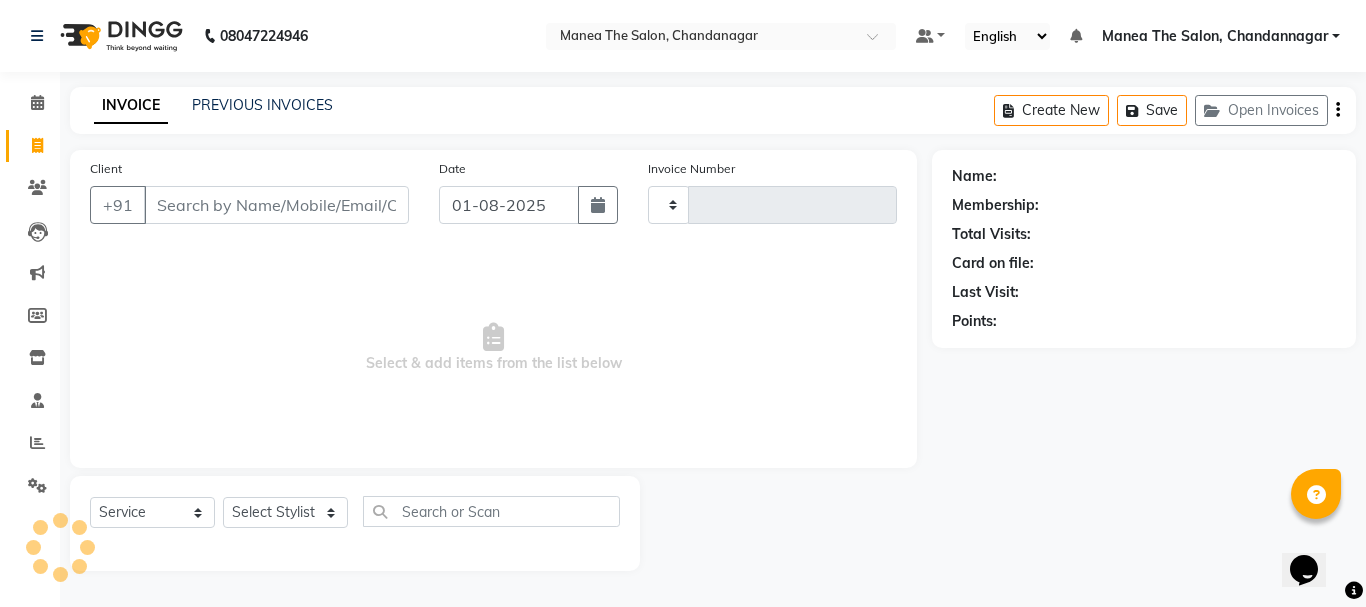 type on "1591" 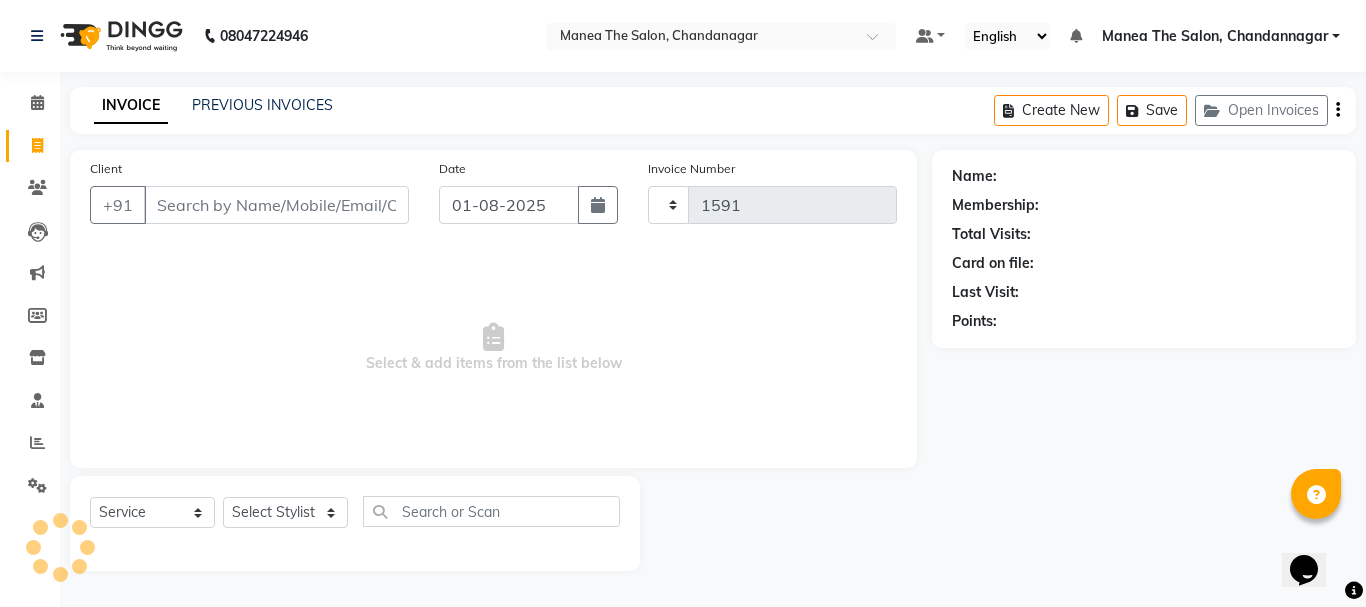 select on "7351" 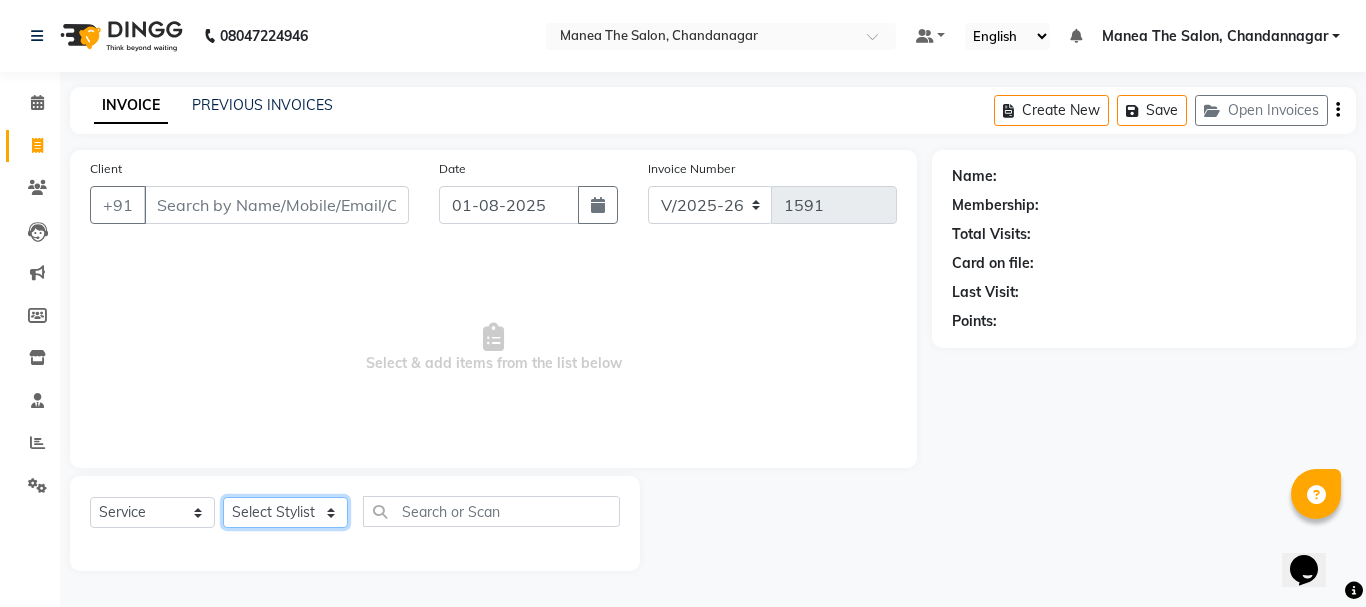 click on "Select Stylist aman [FIRST] Divya Prasad Rajyalaxmi Renuka shireesha Sulthana" 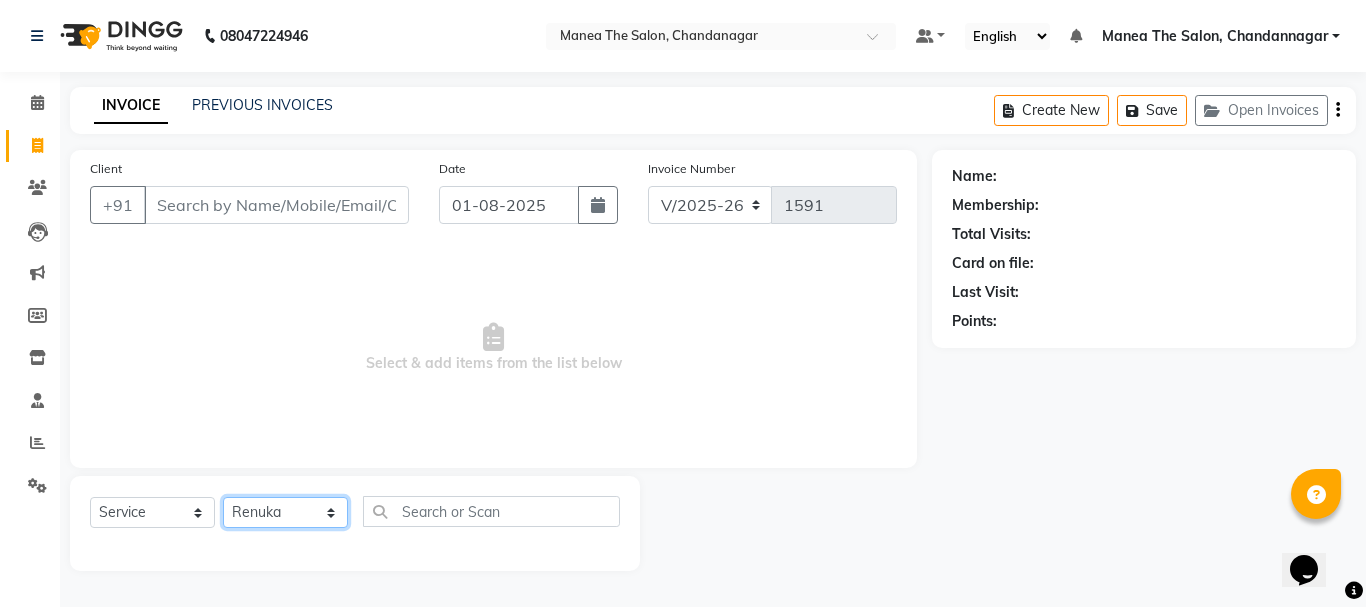 click on "Select Stylist aman [FIRST] Divya Prasad Rajyalaxmi Renuka shireesha Sulthana" 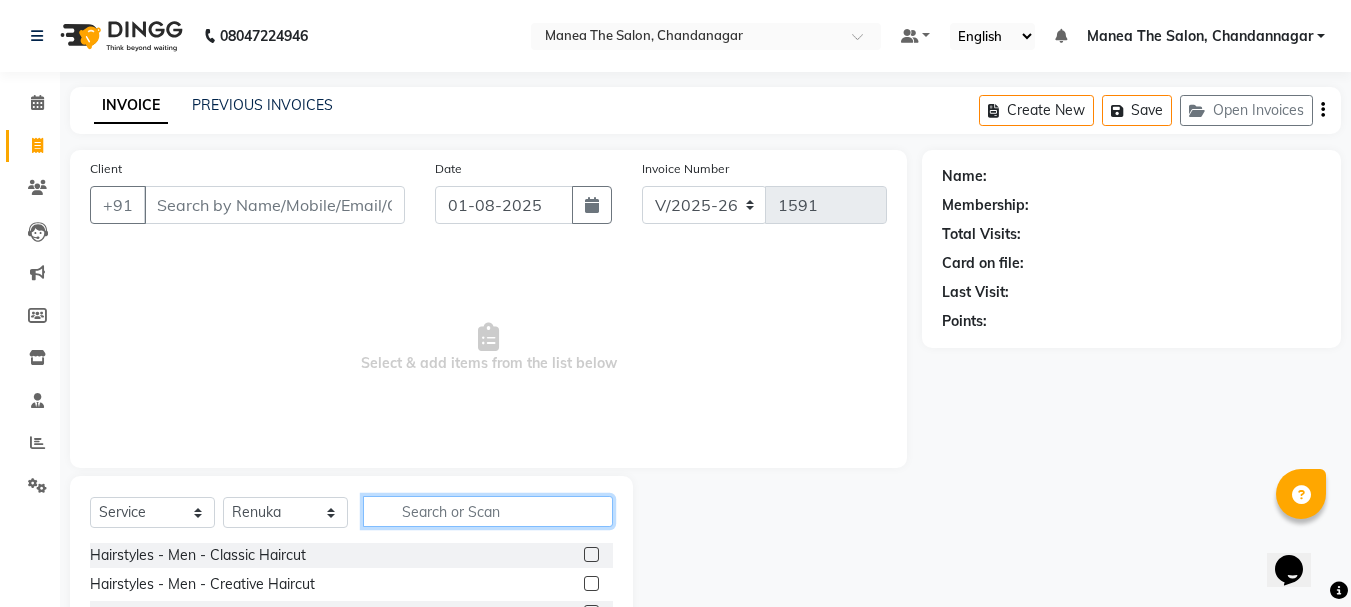 click 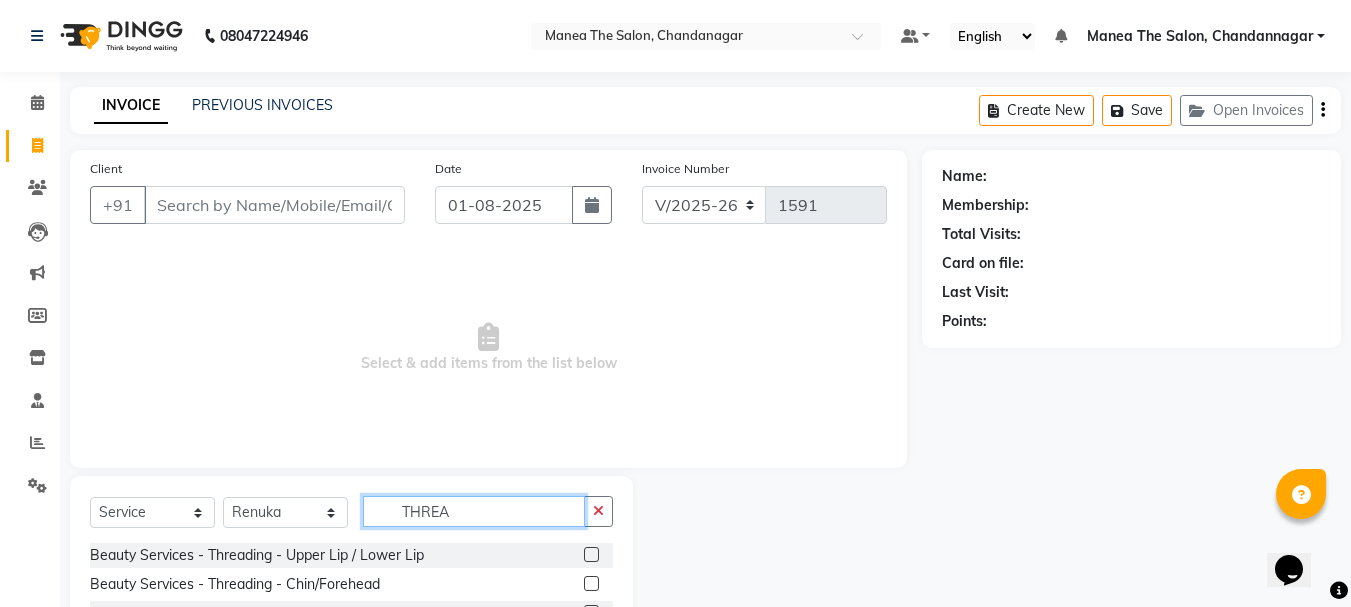 type on "THREA" 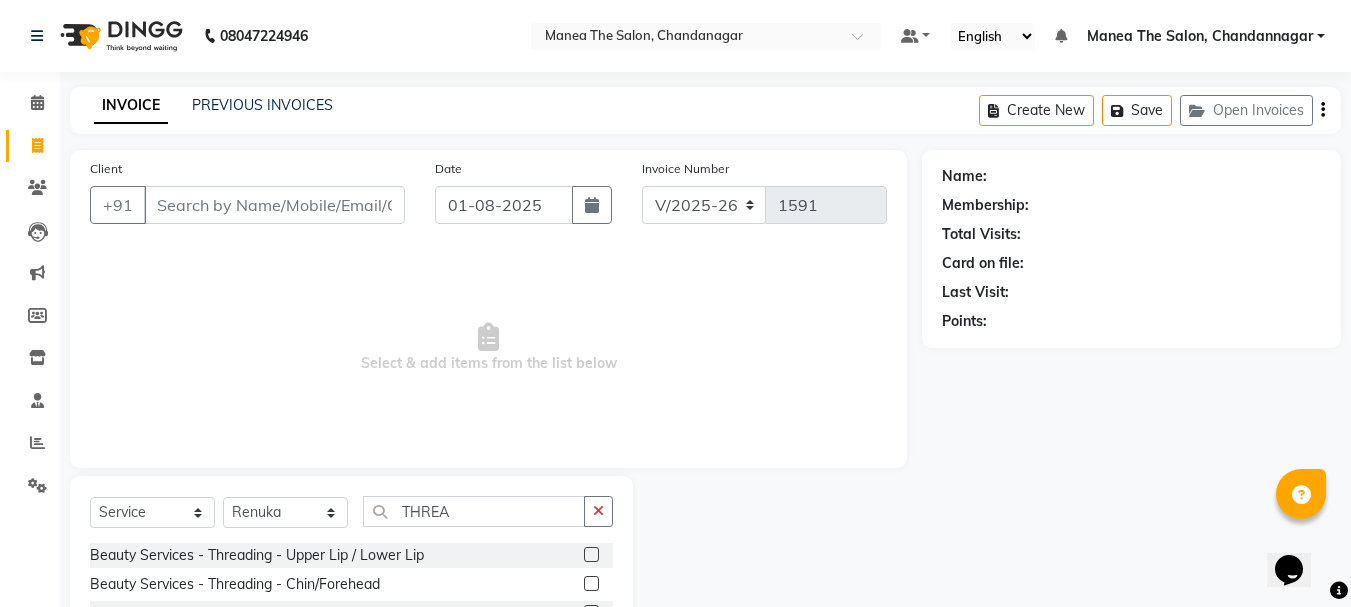 click 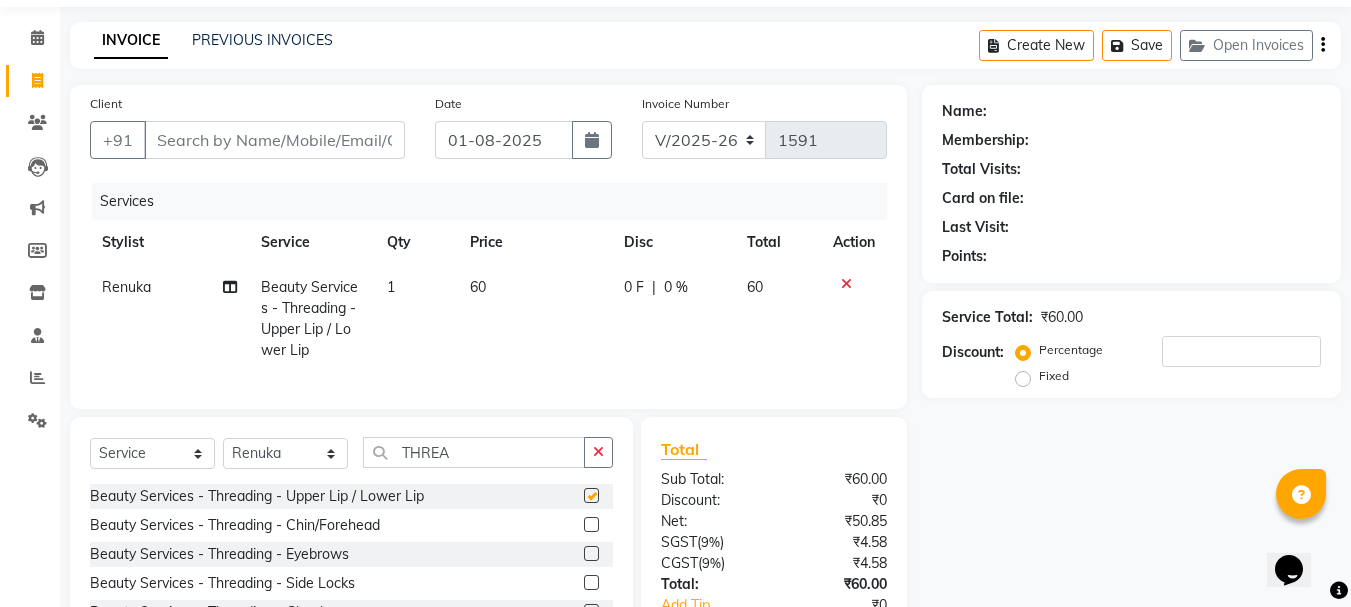 checkbox on "false" 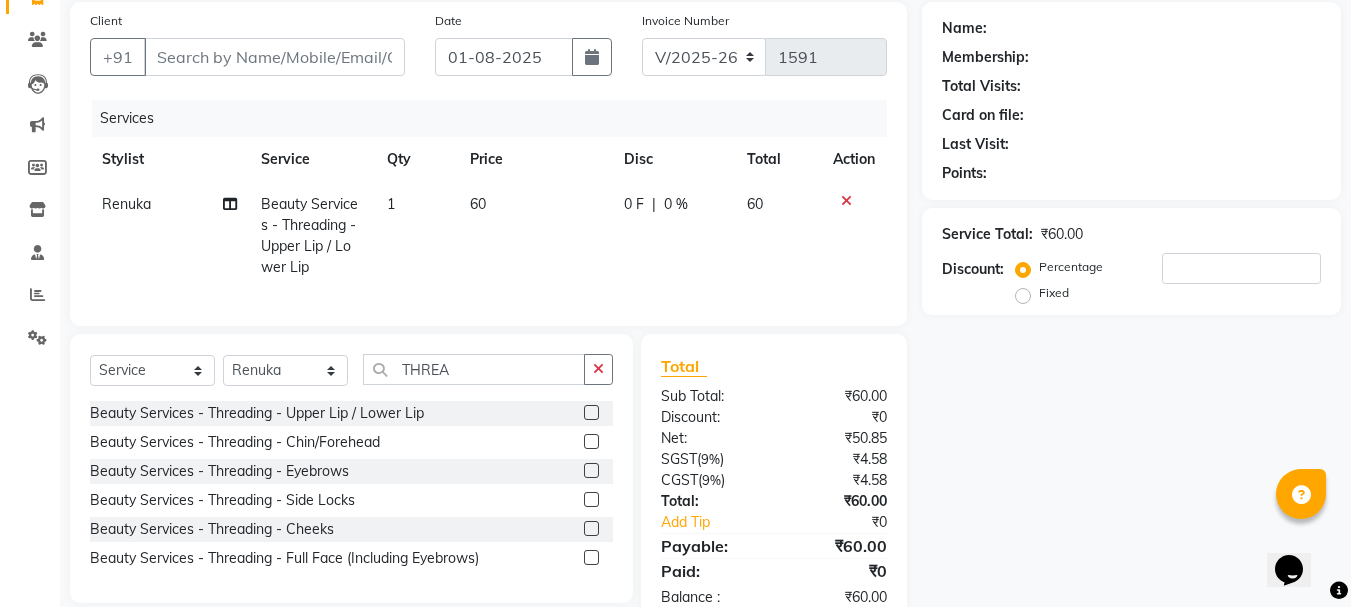 scroll, scrollTop: 200, scrollLeft: 0, axis: vertical 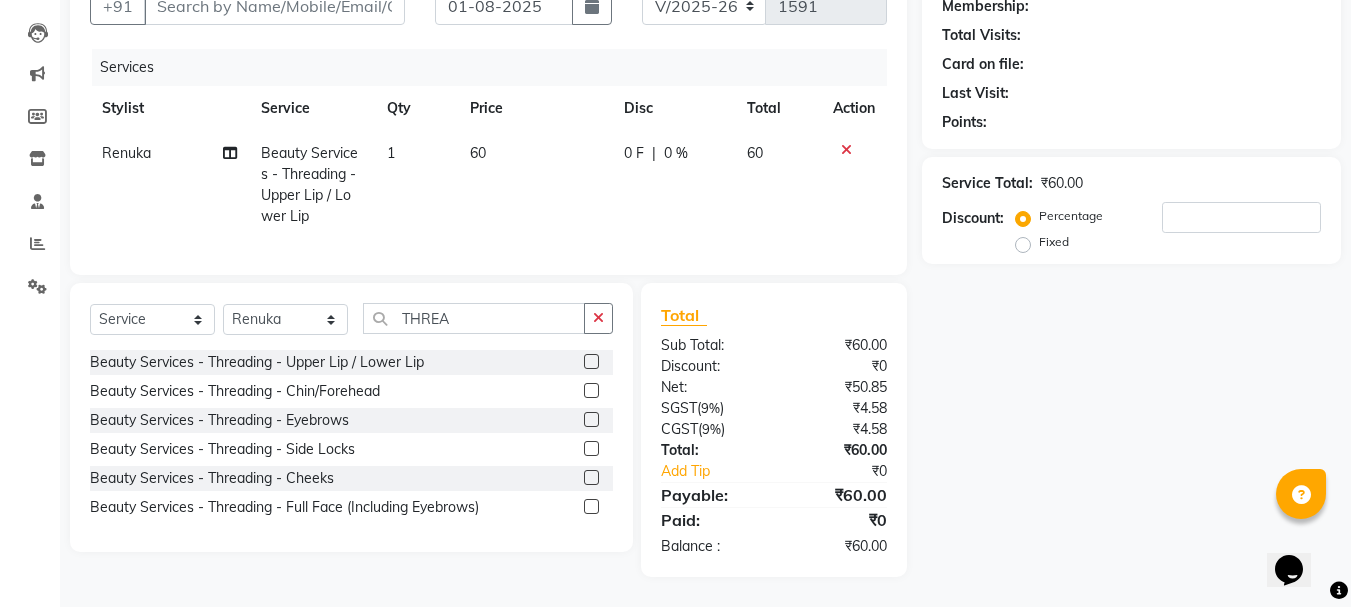 click 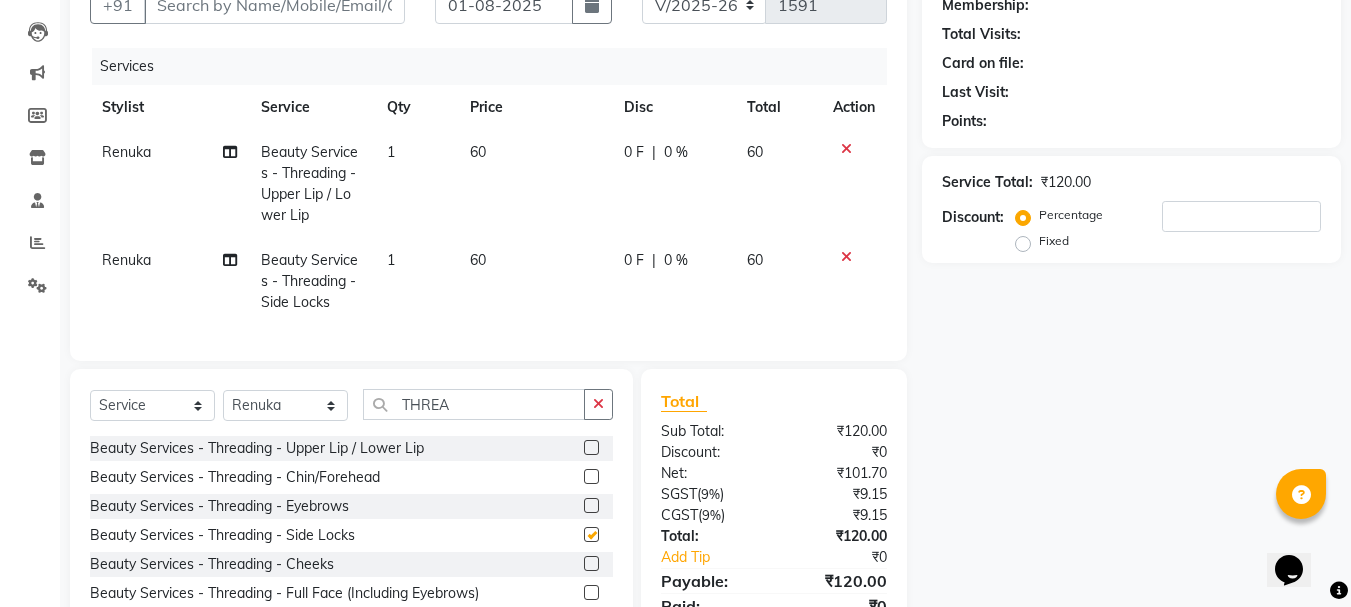 checkbox on "false" 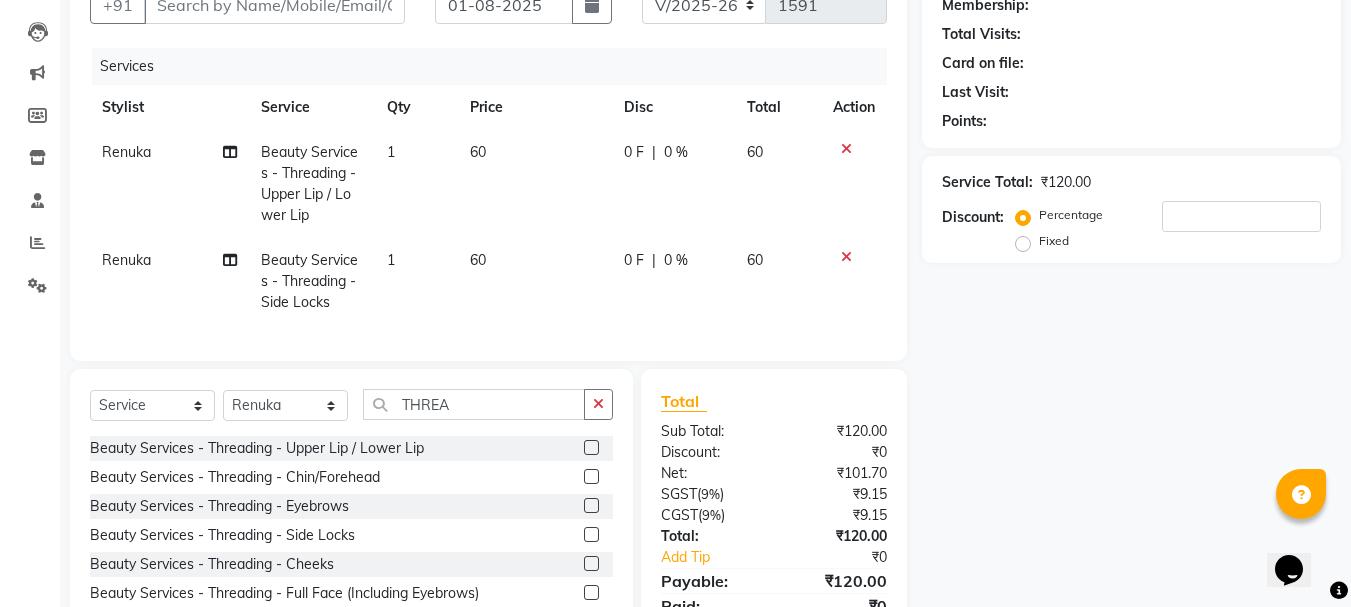 click 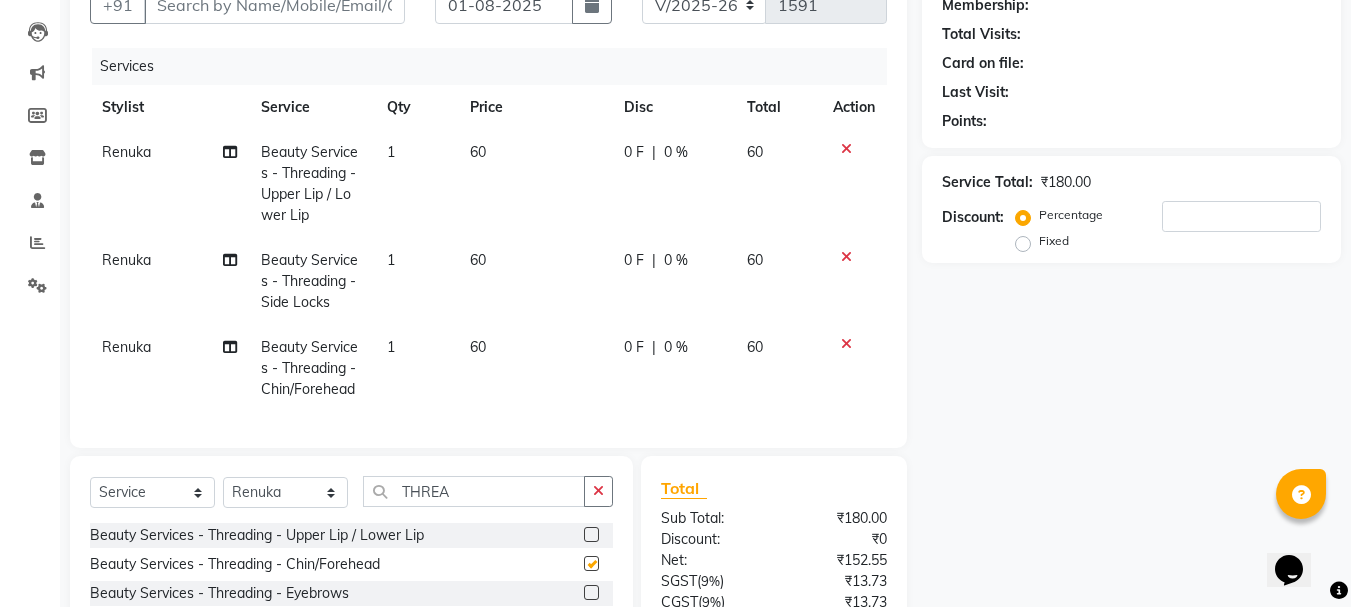checkbox on "false" 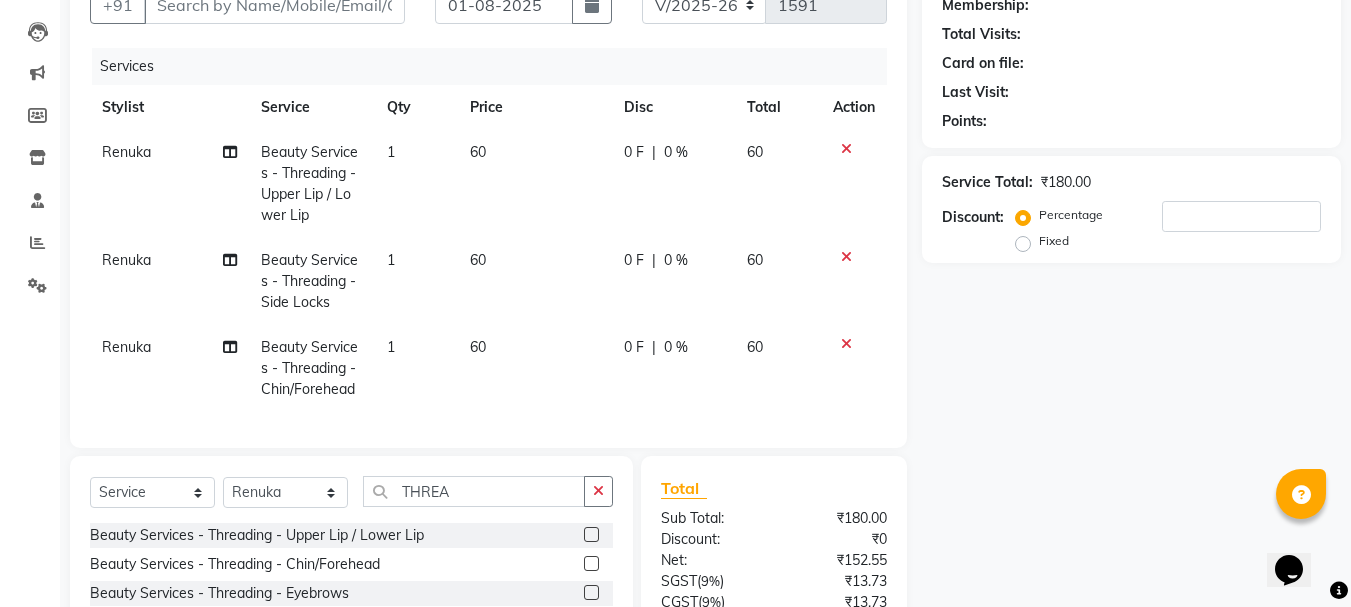 scroll, scrollTop: 0, scrollLeft: 0, axis: both 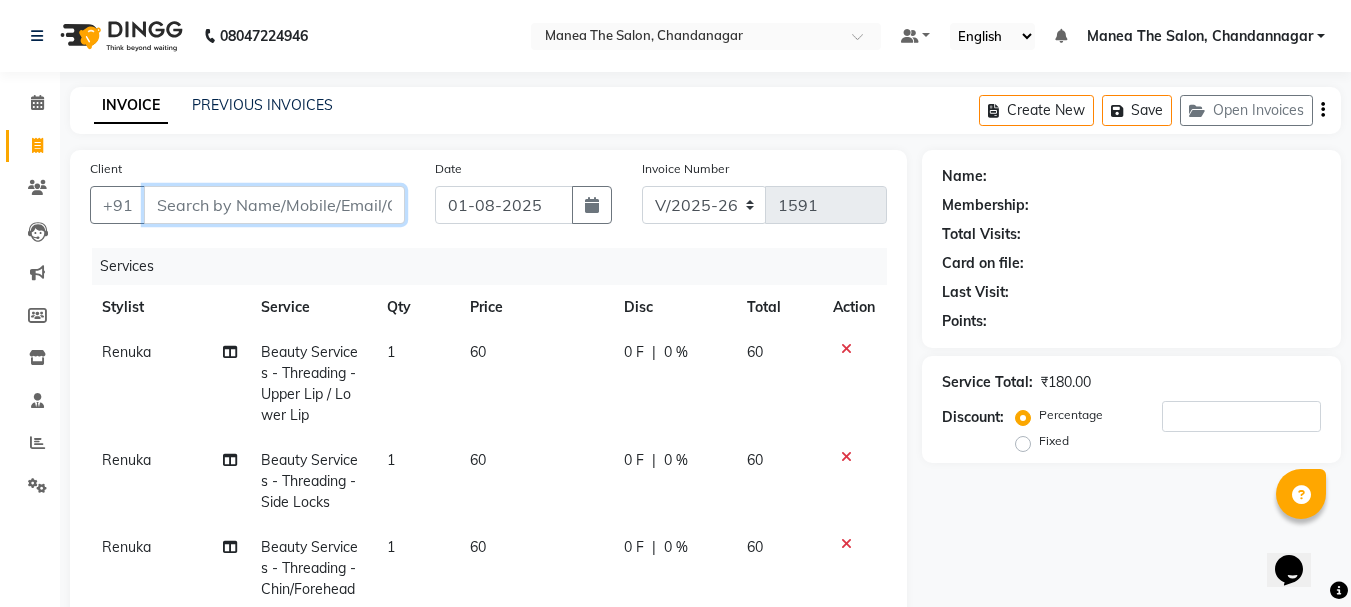 click on "Client" at bounding box center (274, 205) 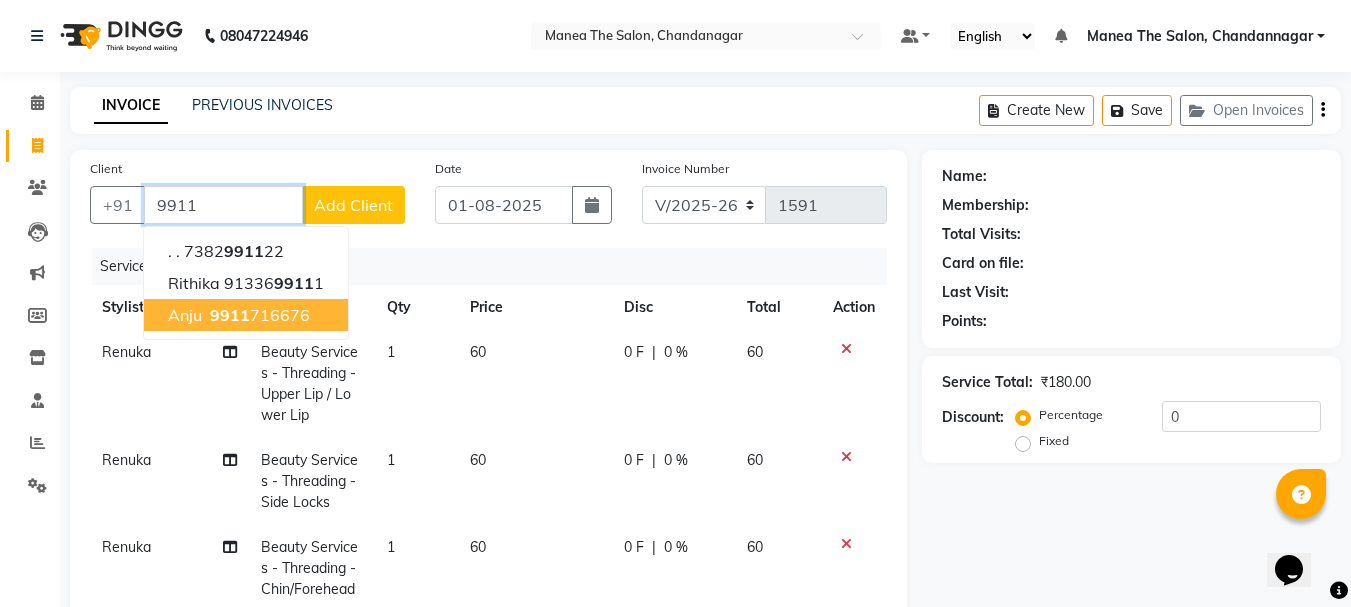 click on "[PHONE]" at bounding box center [258, 315] 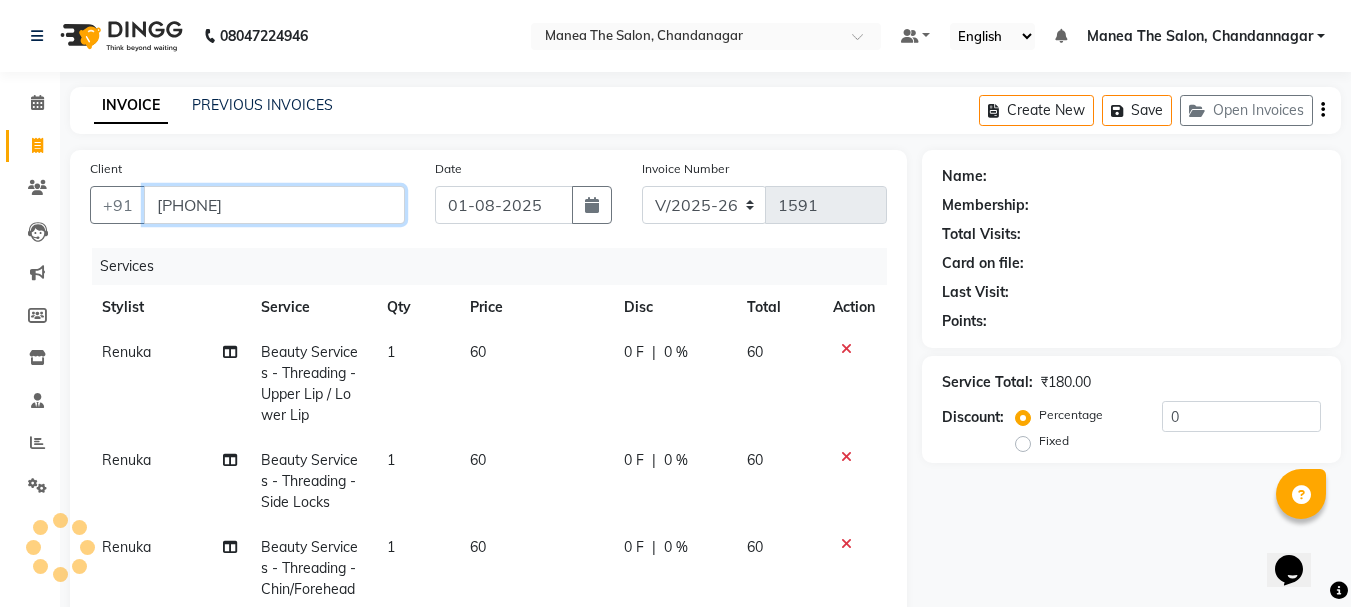 type on "[PHONE]" 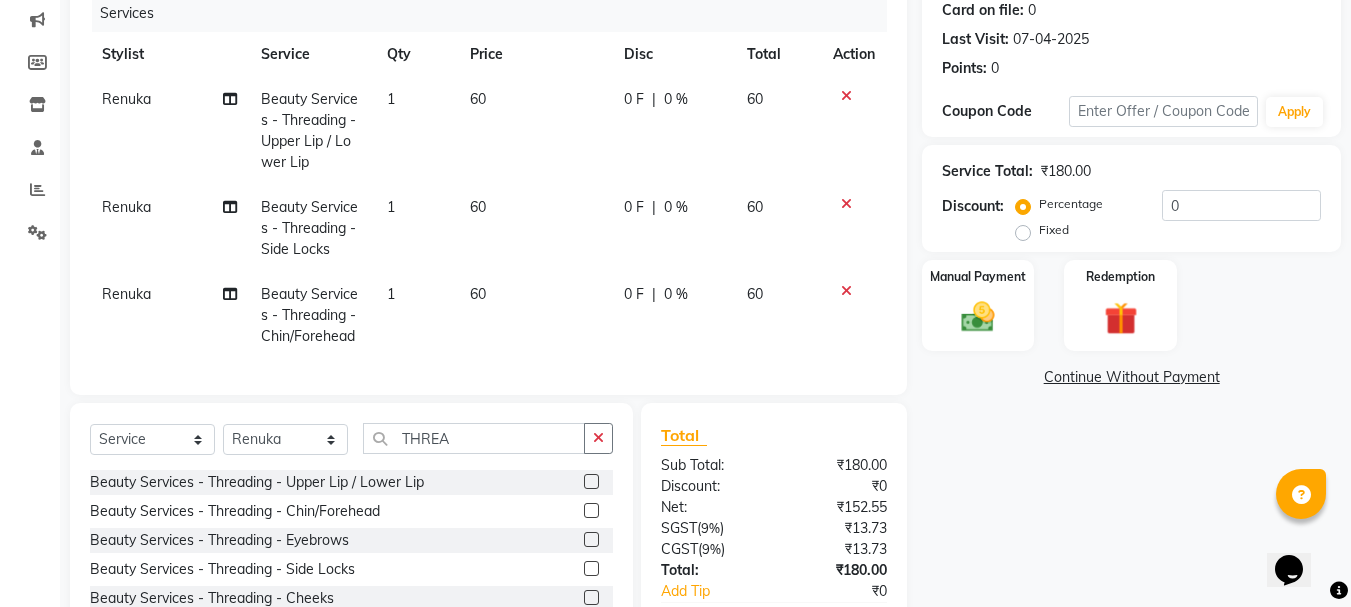 scroll, scrollTop: 300, scrollLeft: 0, axis: vertical 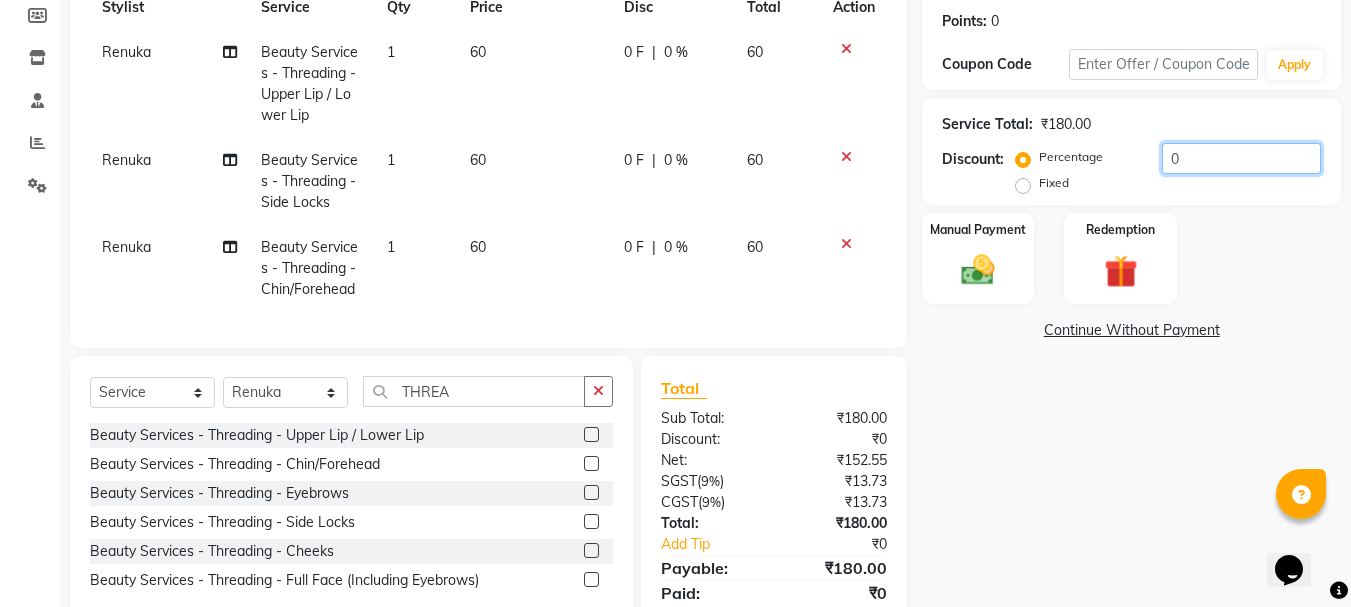 click on "0" 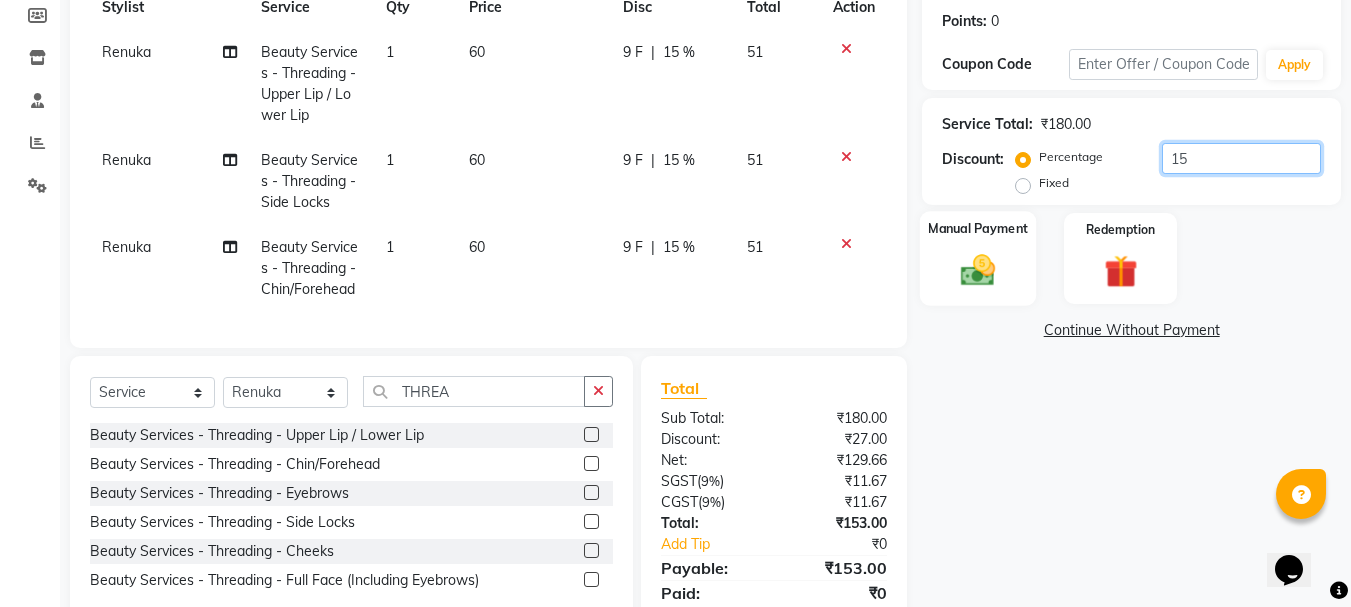 type on "15" 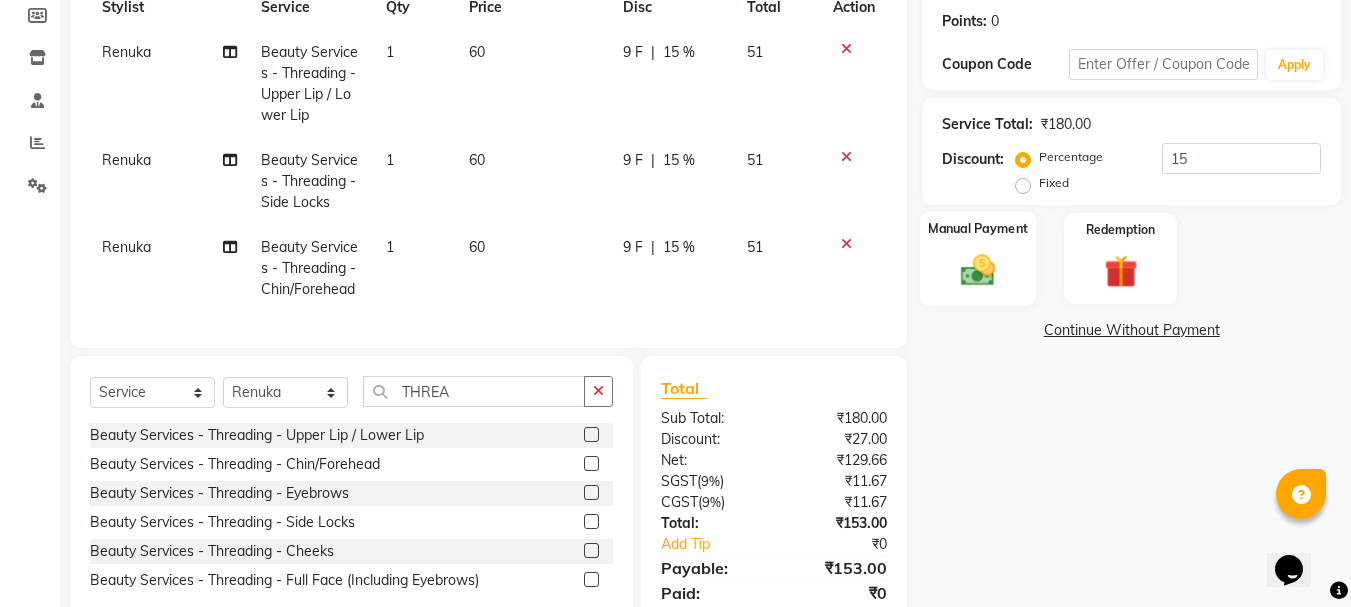click 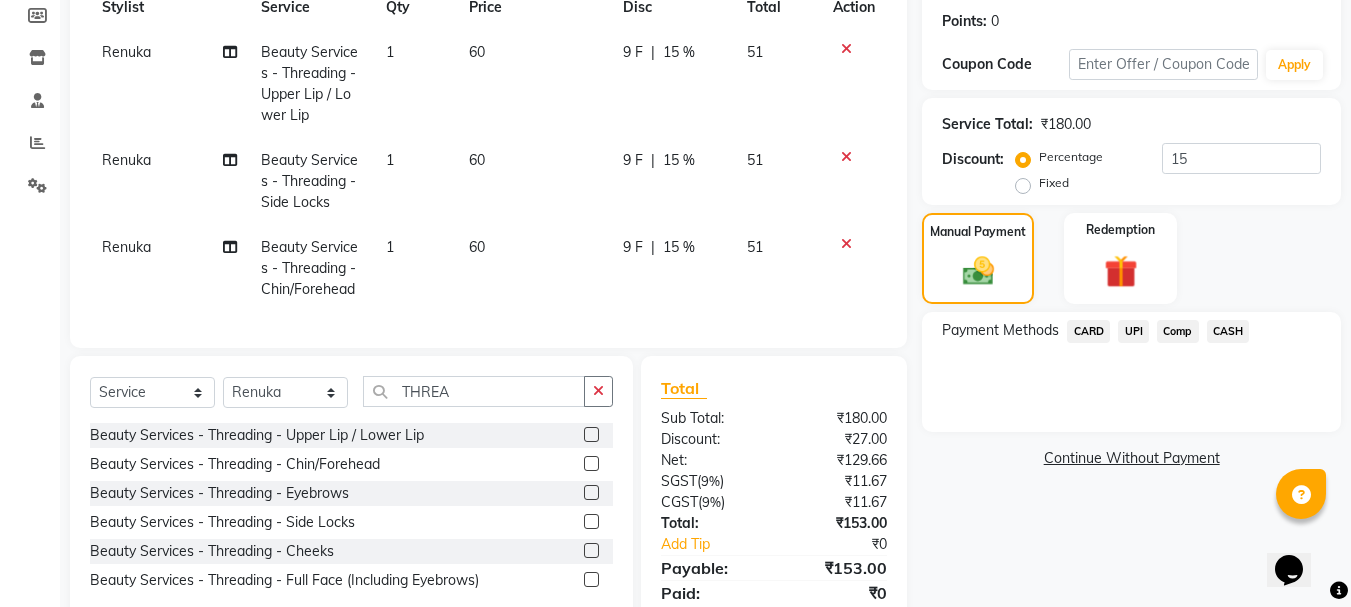 scroll, scrollTop: 388, scrollLeft: 0, axis: vertical 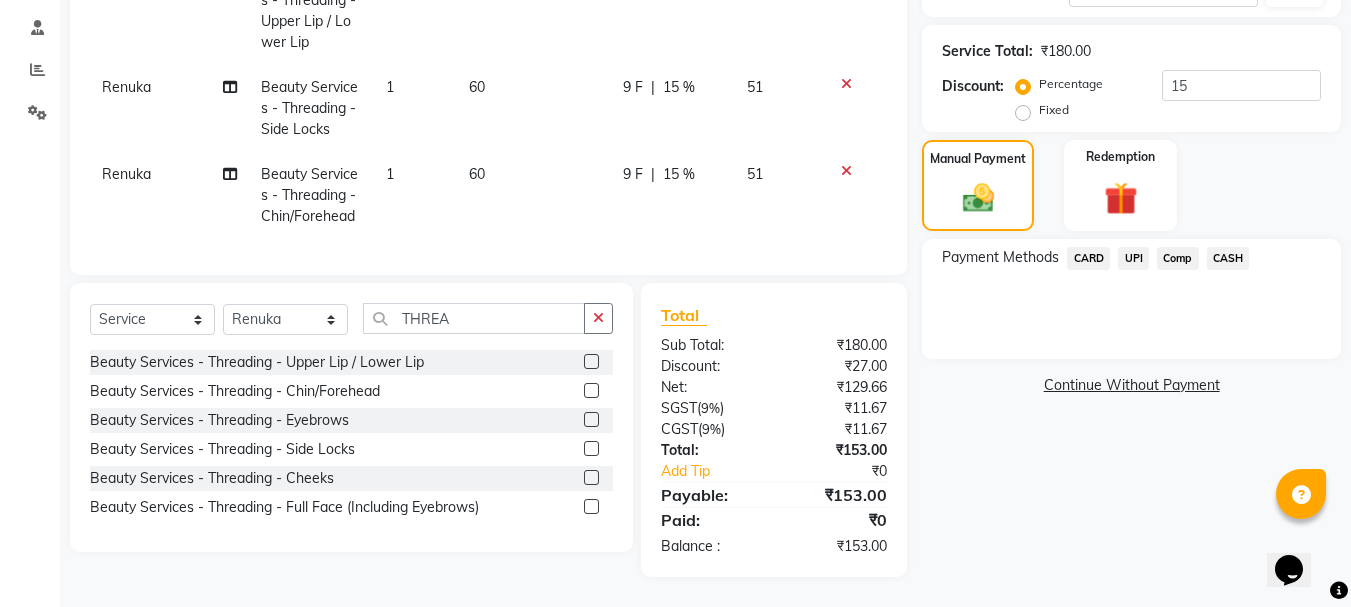 click on "UPI" 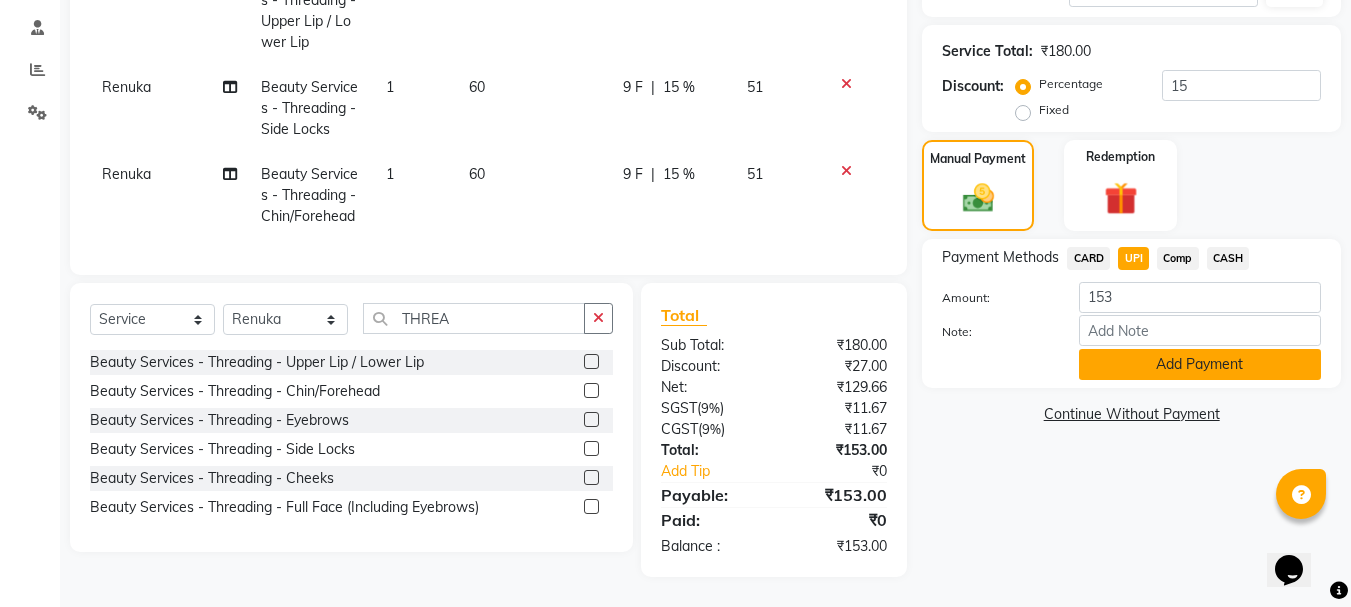 click on "Add Payment" 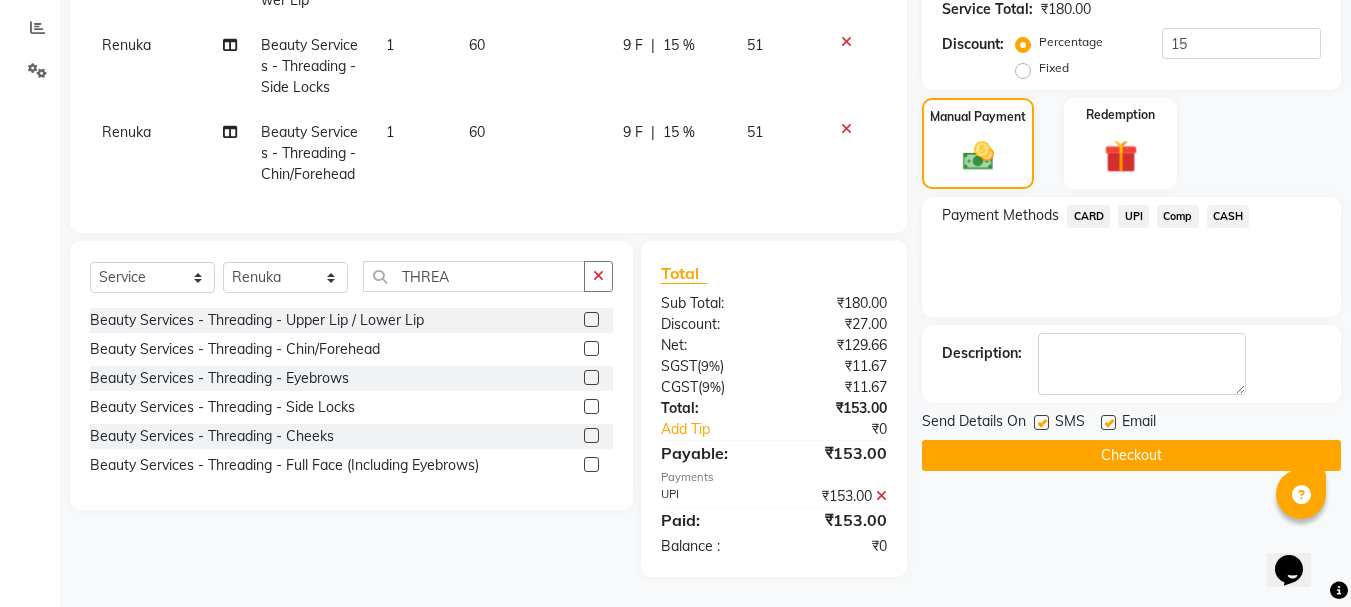 scroll, scrollTop: 430, scrollLeft: 0, axis: vertical 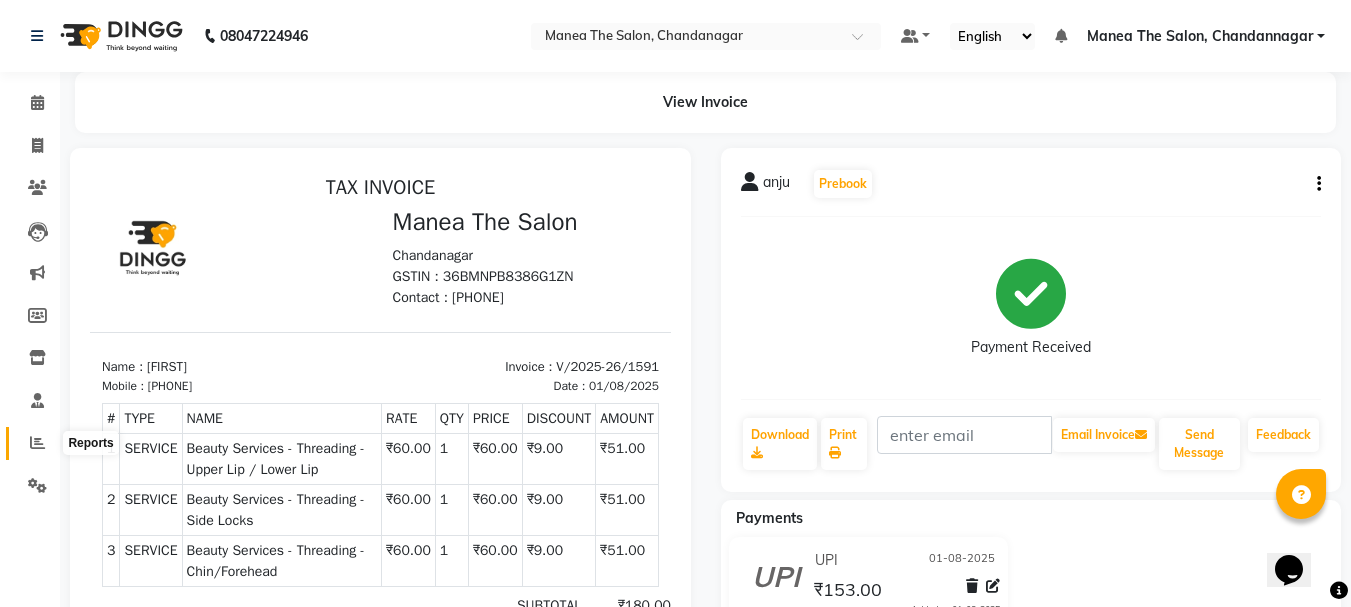 click 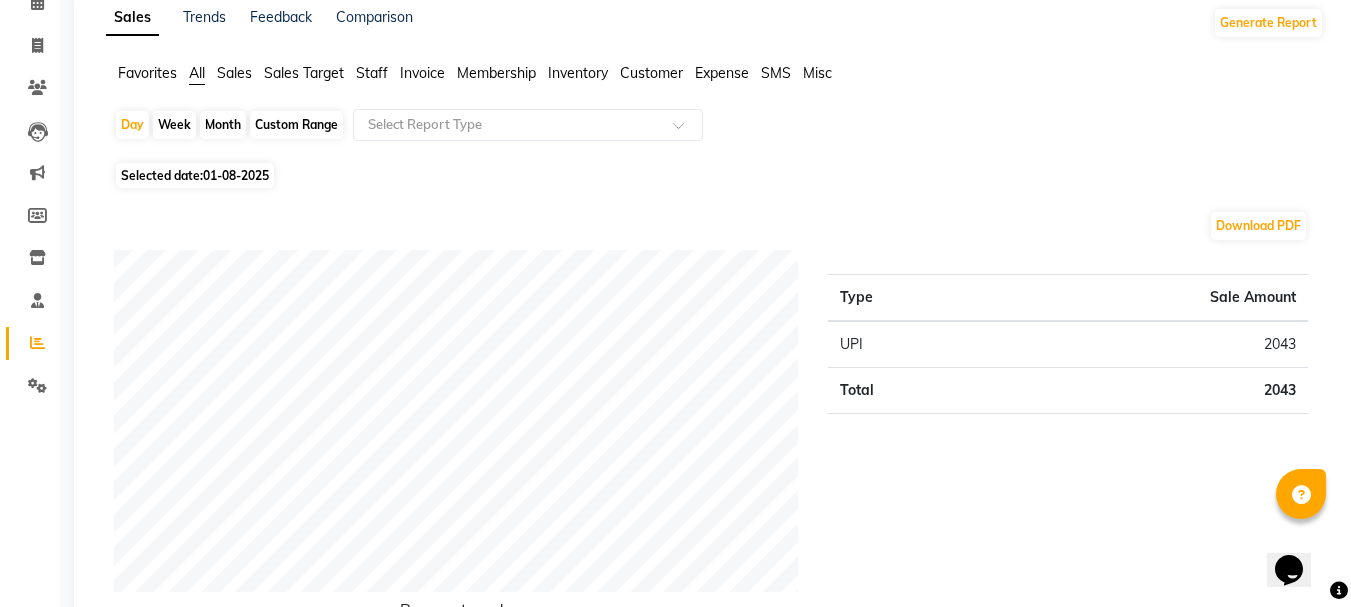 scroll, scrollTop: 0, scrollLeft: 0, axis: both 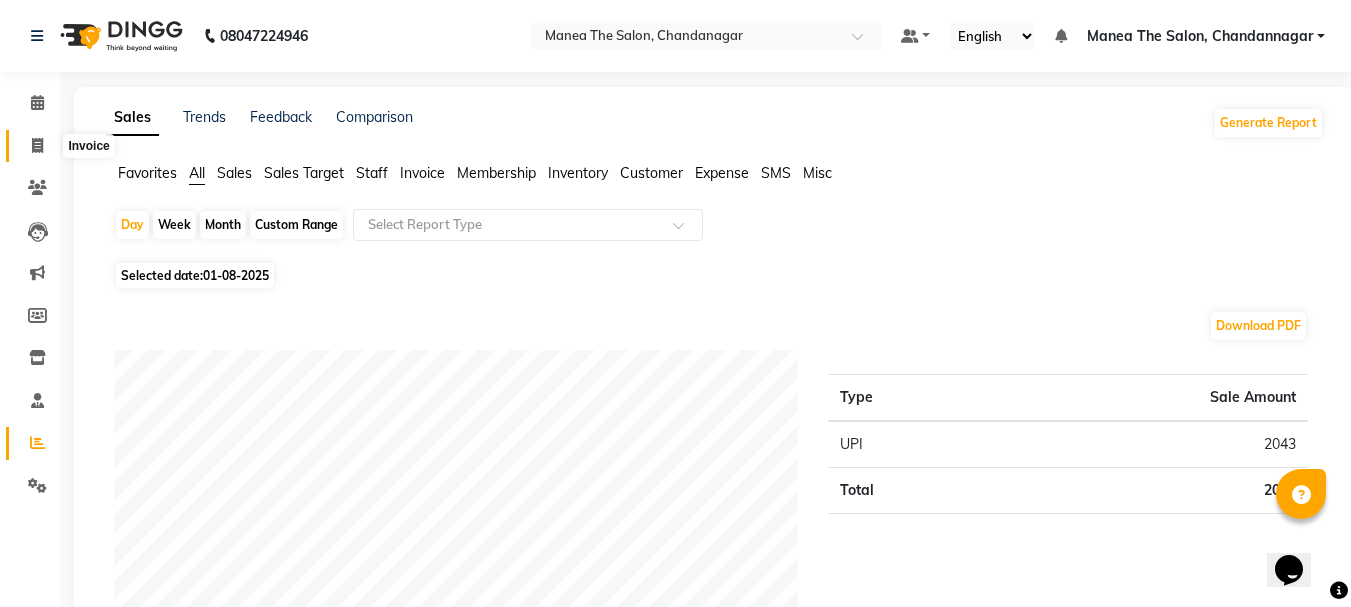 click 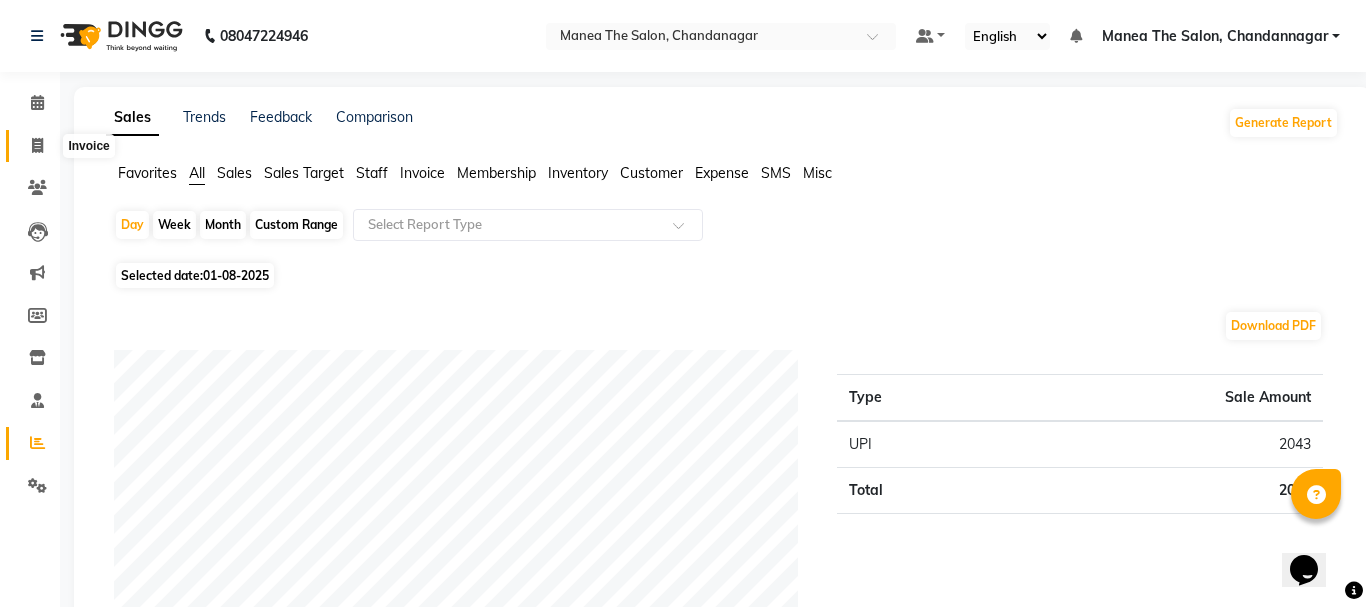 select on "service" 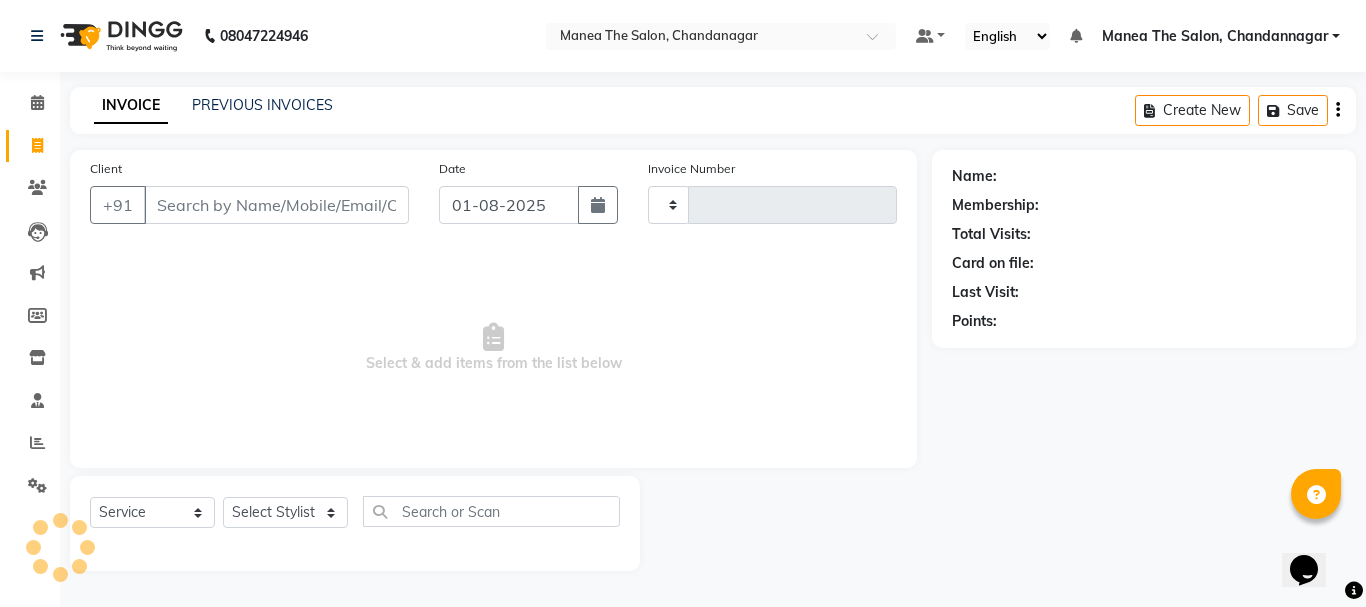 type on "1592" 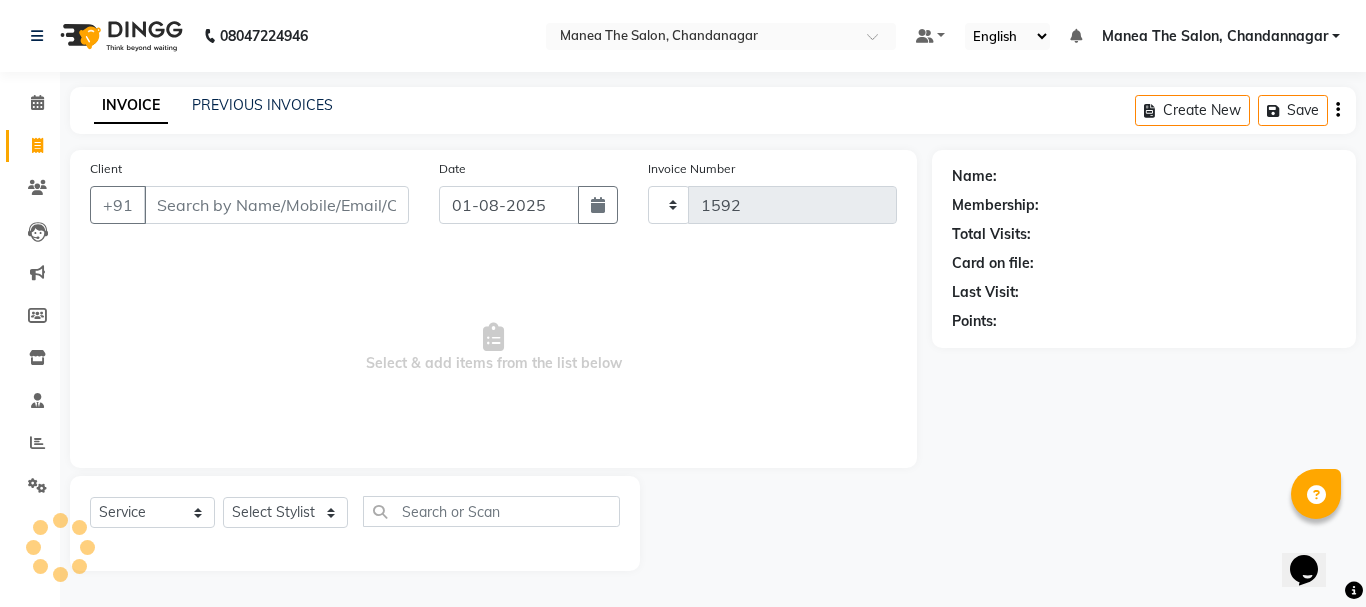 select on "7351" 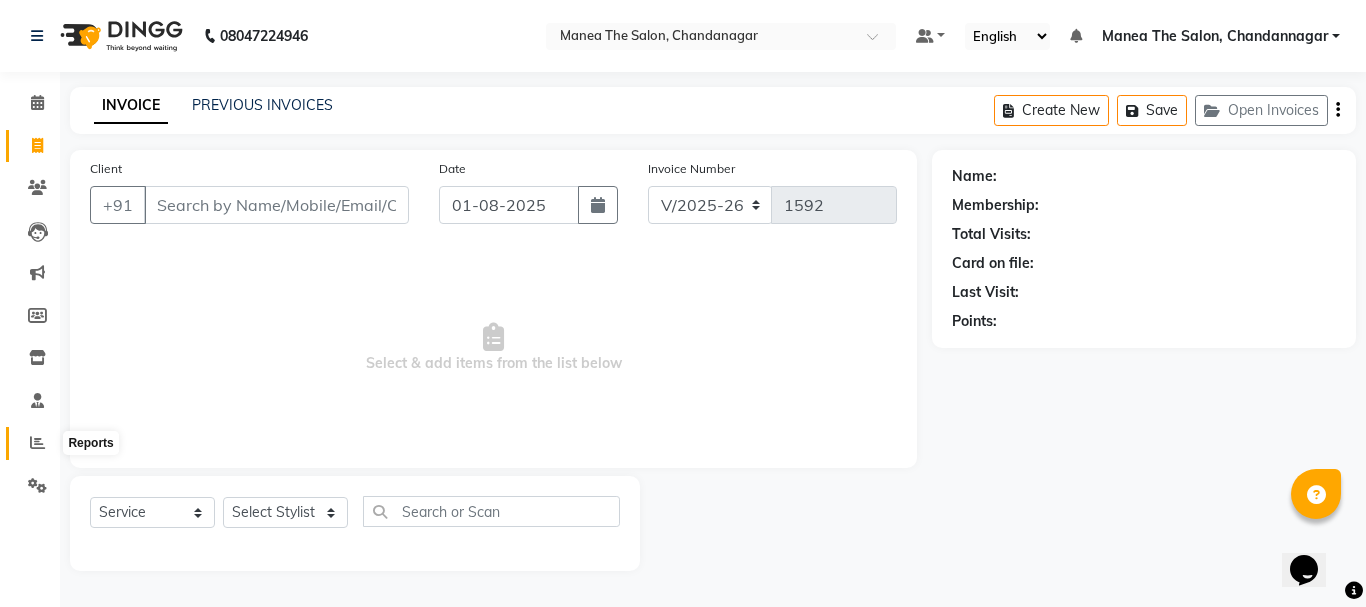 click 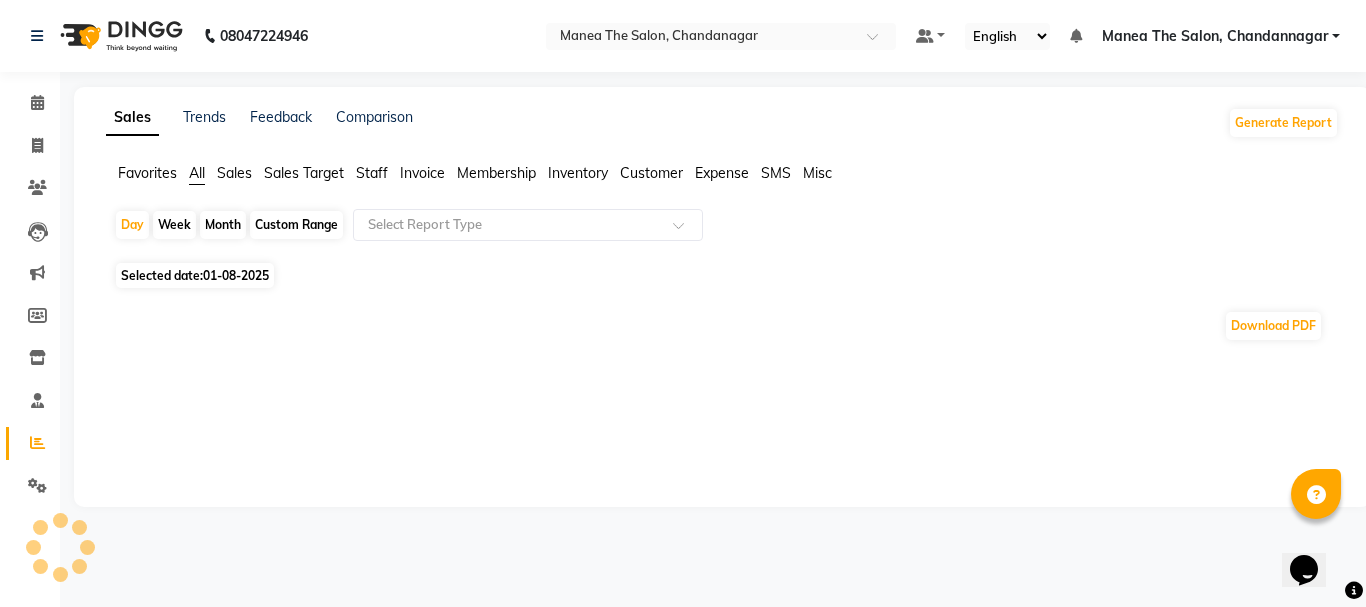click on "Month" 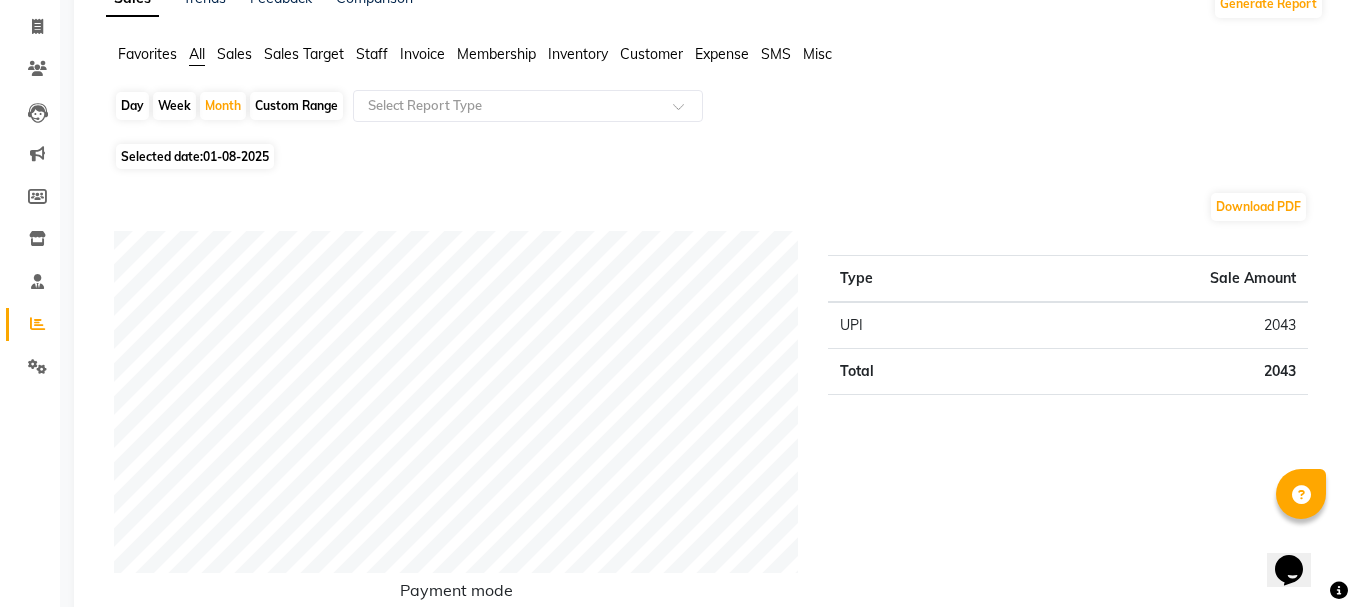 scroll, scrollTop: 0, scrollLeft: 0, axis: both 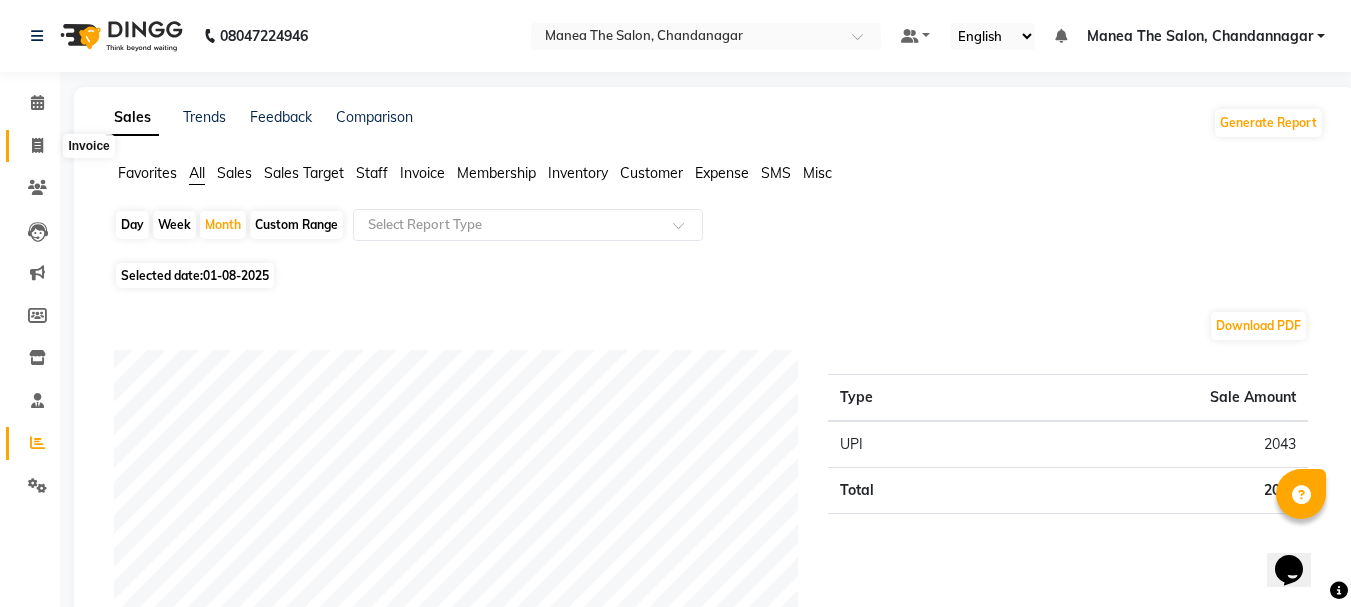 click 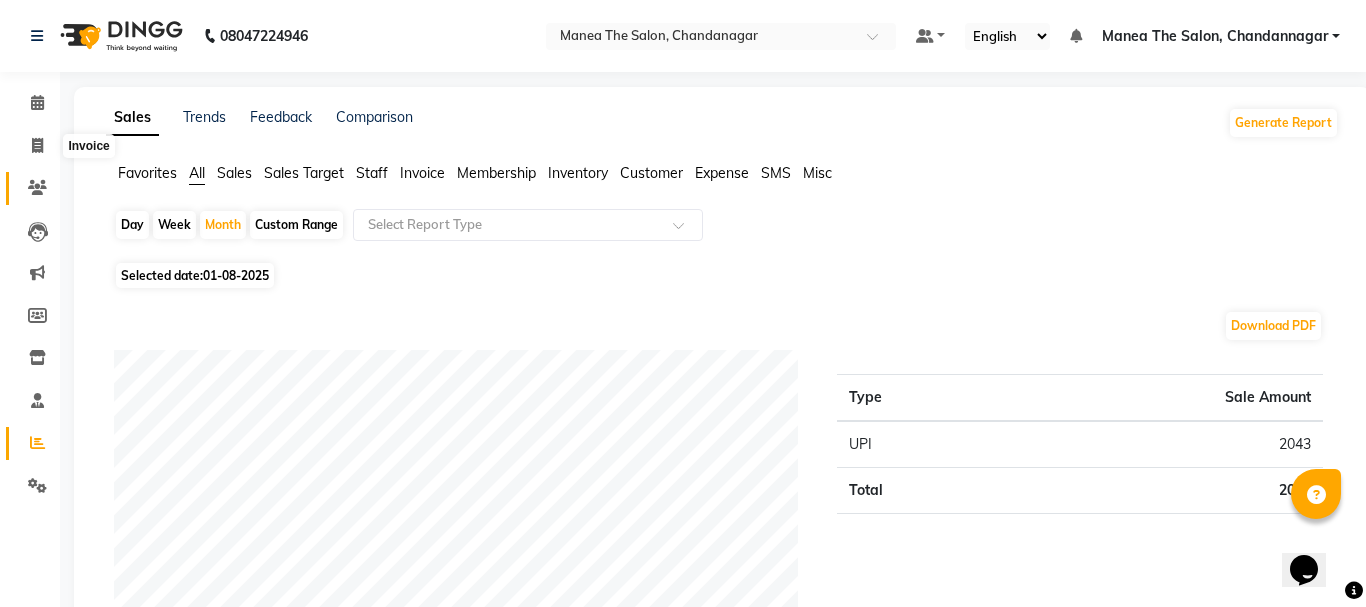 select on "7351" 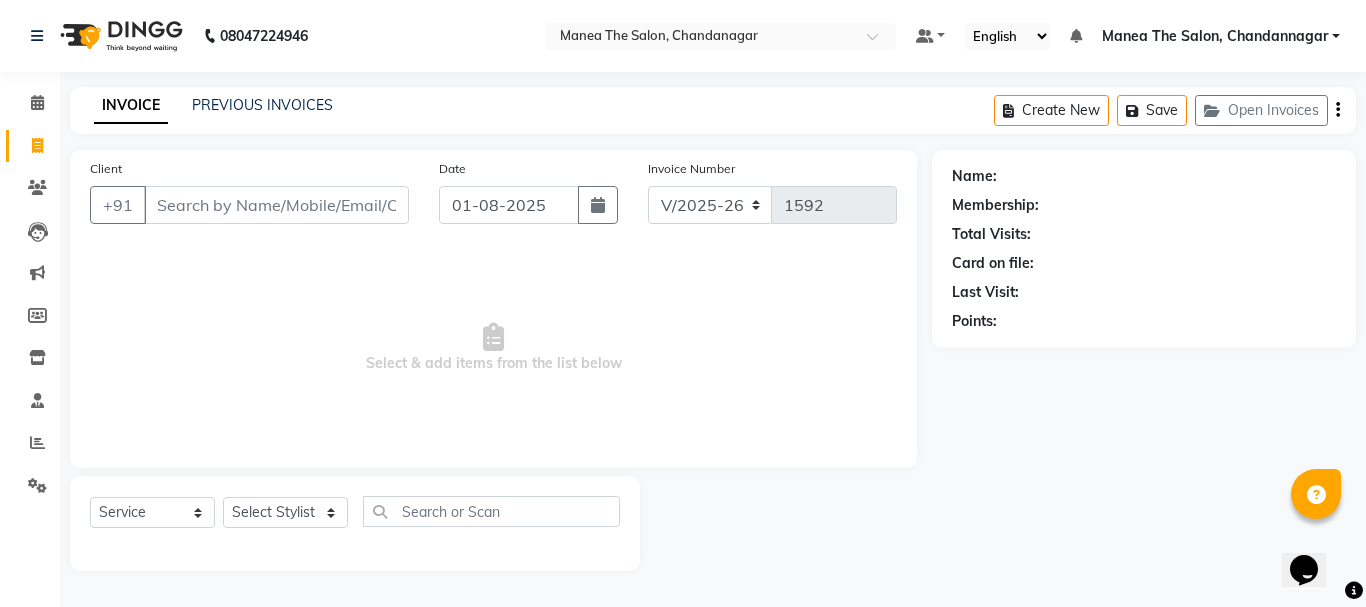 click on "Client" at bounding box center [276, 205] 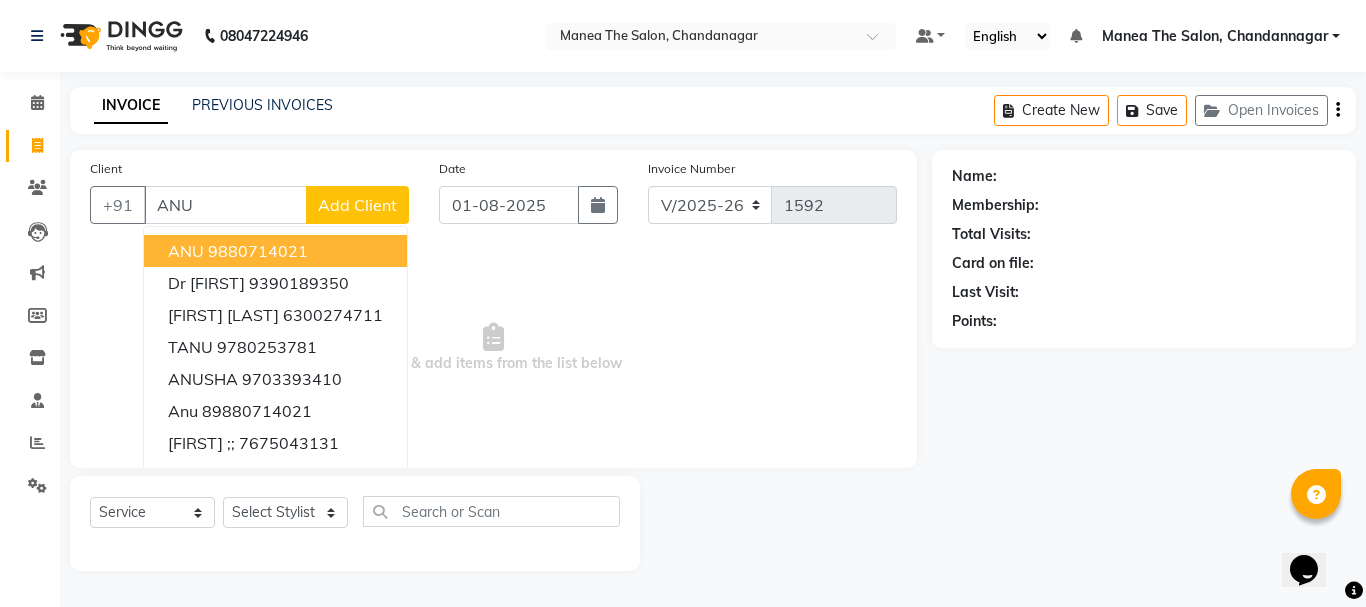 click on "9880714021" at bounding box center (258, 251) 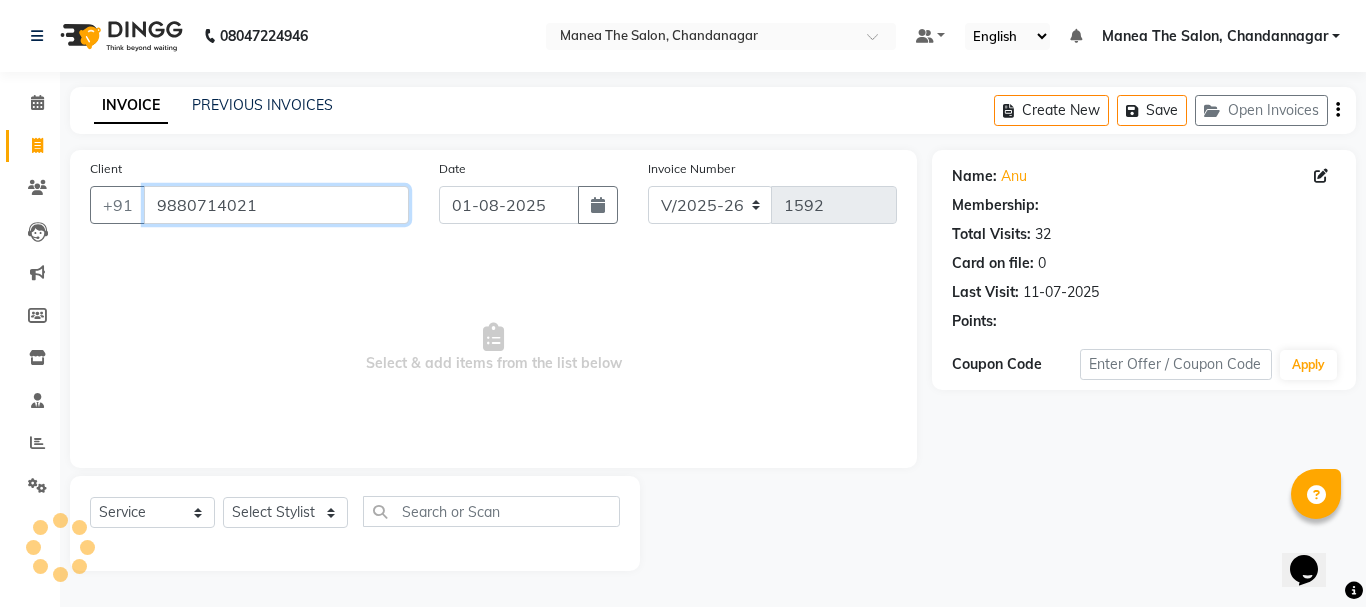 click on "9880714021" at bounding box center (276, 205) 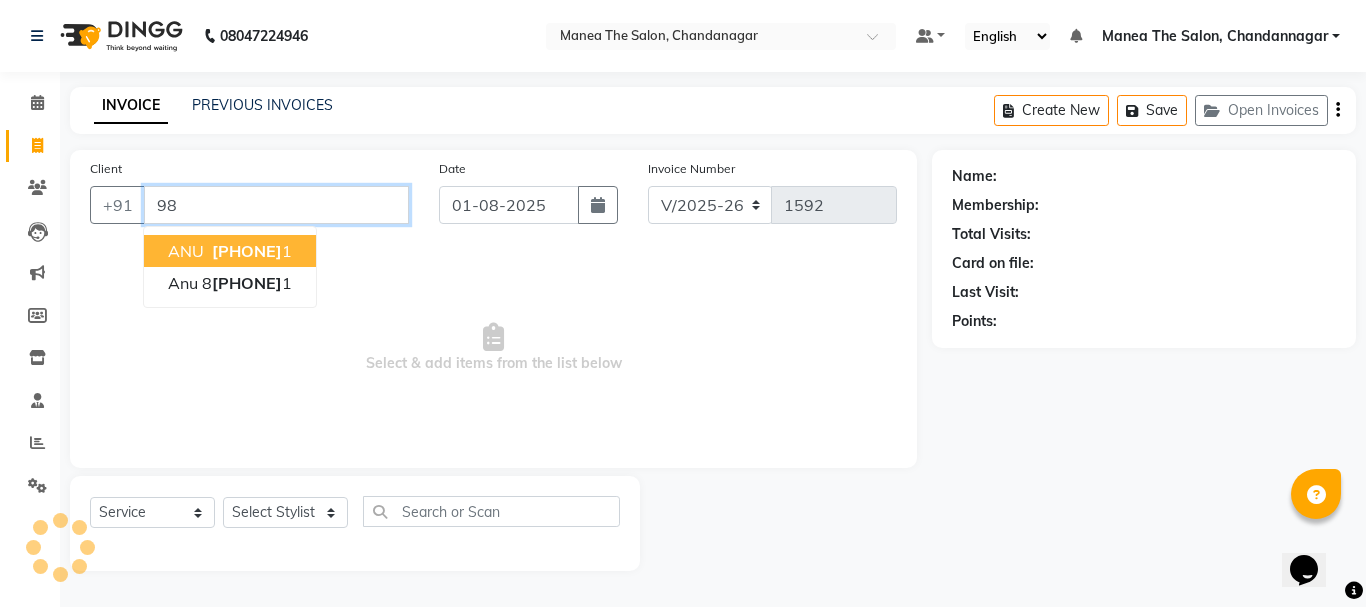 type on "9" 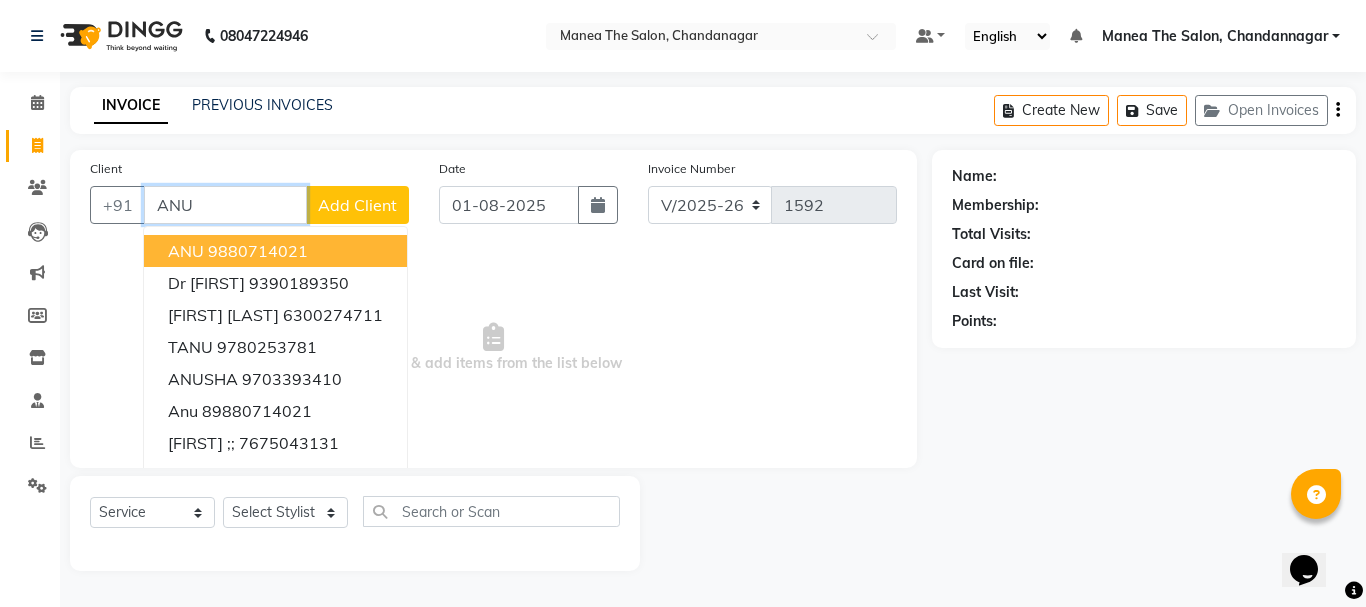 click on "9880714021" at bounding box center [258, 251] 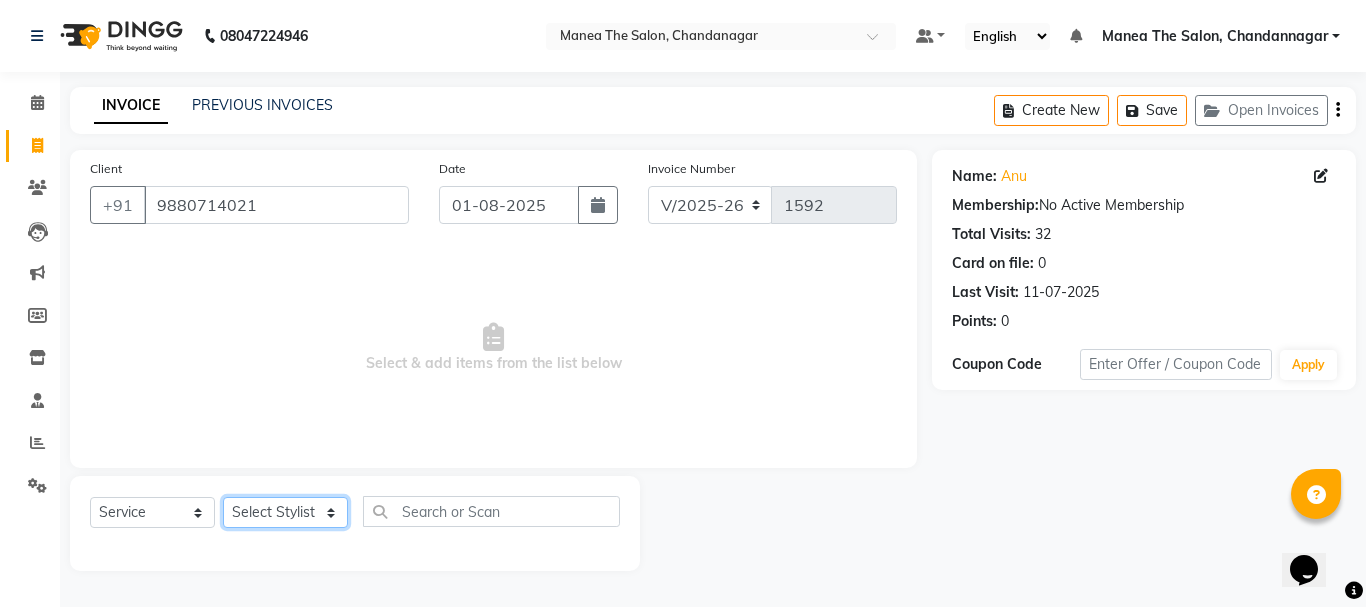 click on "Select Stylist aman [FIRST] Divya Prasad Rajyalaxmi Renuka shireesha Sulthana" 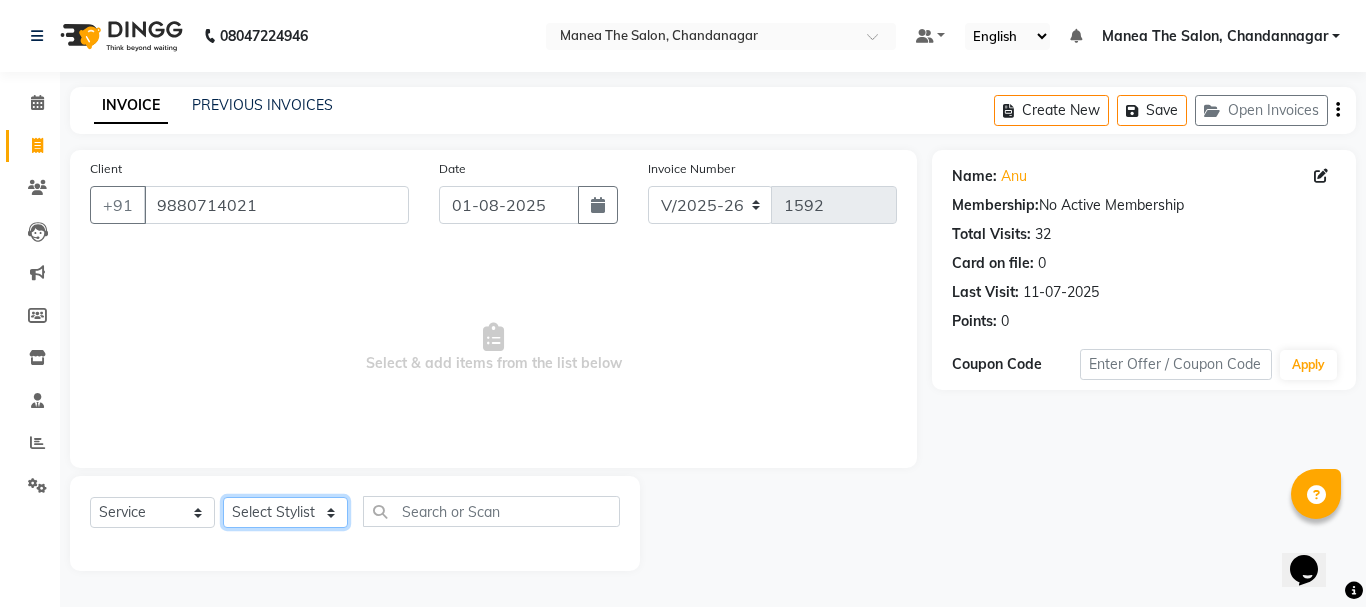 select on "63582" 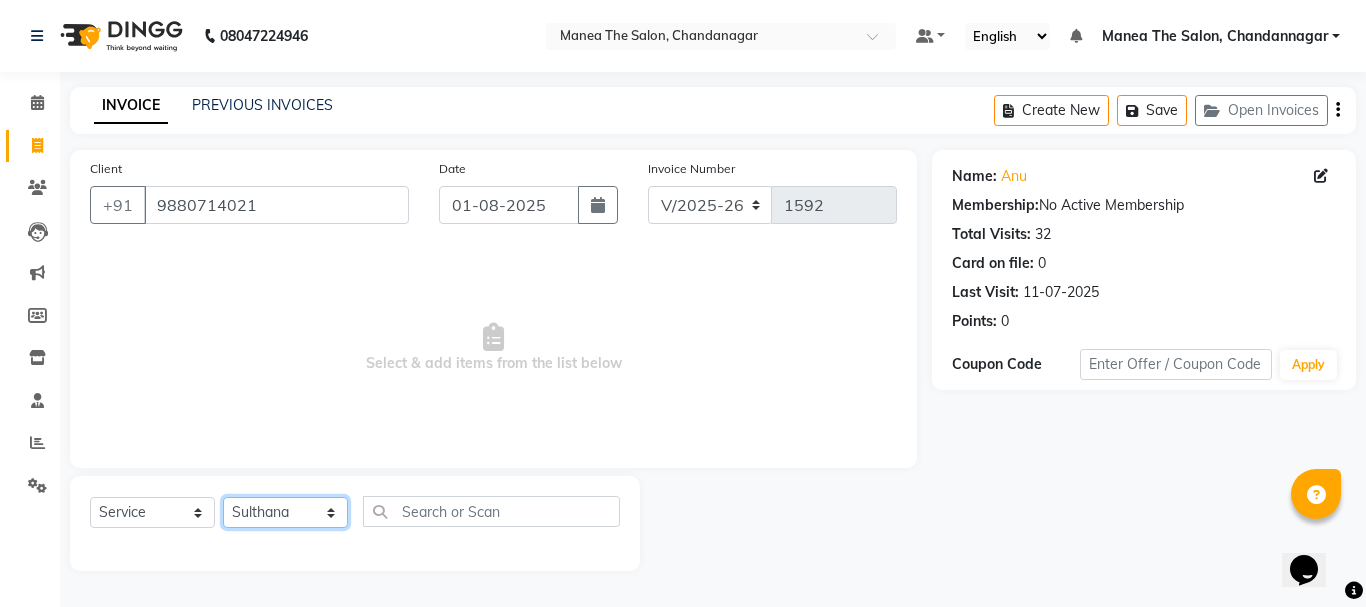 click on "Select Stylist aman [FIRST] Divya Prasad Rajyalaxmi Renuka shireesha Sulthana" 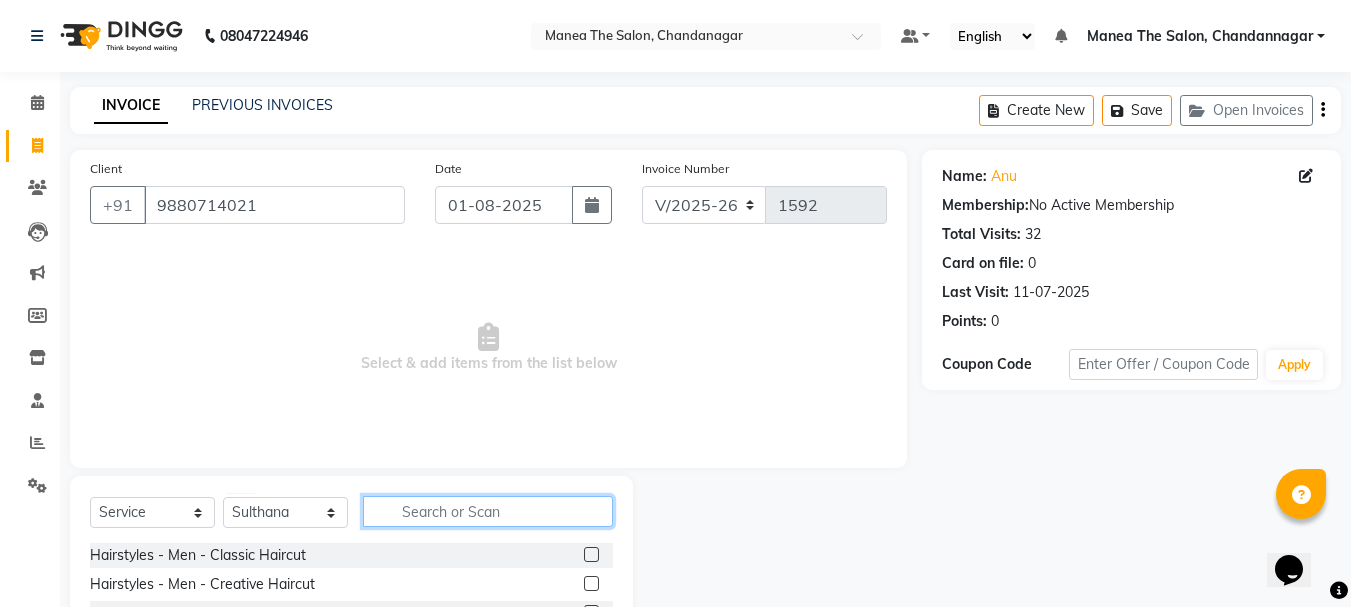click 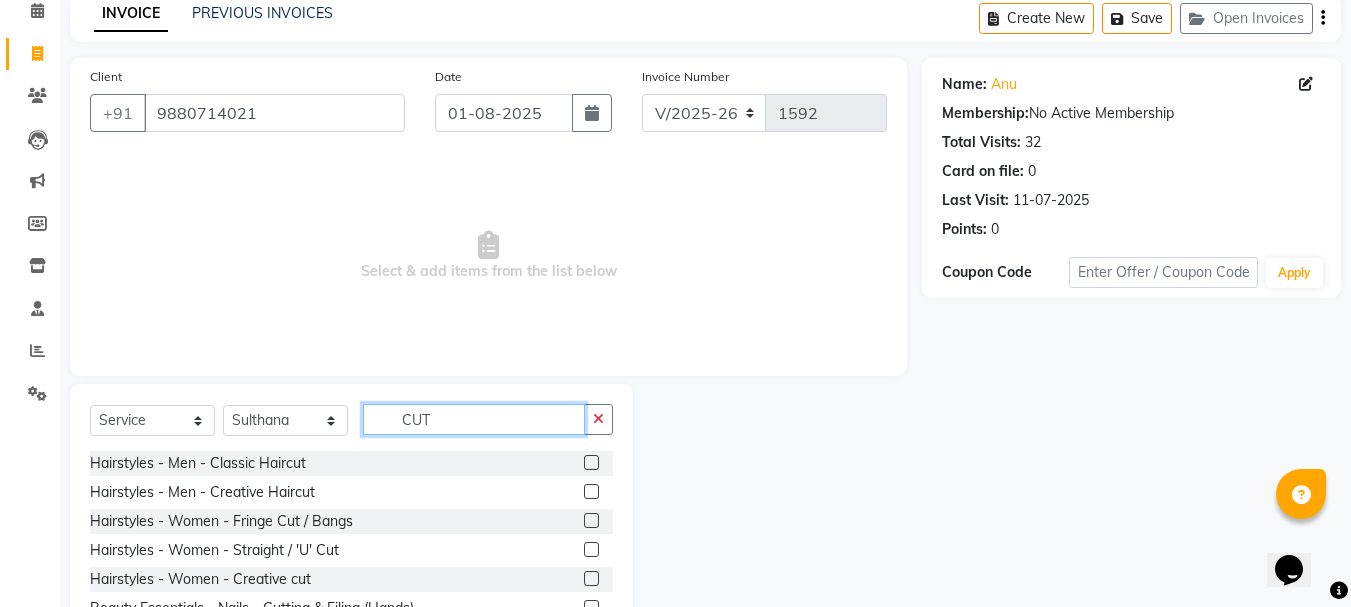 scroll, scrollTop: 194, scrollLeft: 0, axis: vertical 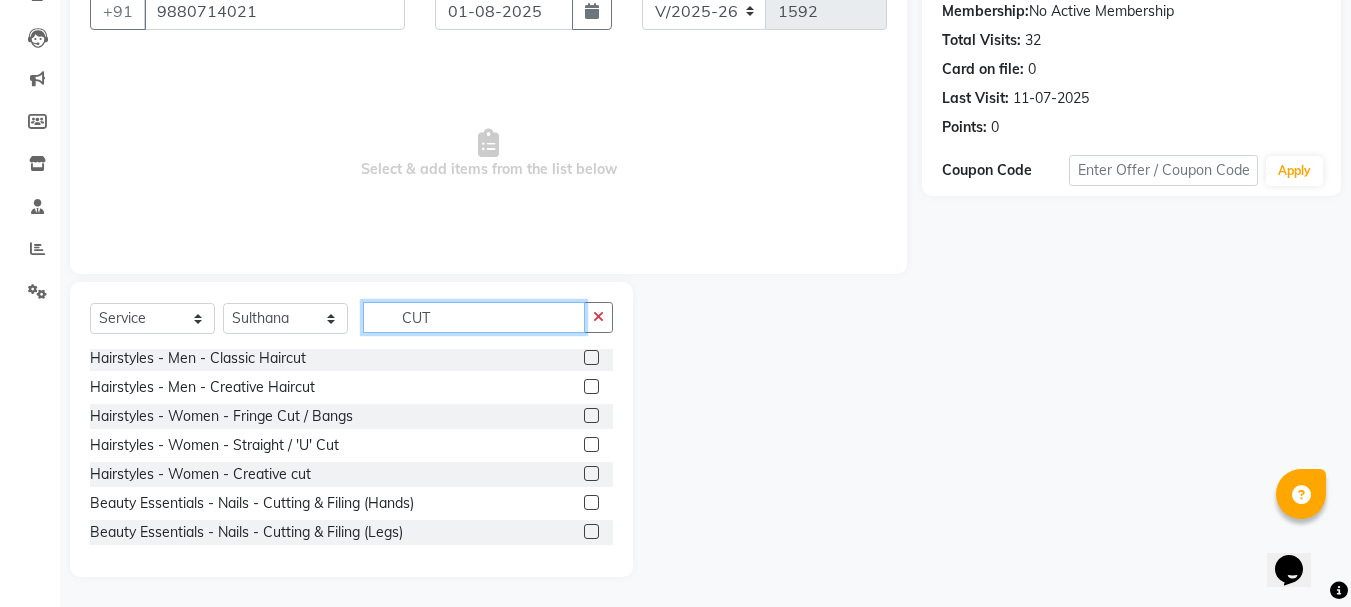 type on "CUT" 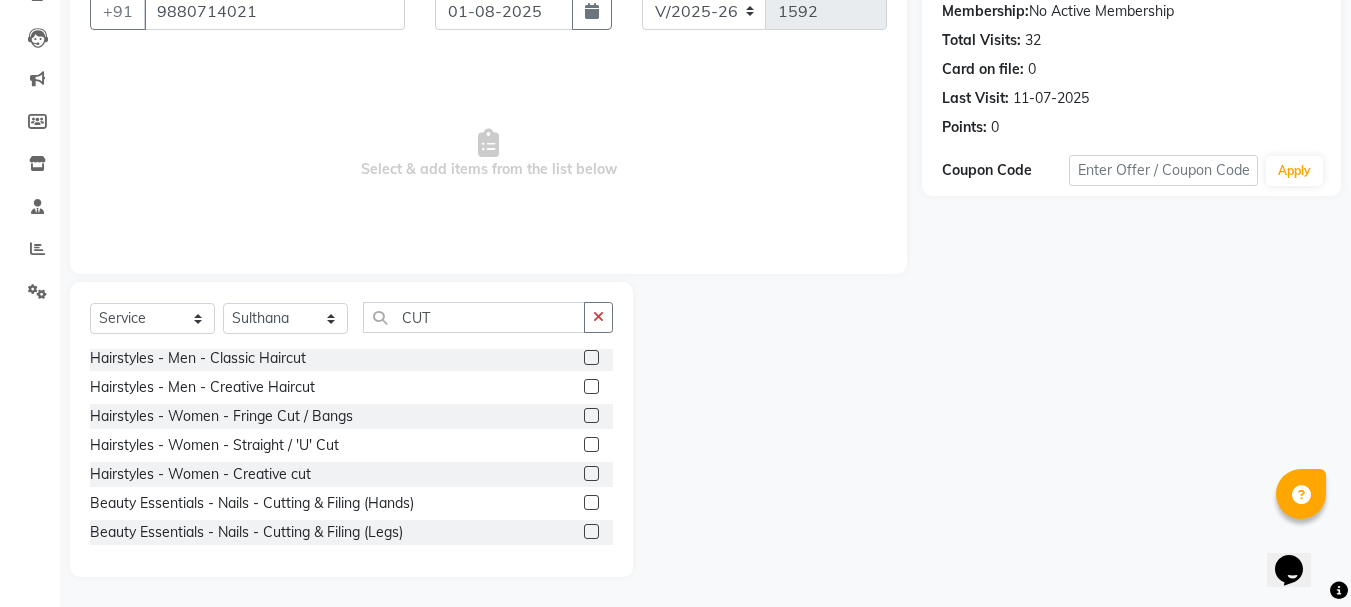 click 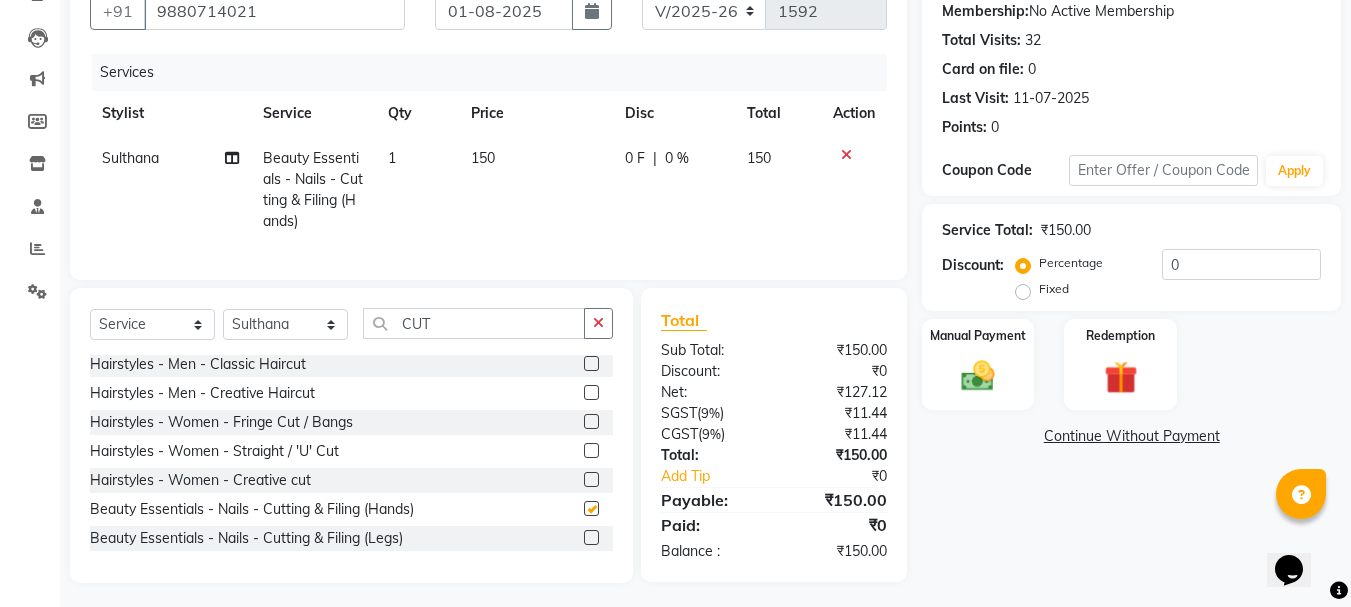 checkbox on "false" 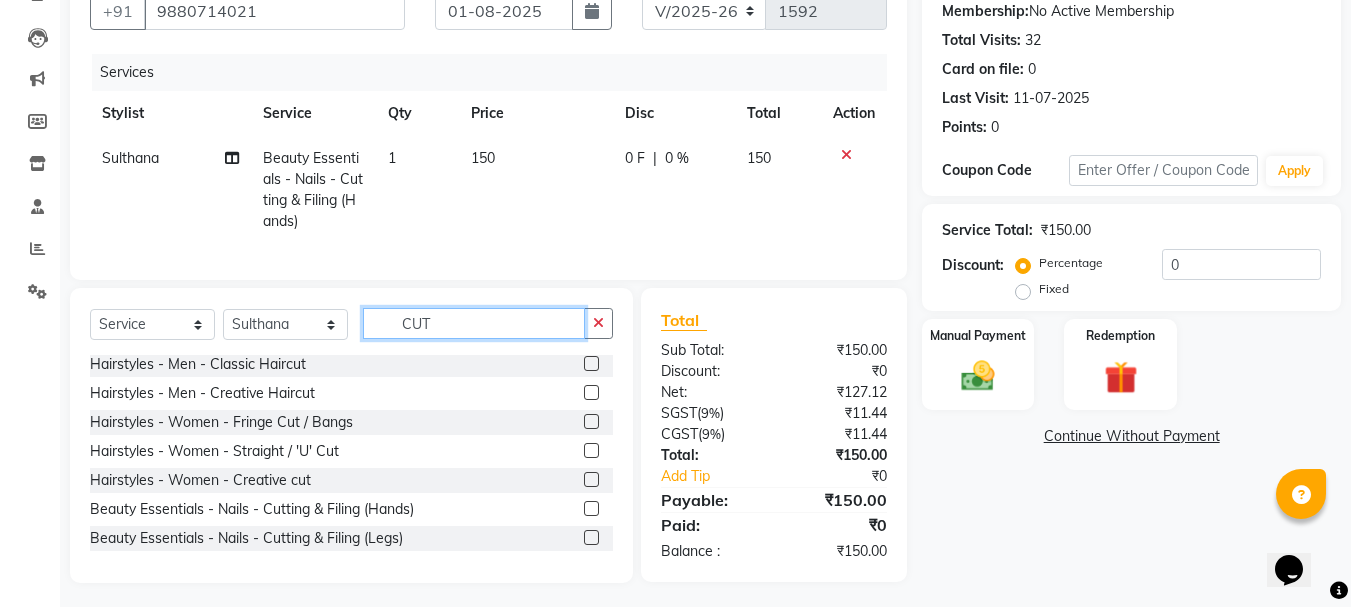 click on "CUT" 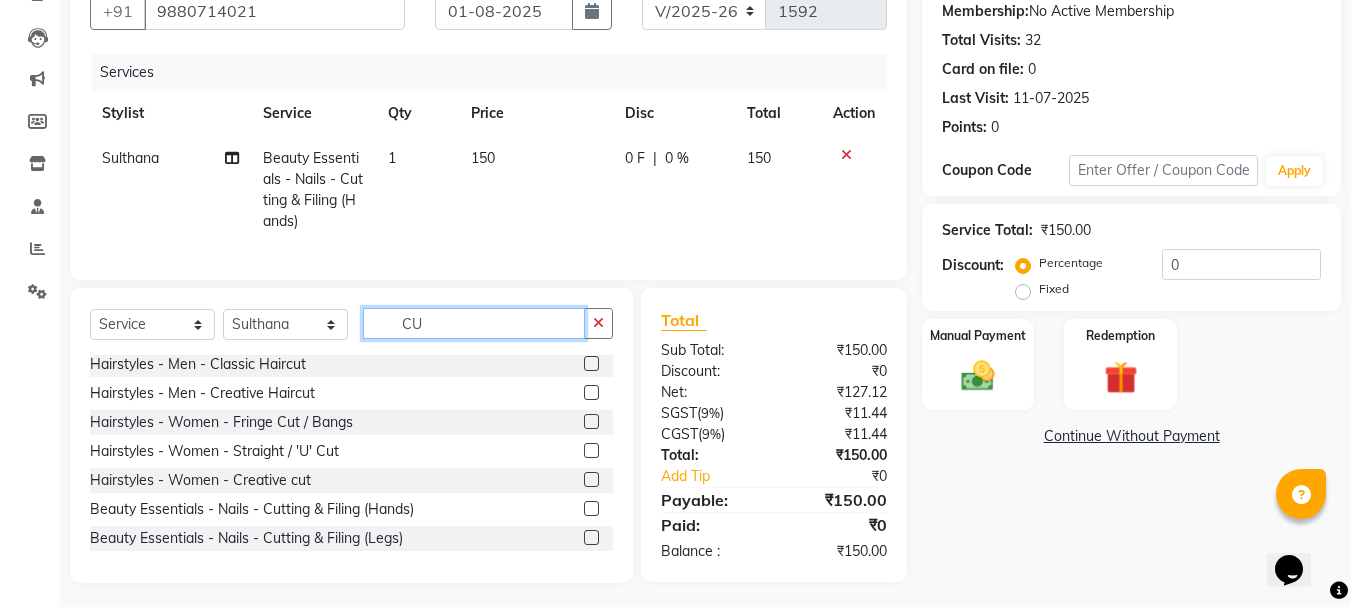 type on "C" 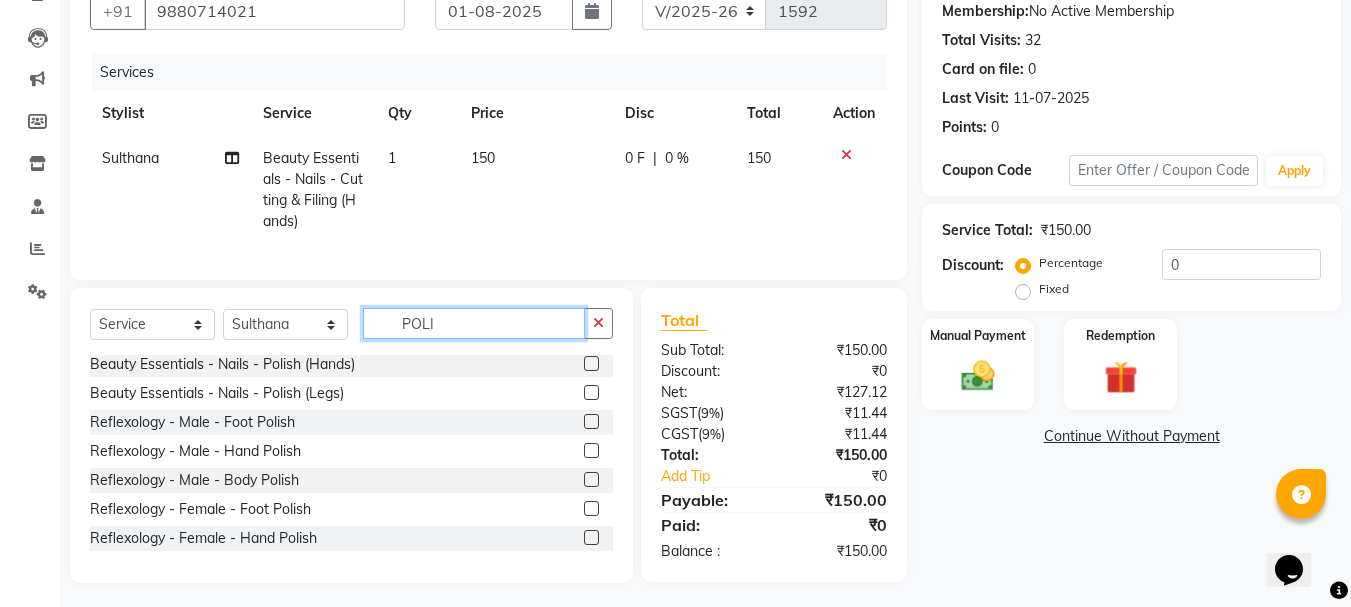 type on "POLI" 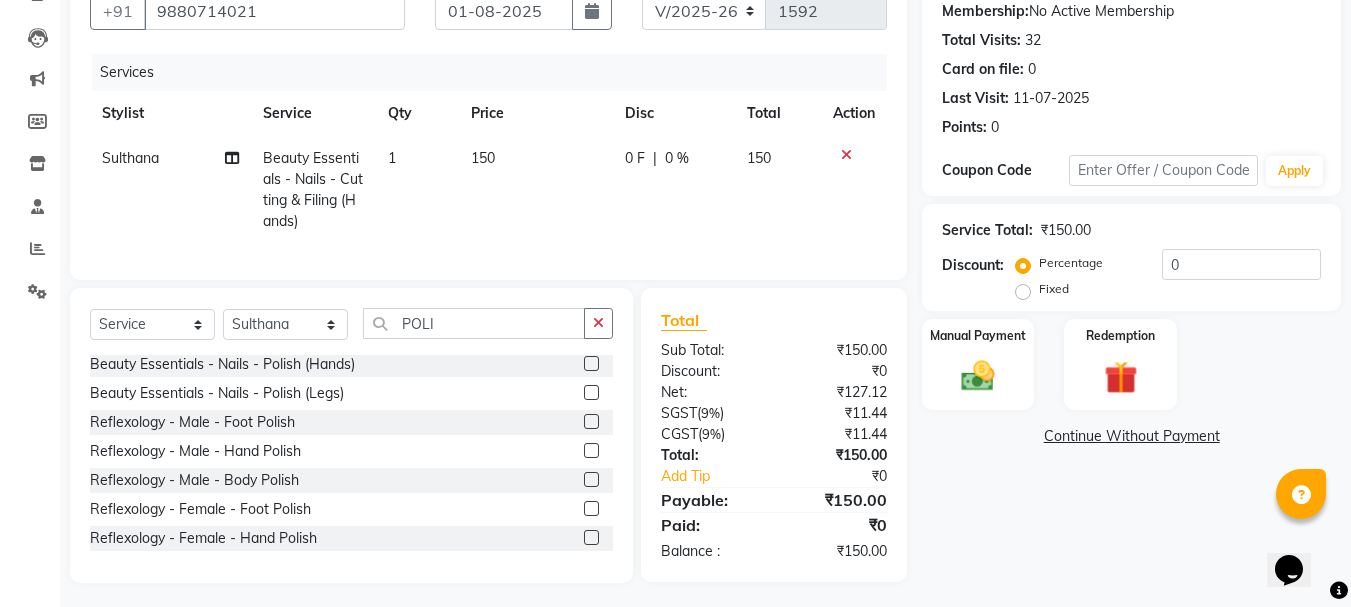 click 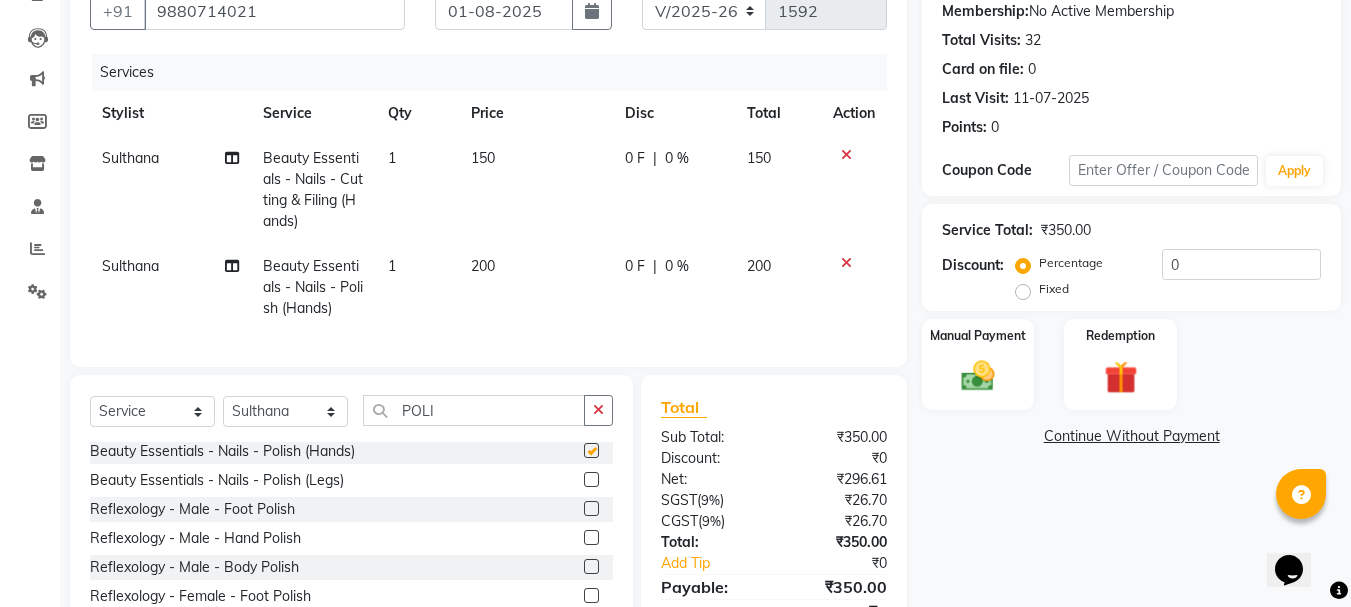 checkbox on "false" 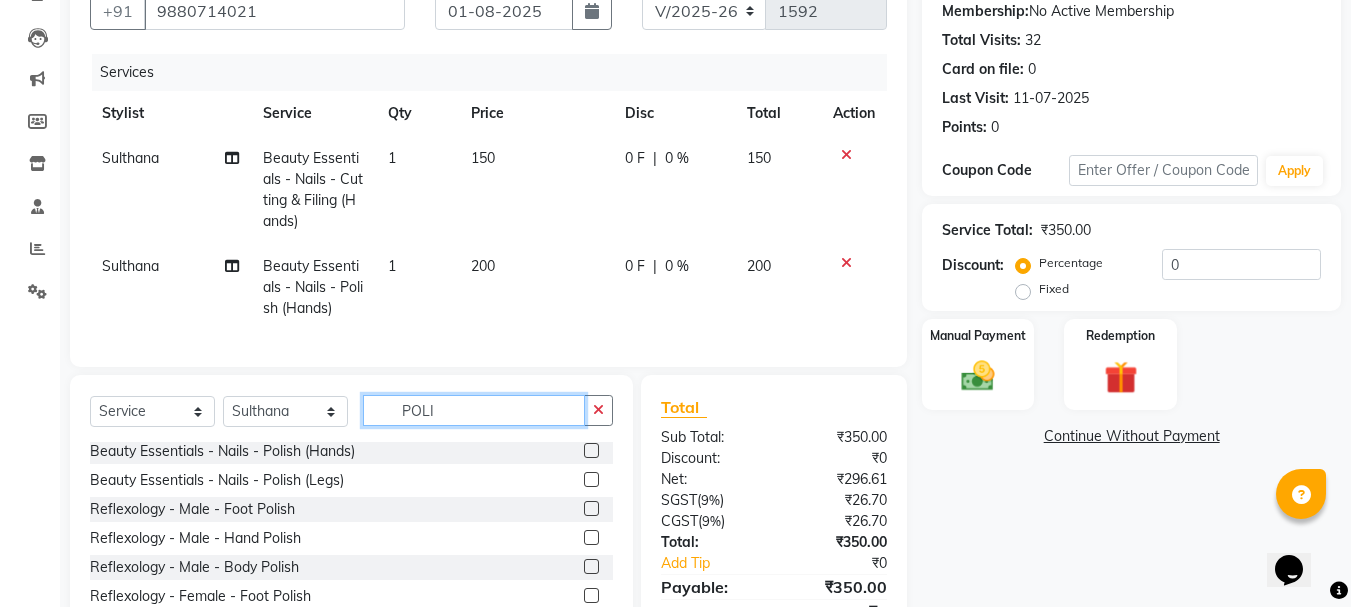 click on "POLI" 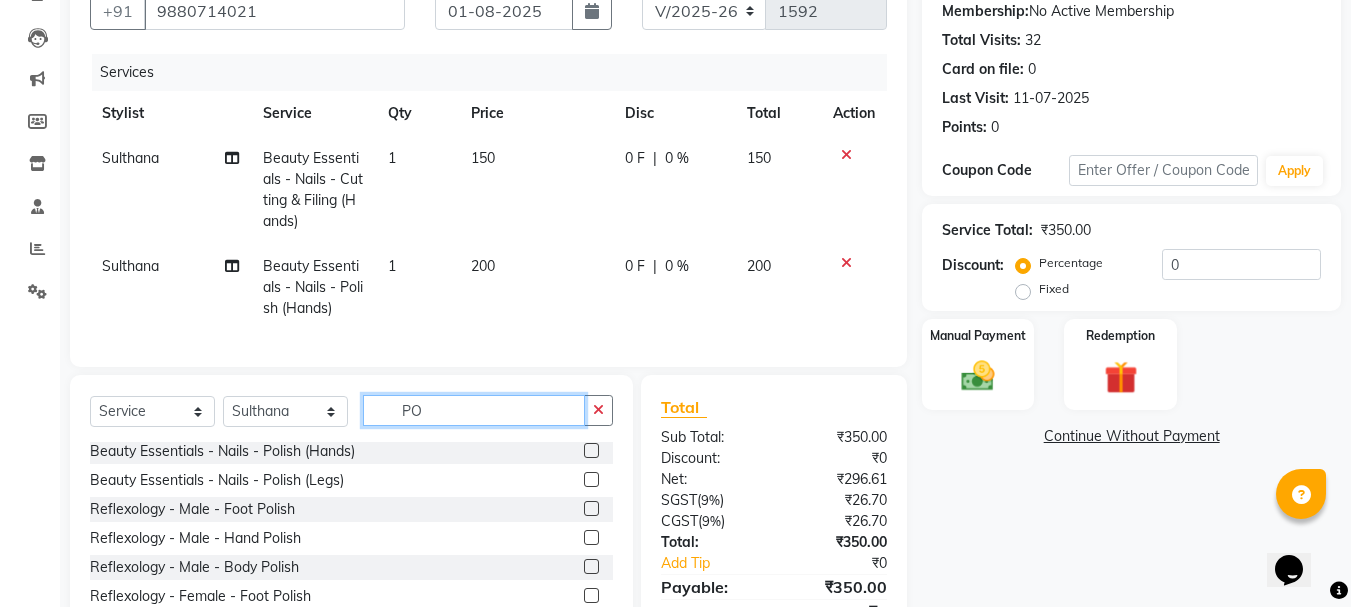 type on "P" 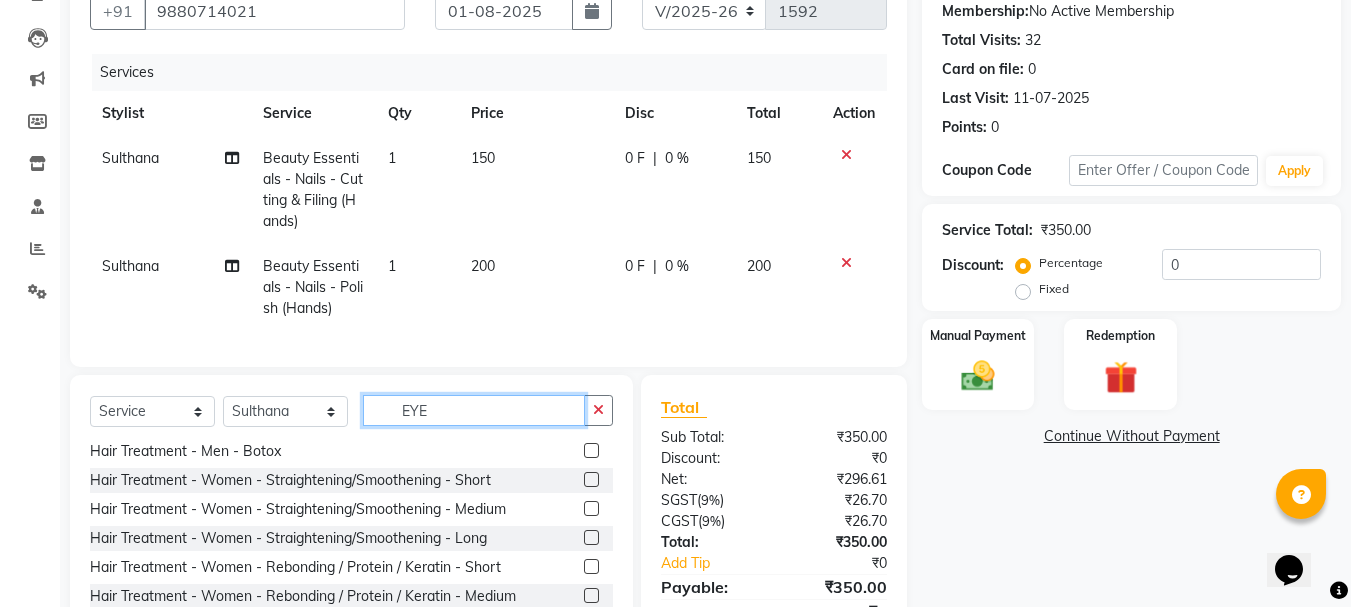 scroll, scrollTop: 0, scrollLeft: 0, axis: both 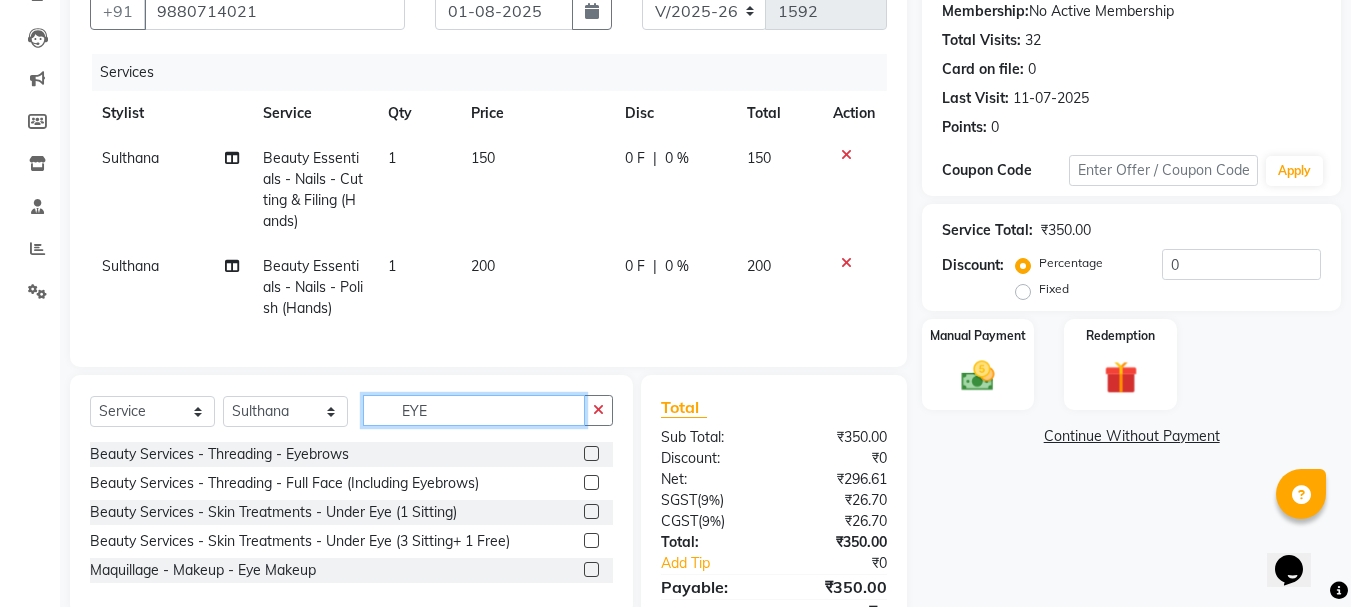 type on "EYE" 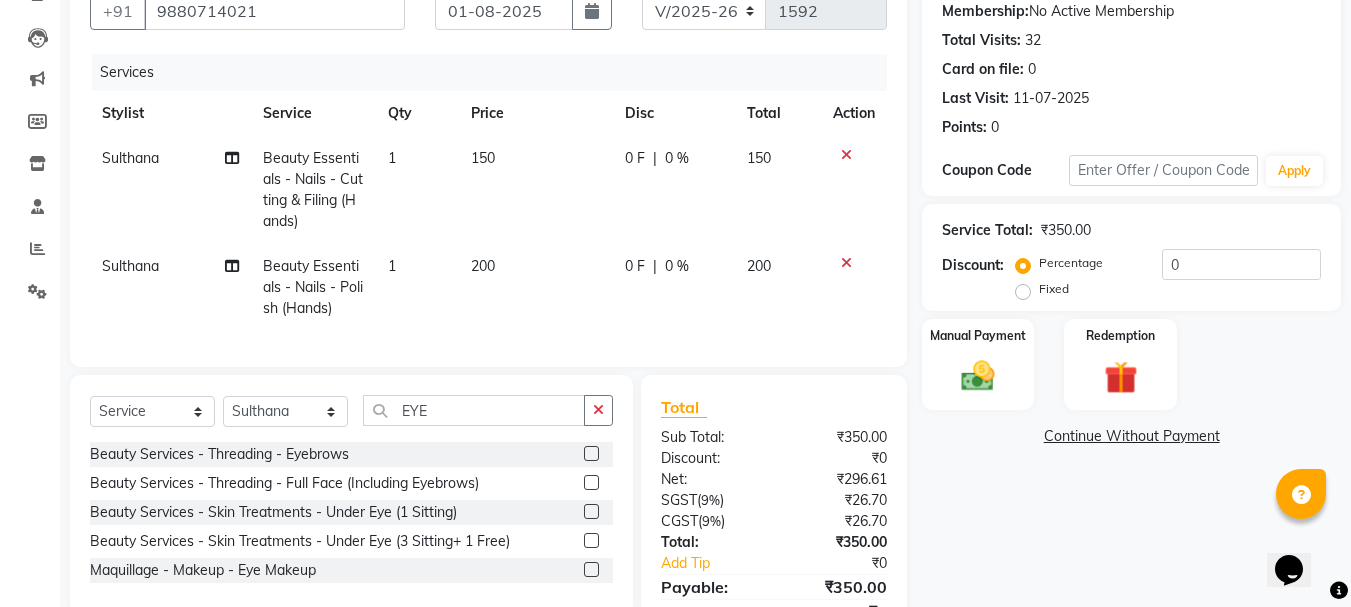 click 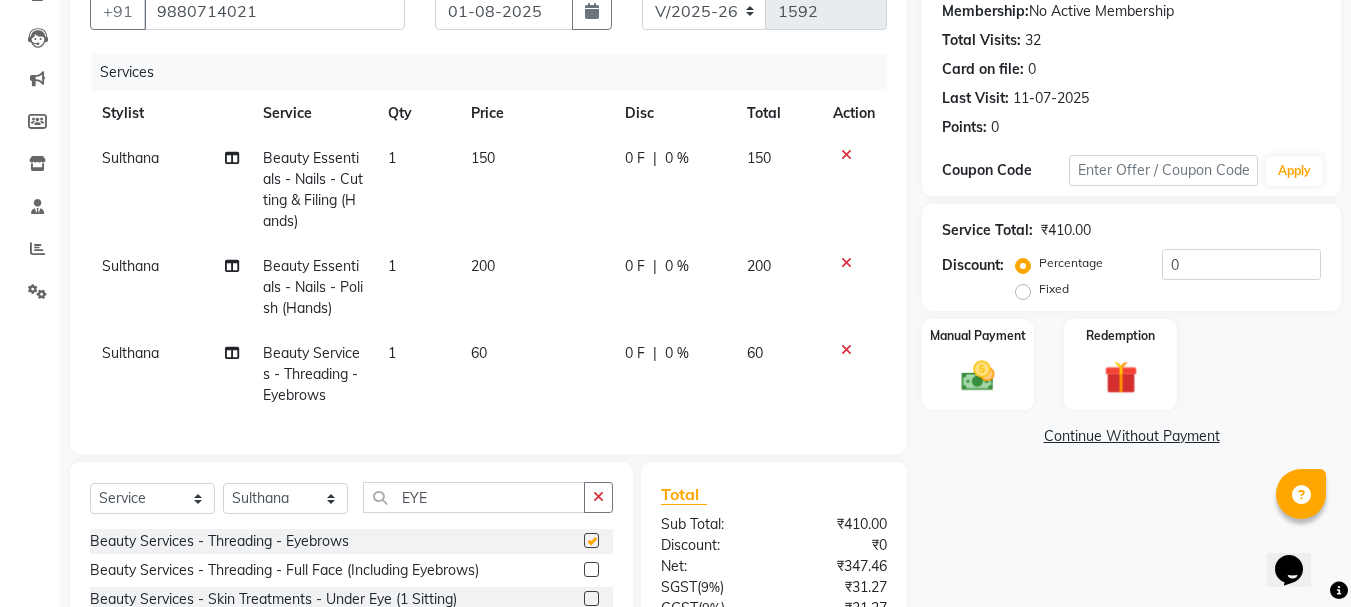 checkbox on "false" 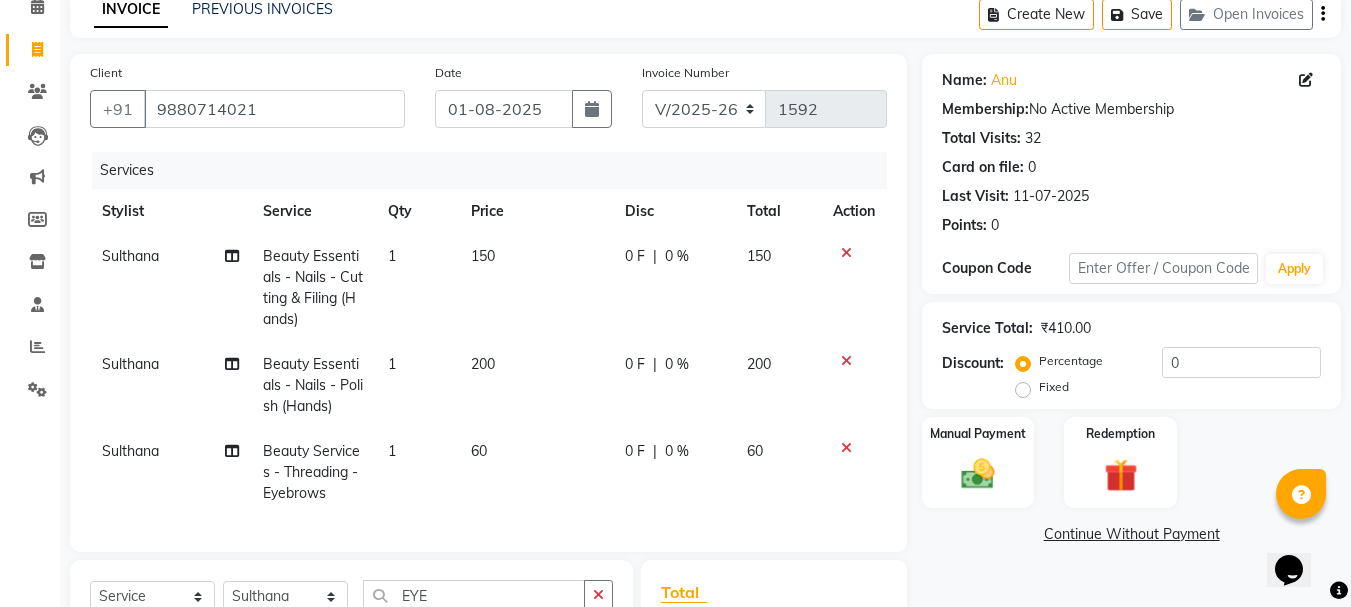 scroll, scrollTop: 94, scrollLeft: 0, axis: vertical 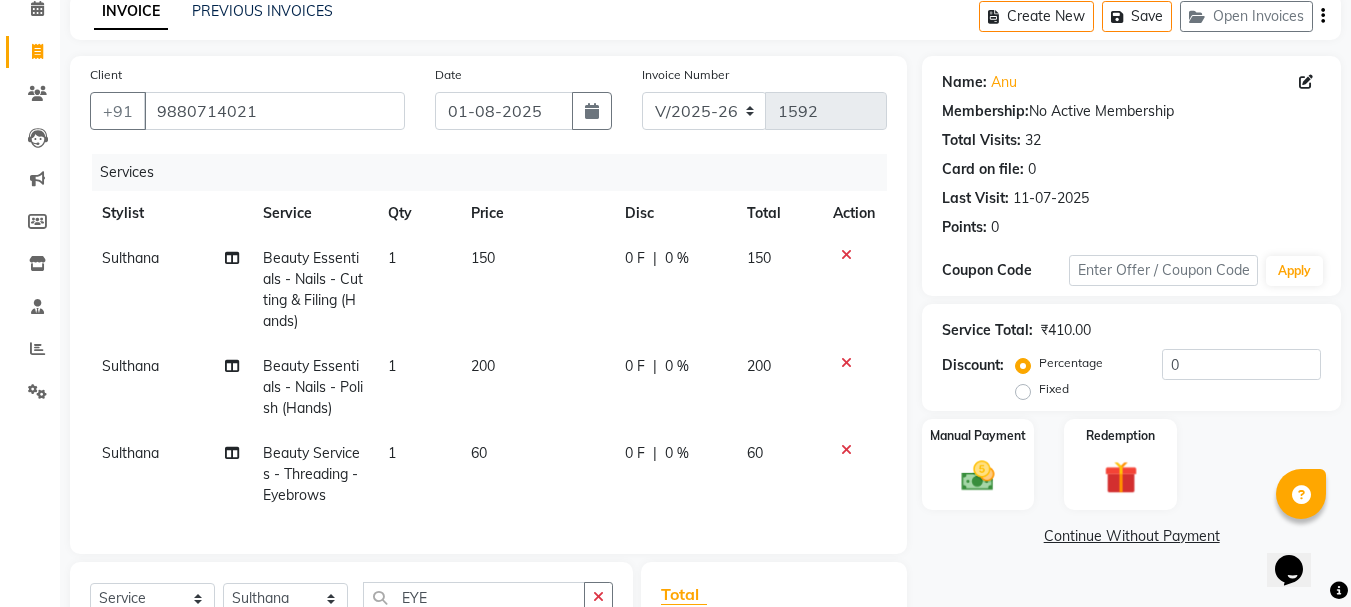 click 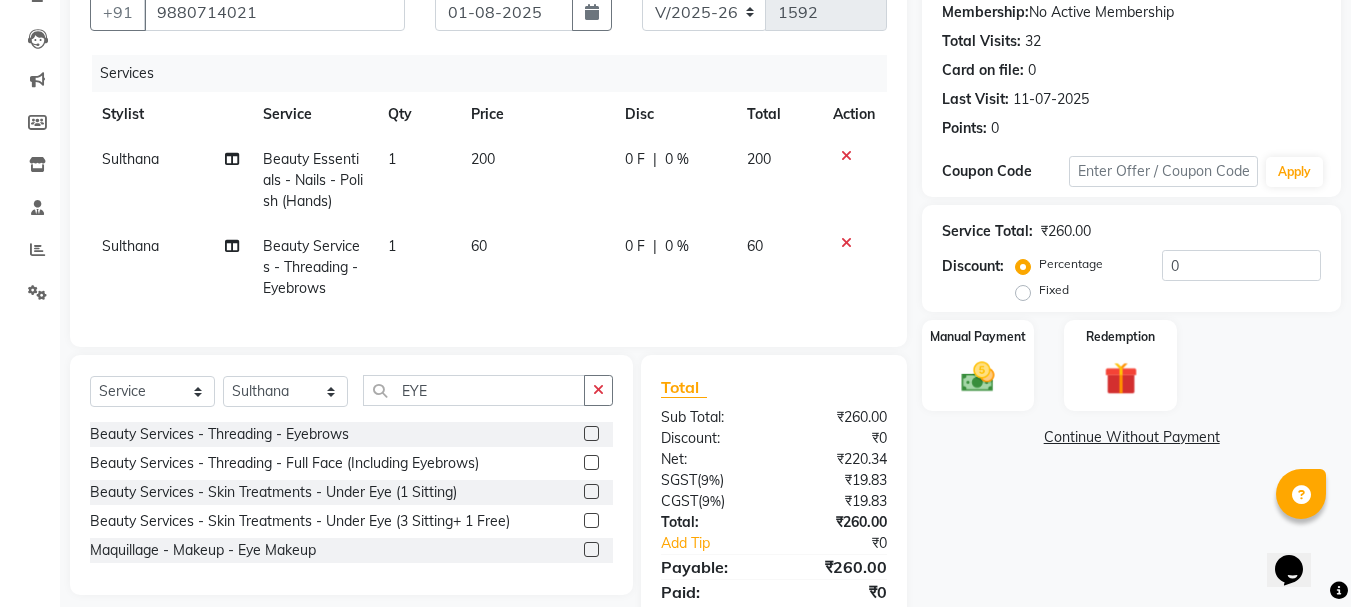 scroll, scrollTop: 194, scrollLeft: 0, axis: vertical 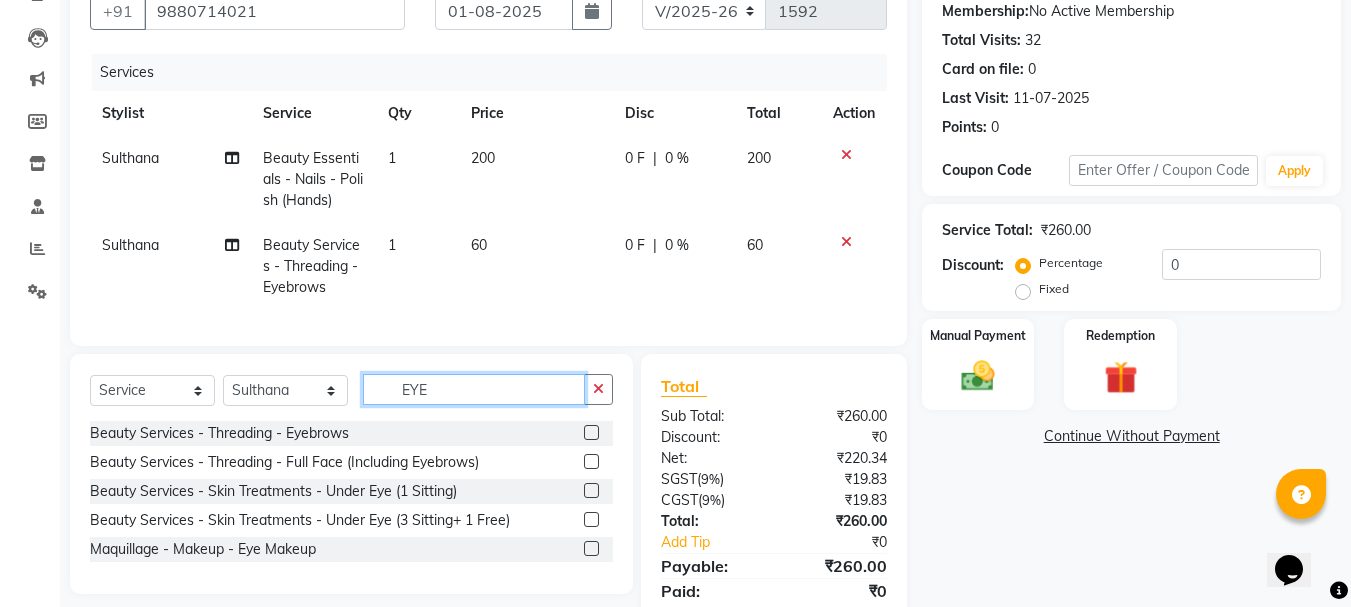 click on "EYE" 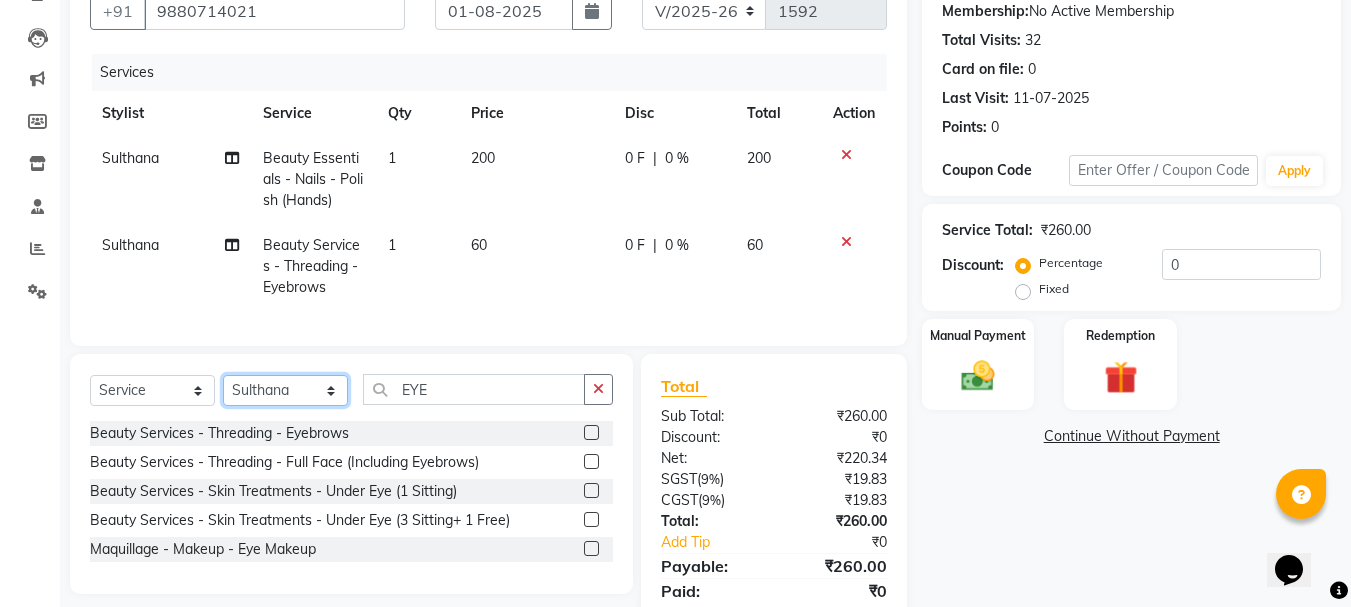 click on "Select Stylist aman [FIRST] Divya Prasad Rajyalaxmi Renuka shireesha Sulthana" 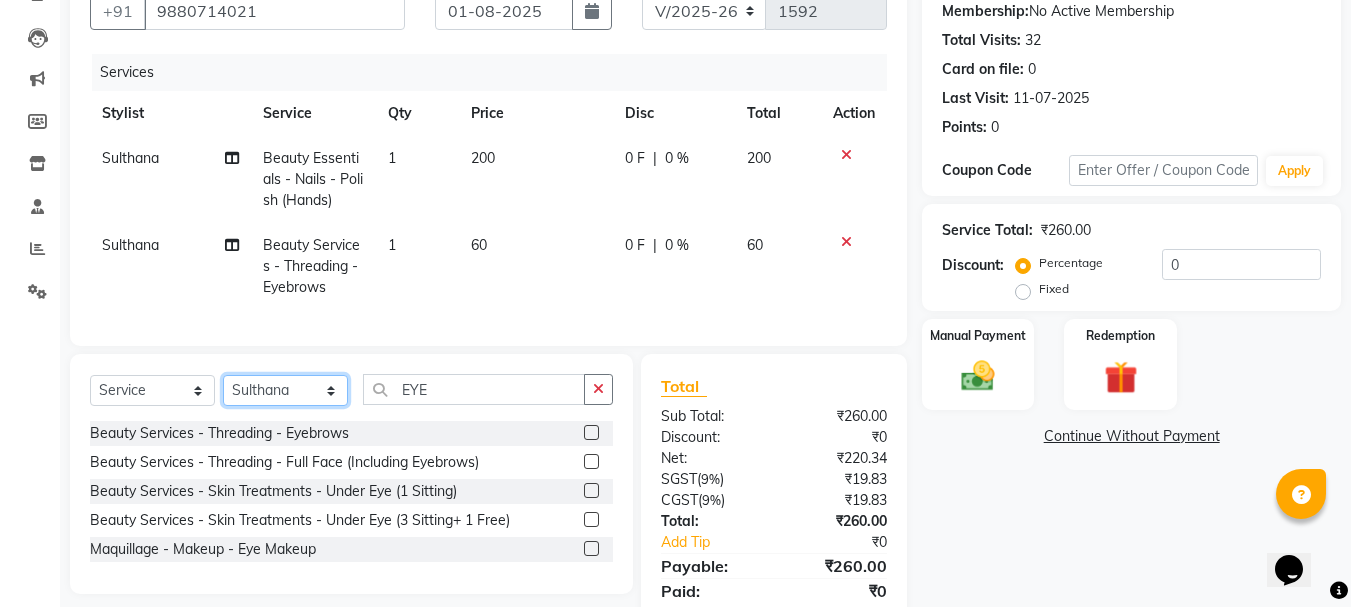 select on "68191" 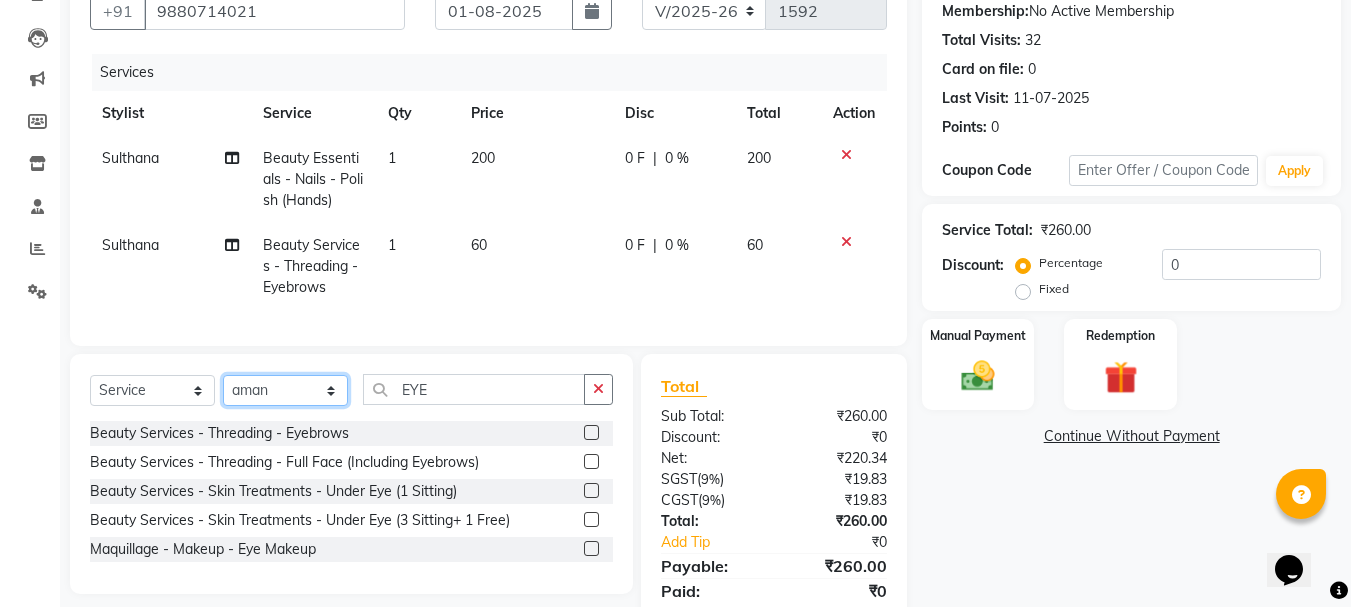 click on "Select Stylist aman [FIRST] Divya Prasad Rajyalaxmi Renuka shireesha Sulthana" 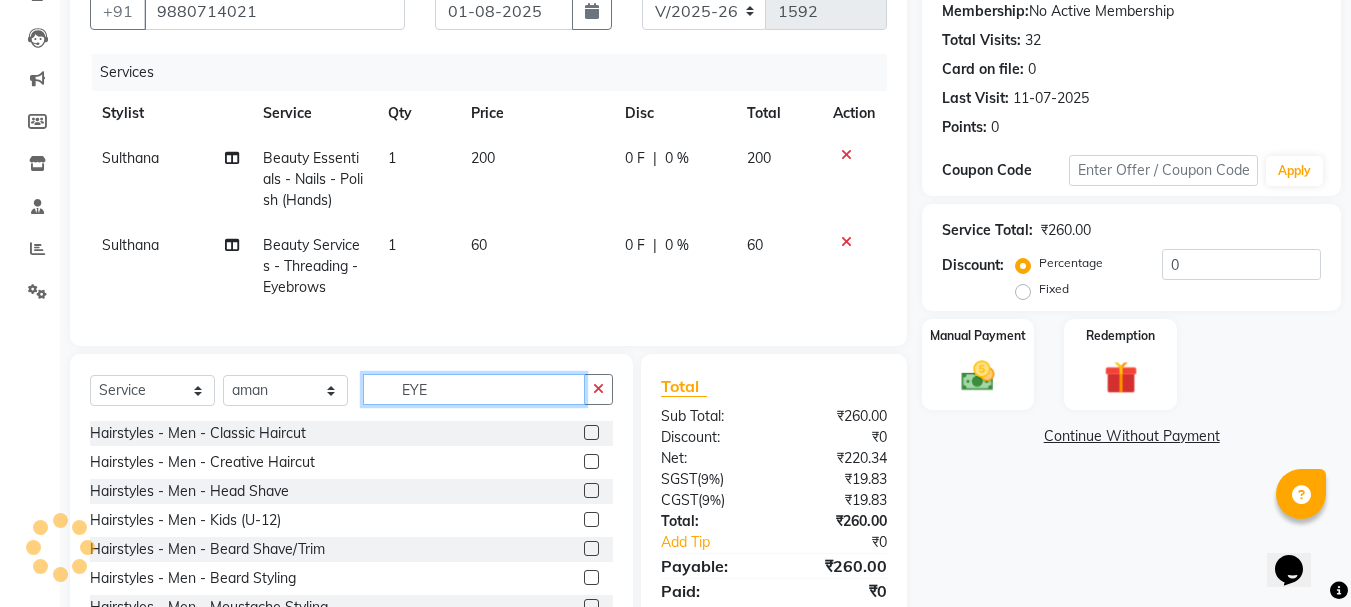click on "EYE" 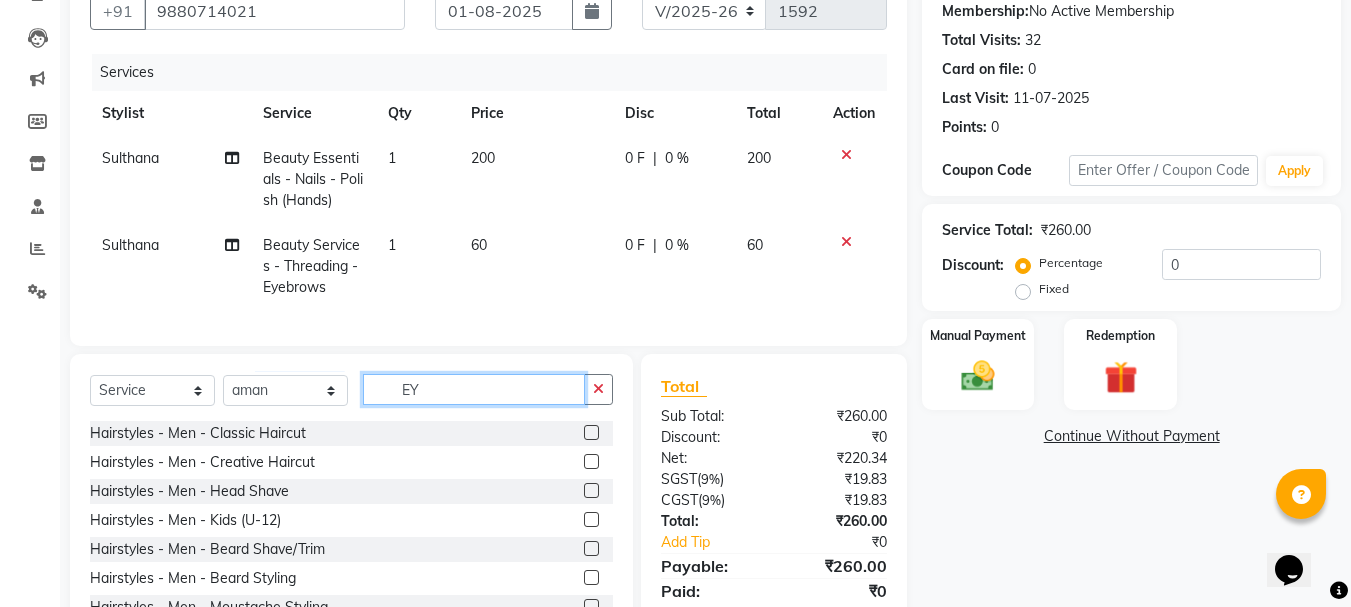 type on "E" 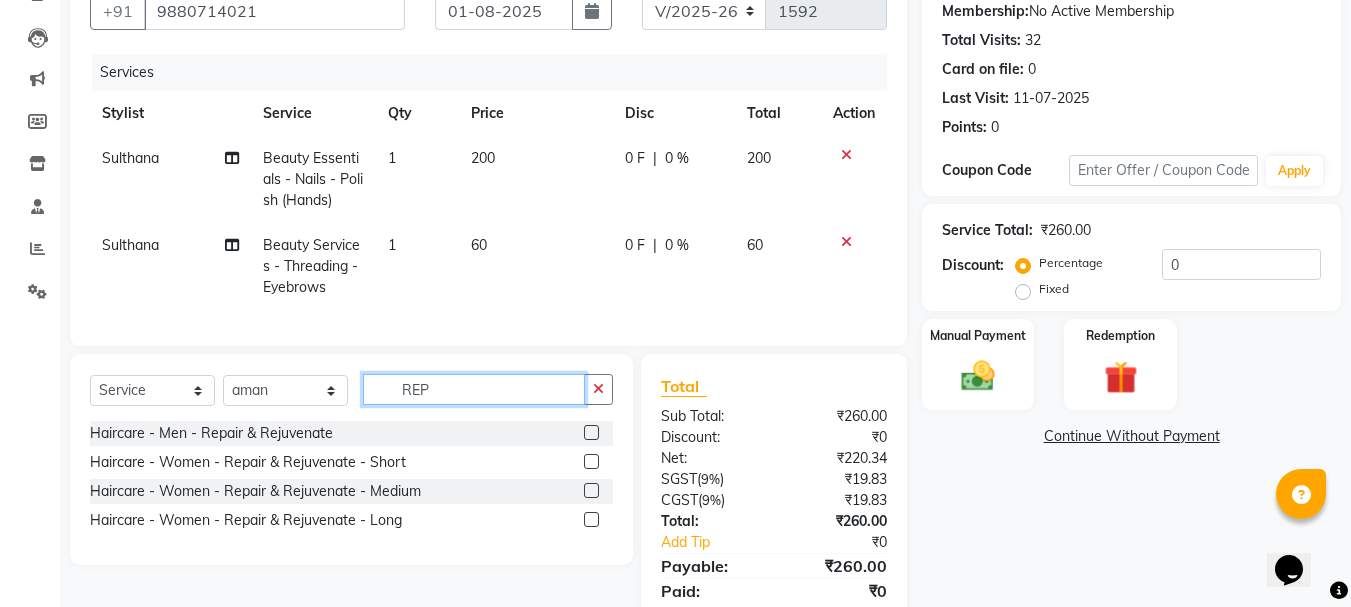 type on "REP" 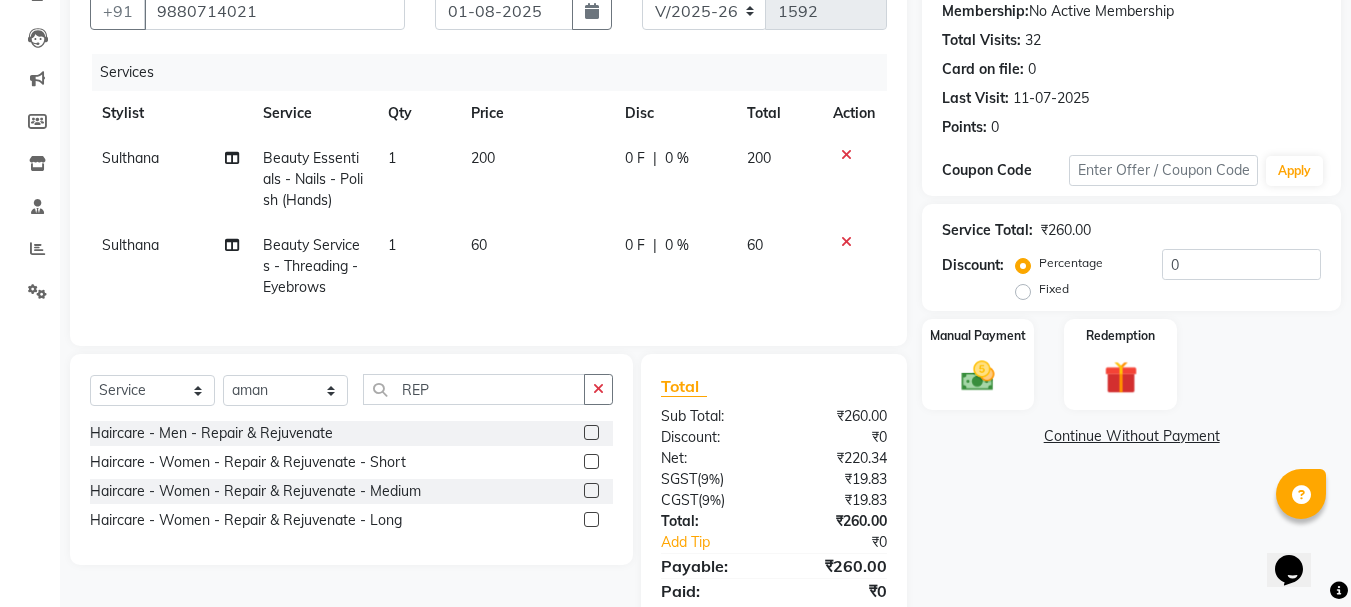 click 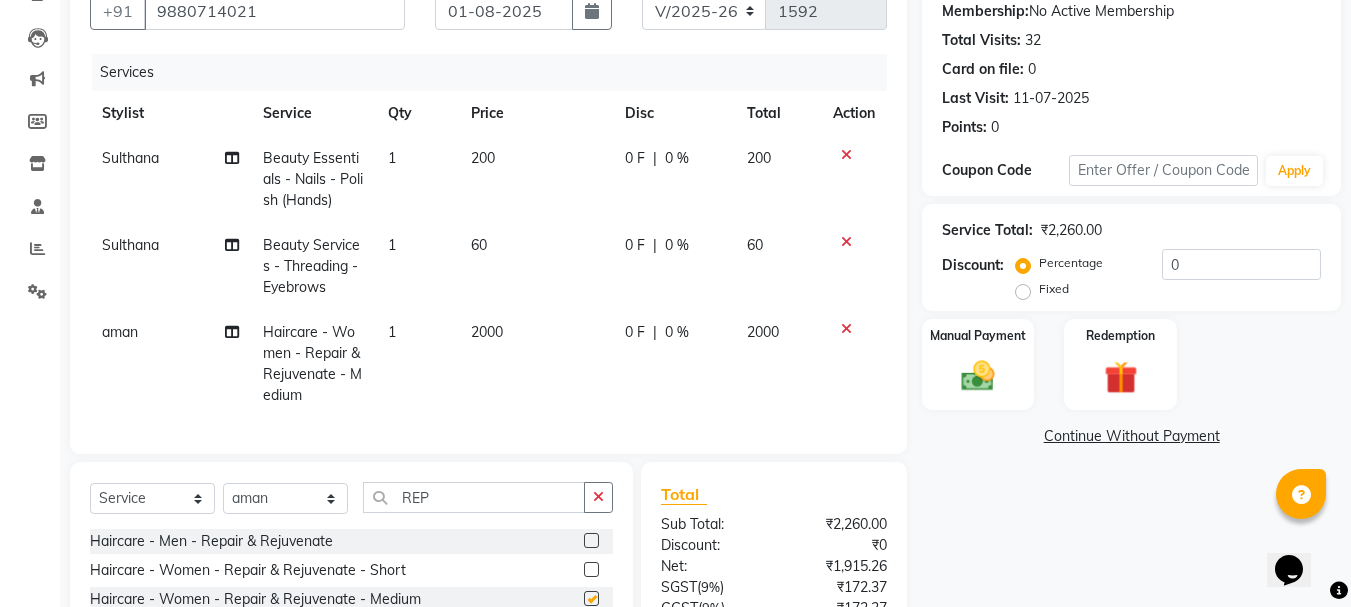 checkbox on "false" 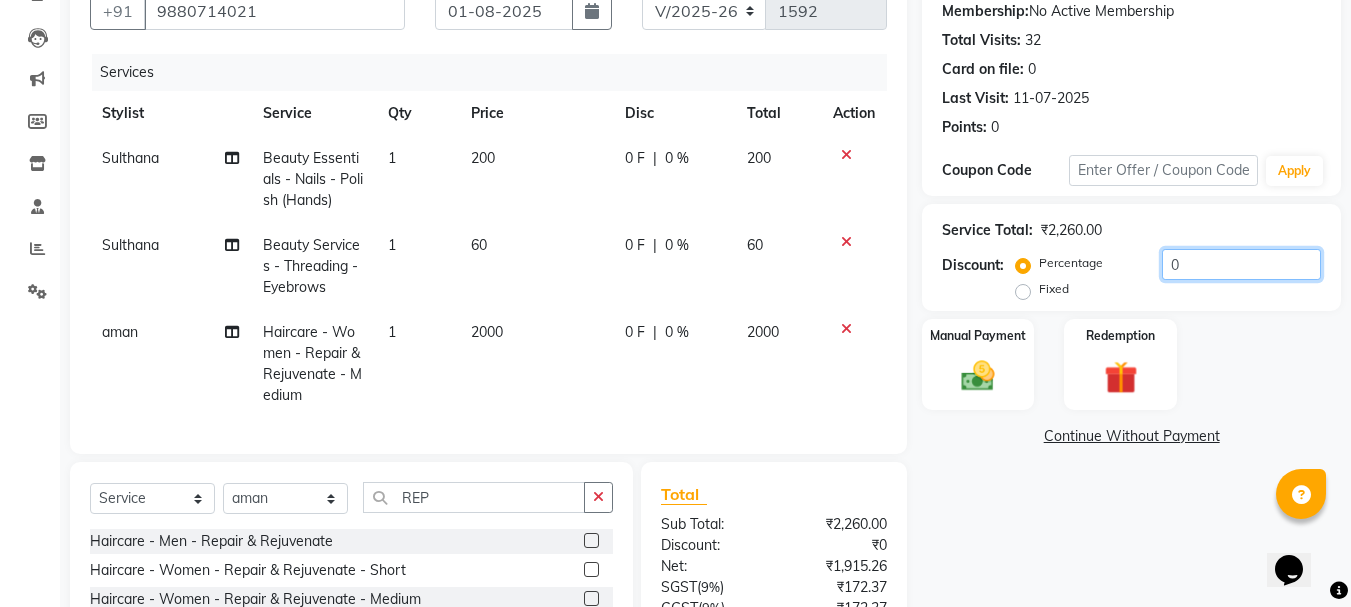 click on "0" 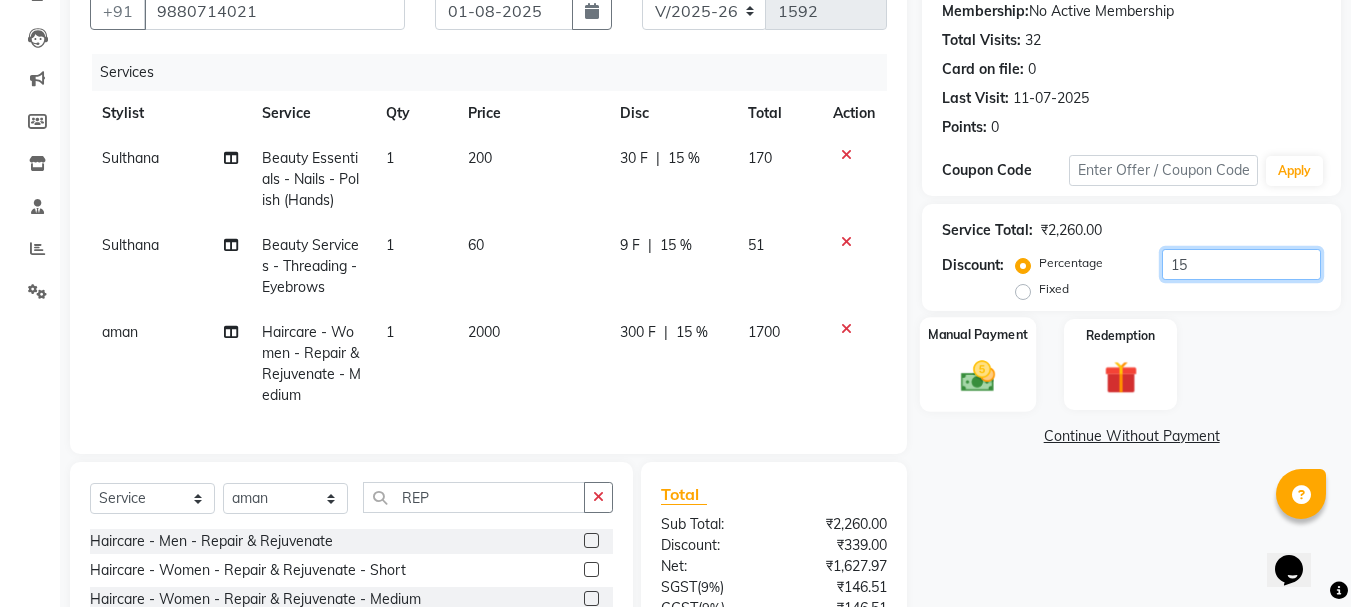 type on "15" 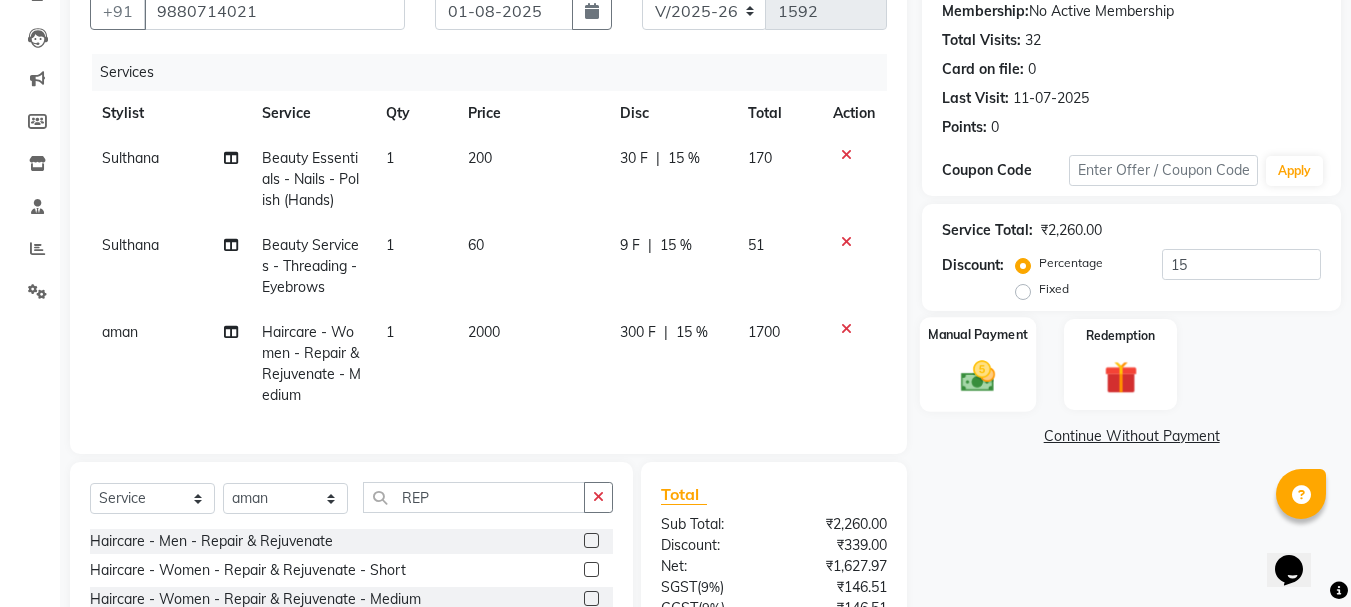 click 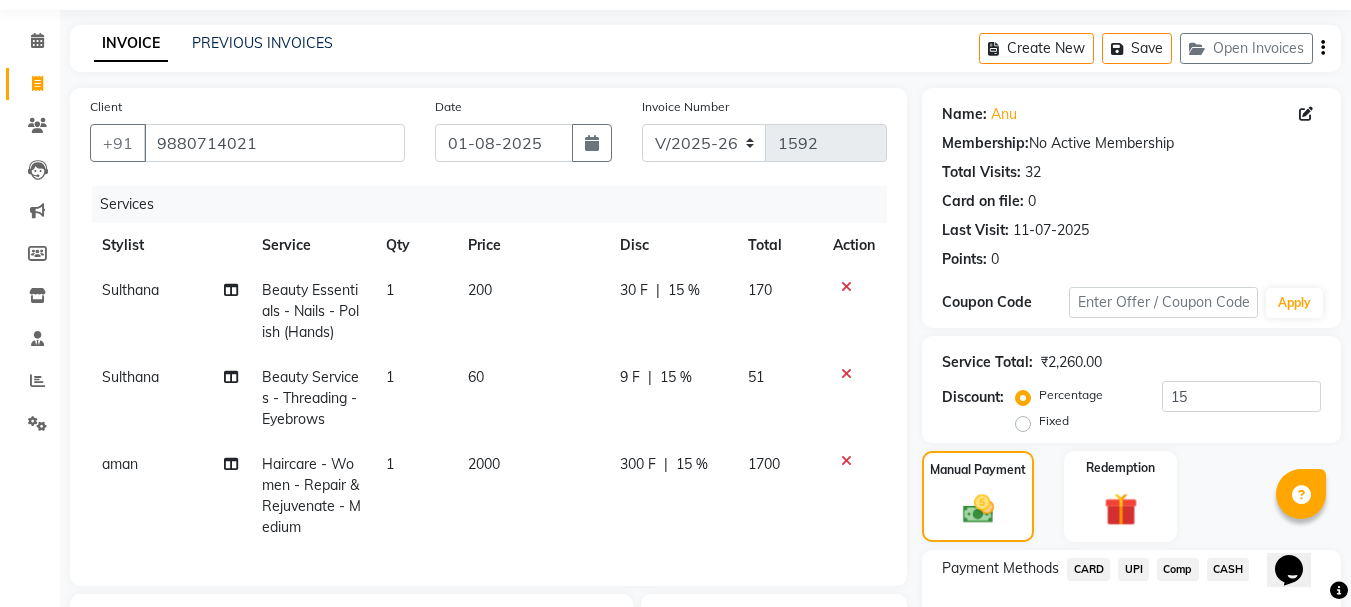 scroll, scrollTop: 388, scrollLeft: 0, axis: vertical 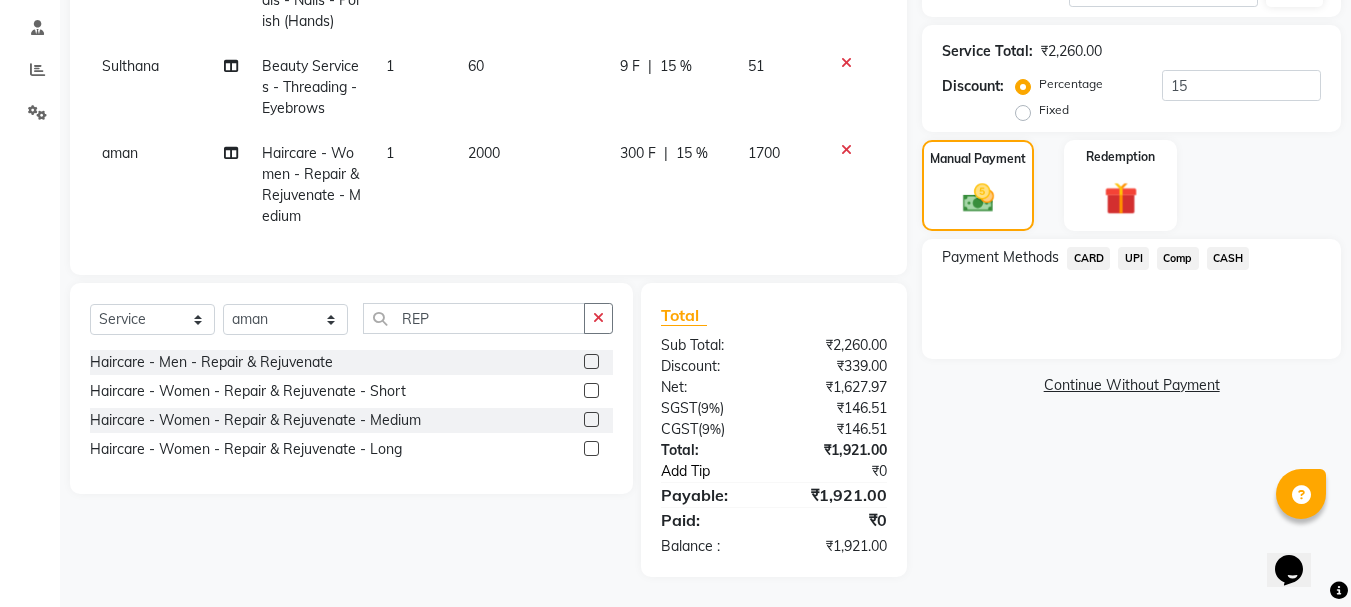 click on "Add Tip" 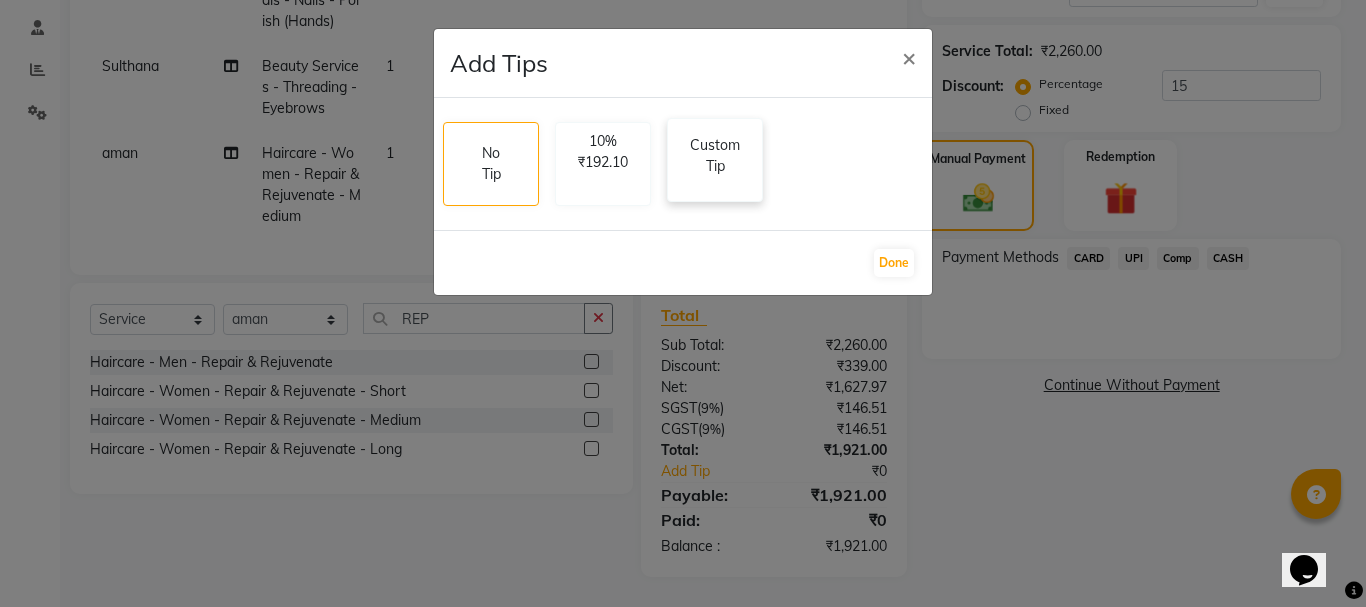 click on "Custom Tip" 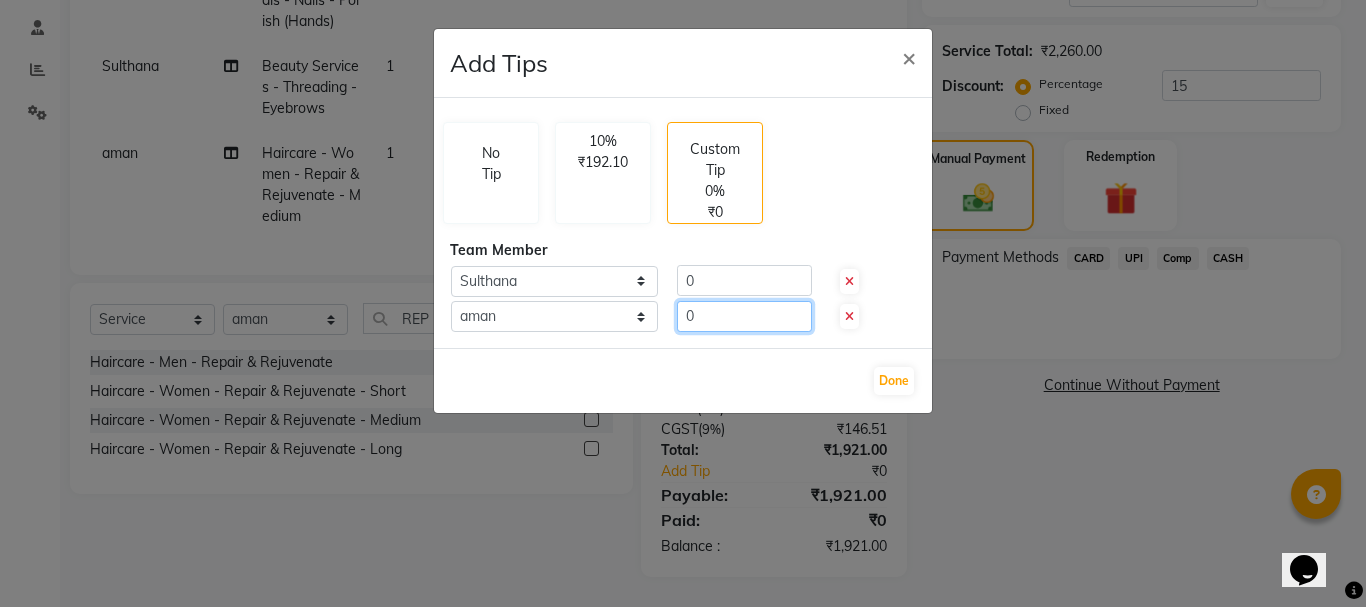 click on "0" 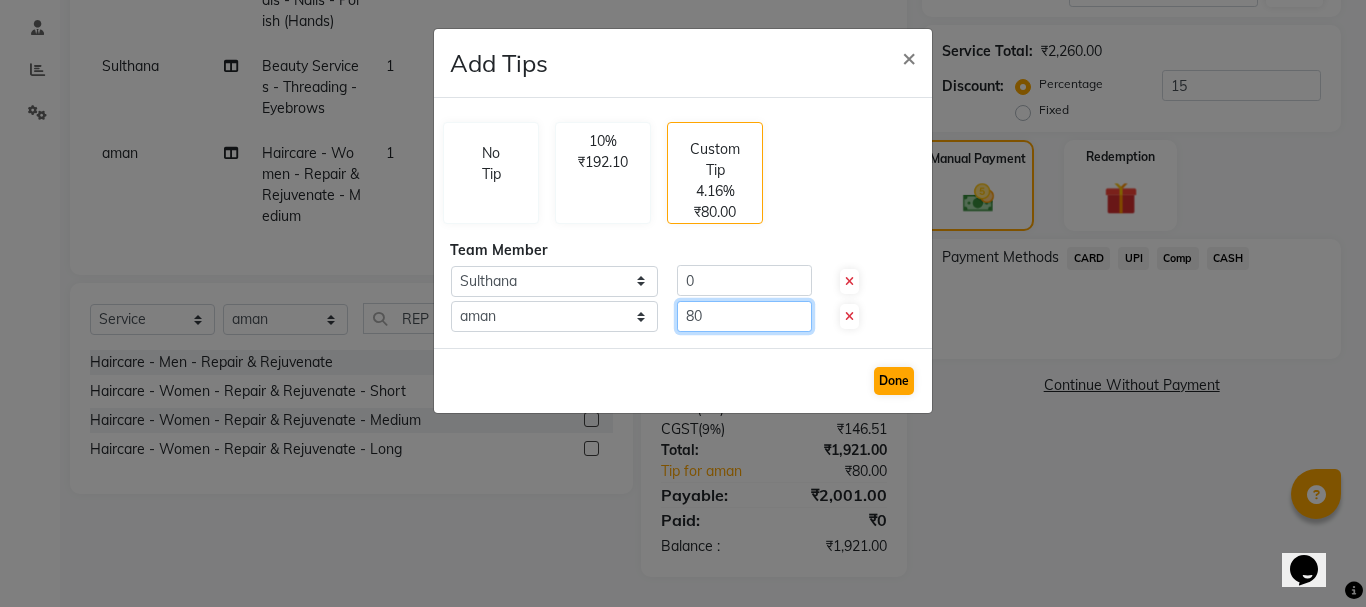 type on "80" 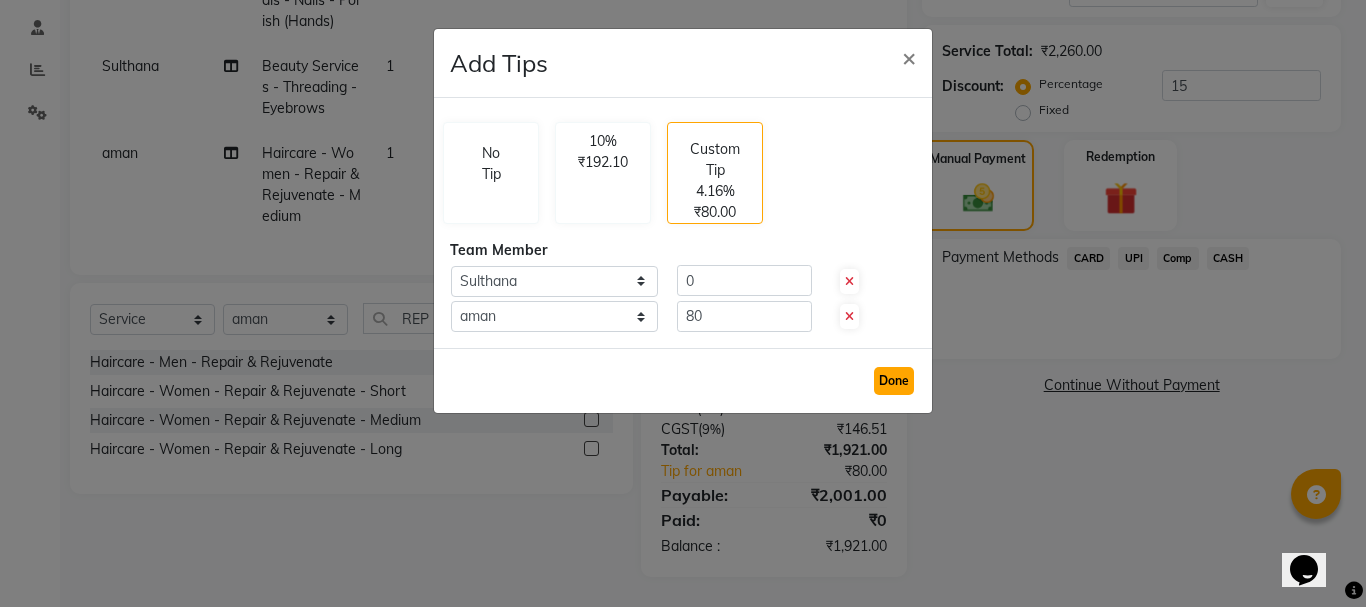click on "Done" 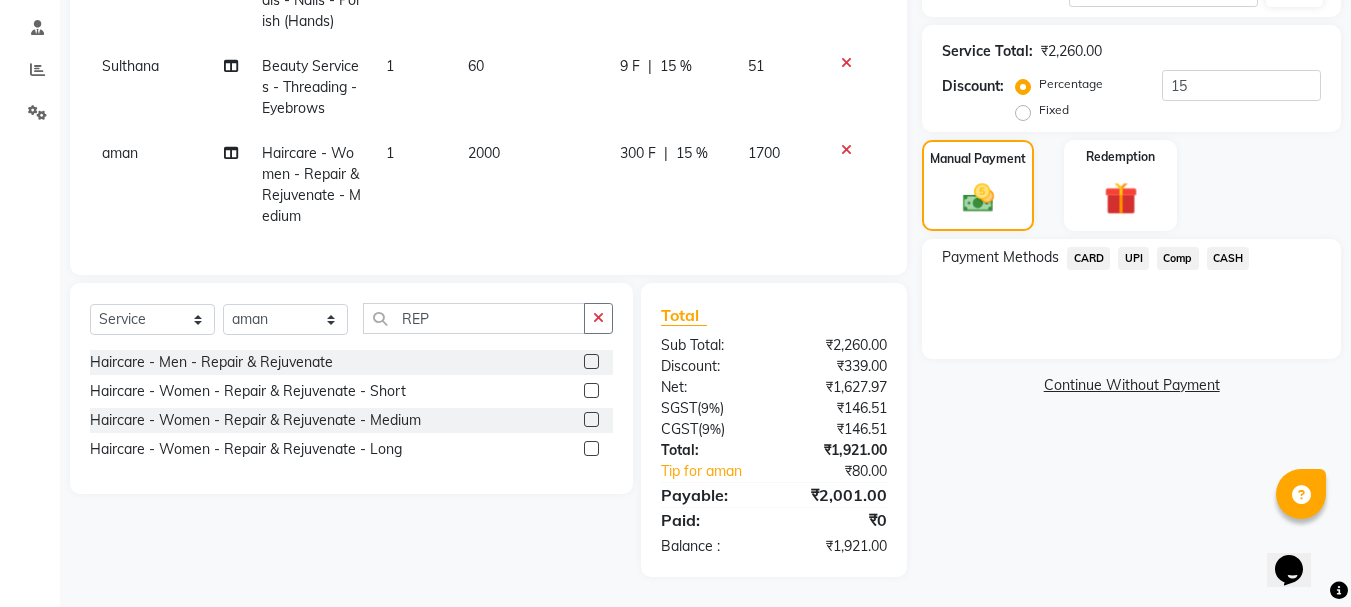 click on "UPI" 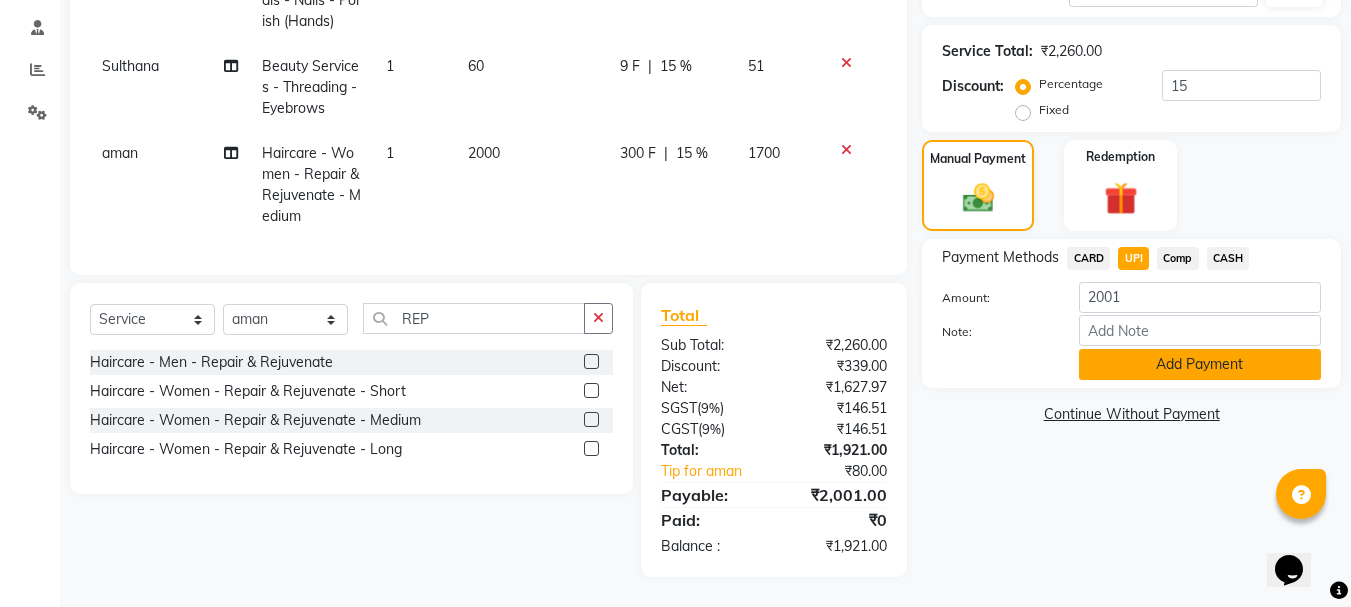 click on "Add Payment" 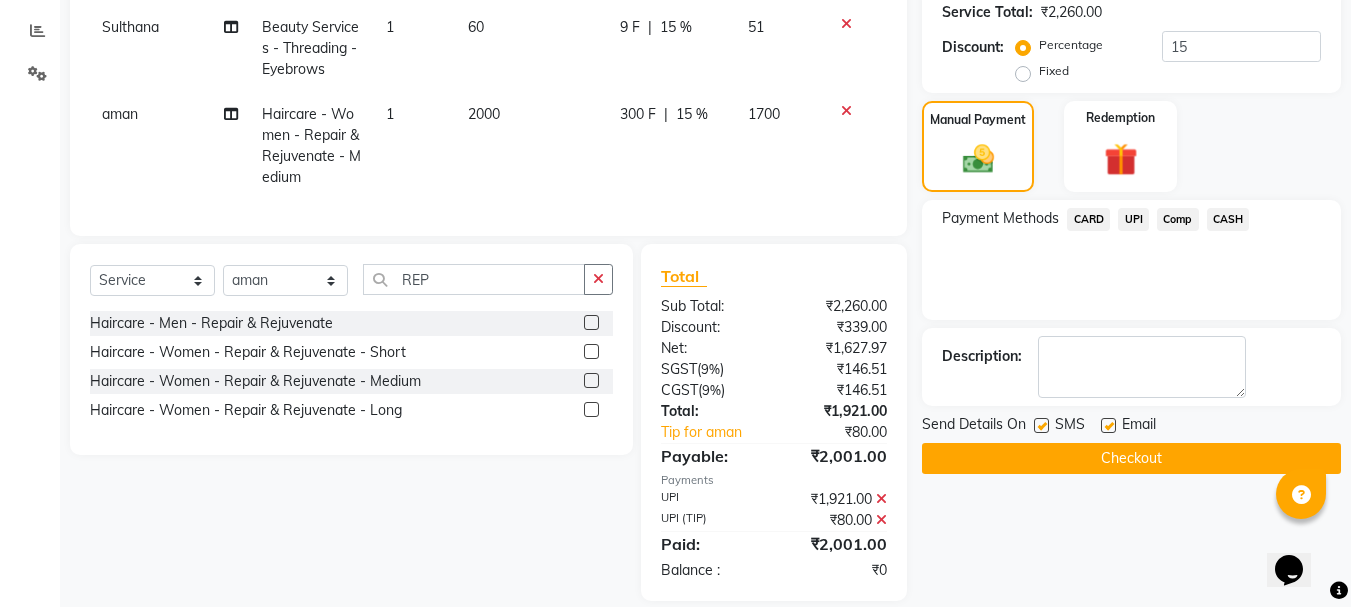 scroll, scrollTop: 451, scrollLeft: 0, axis: vertical 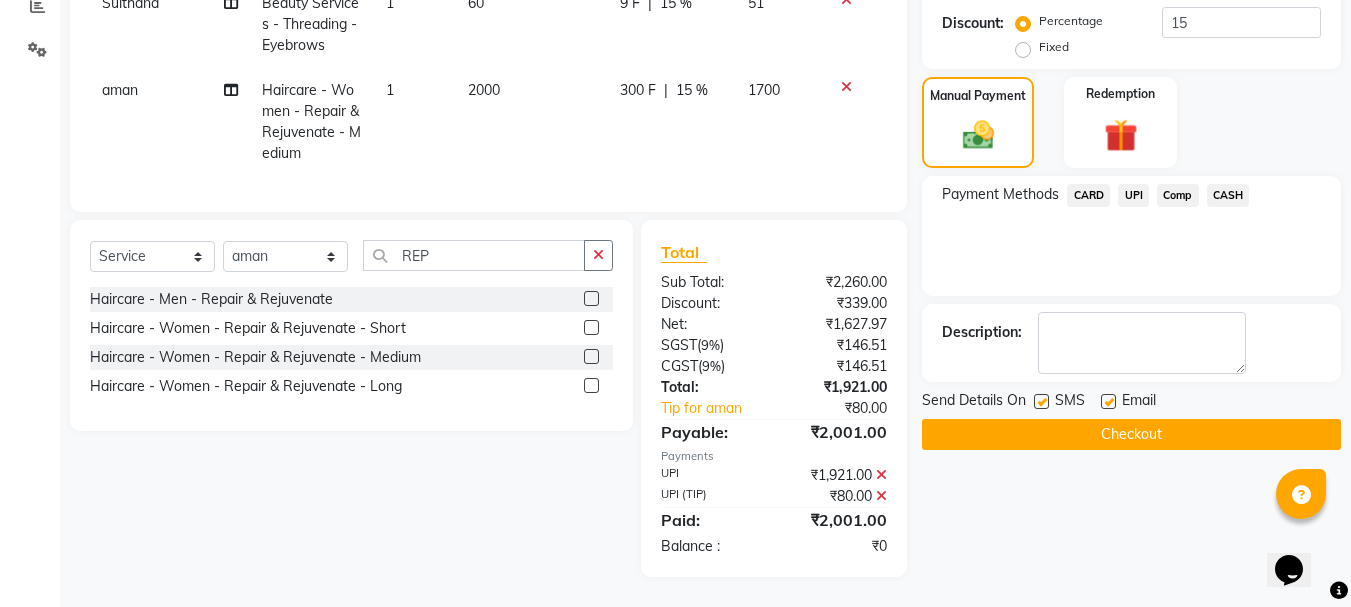 click on "Checkout" 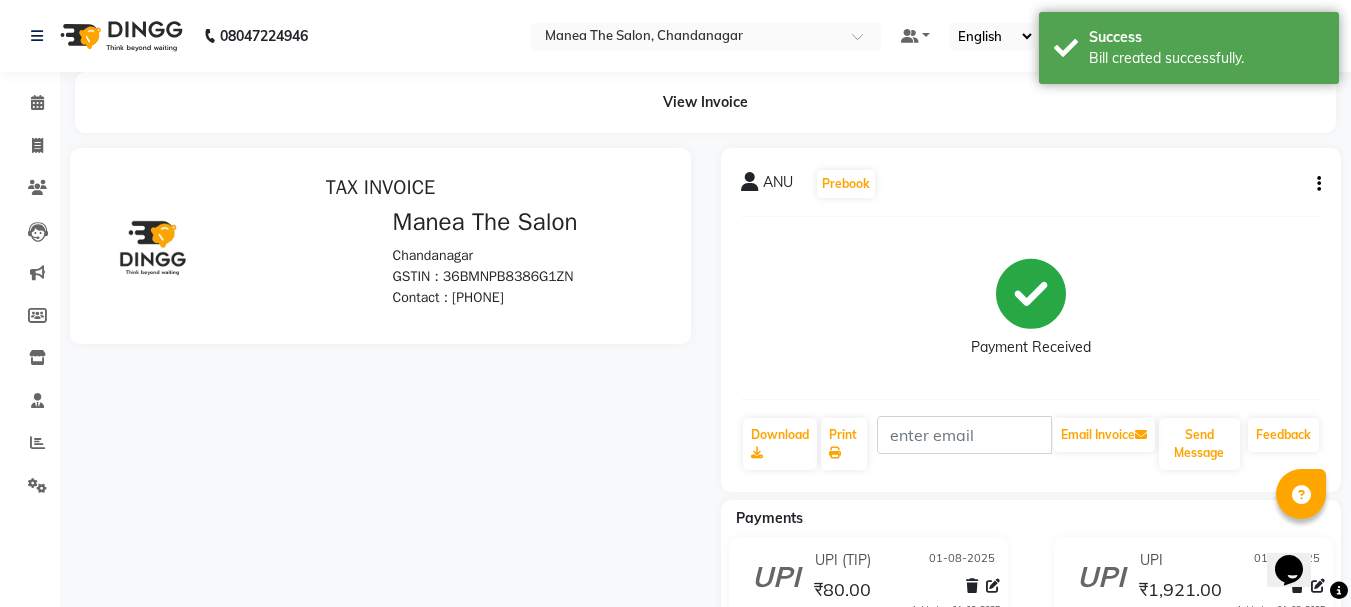 scroll, scrollTop: 0, scrollLeft: 0, axis: both 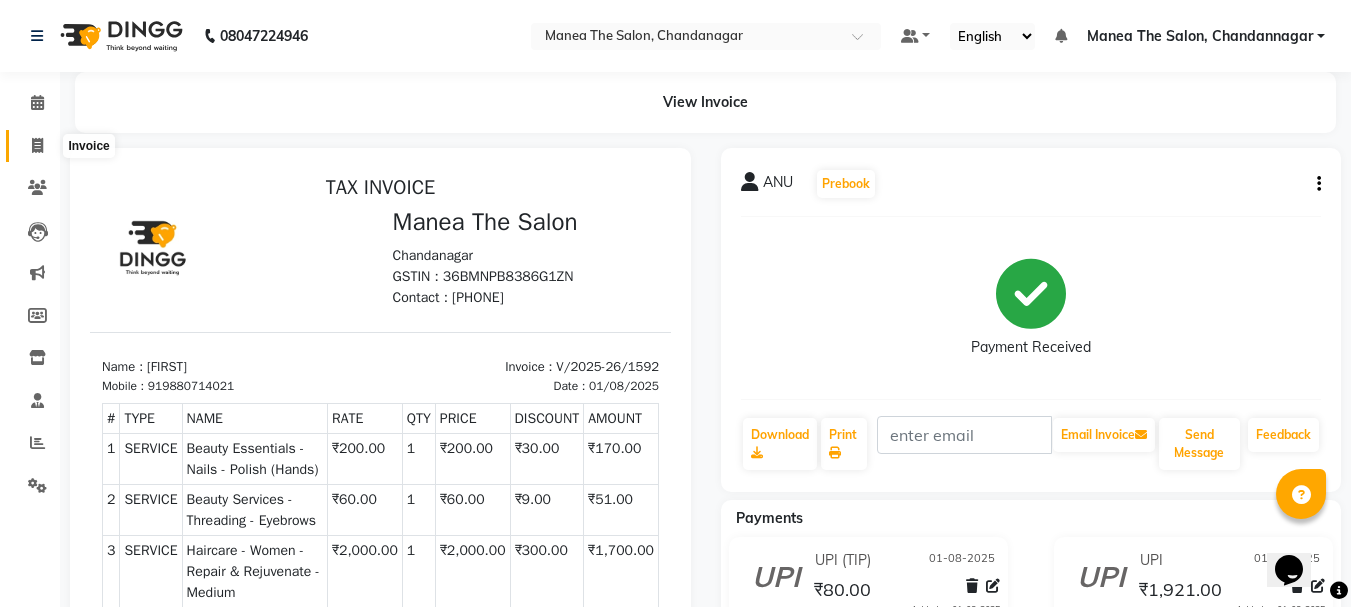 click 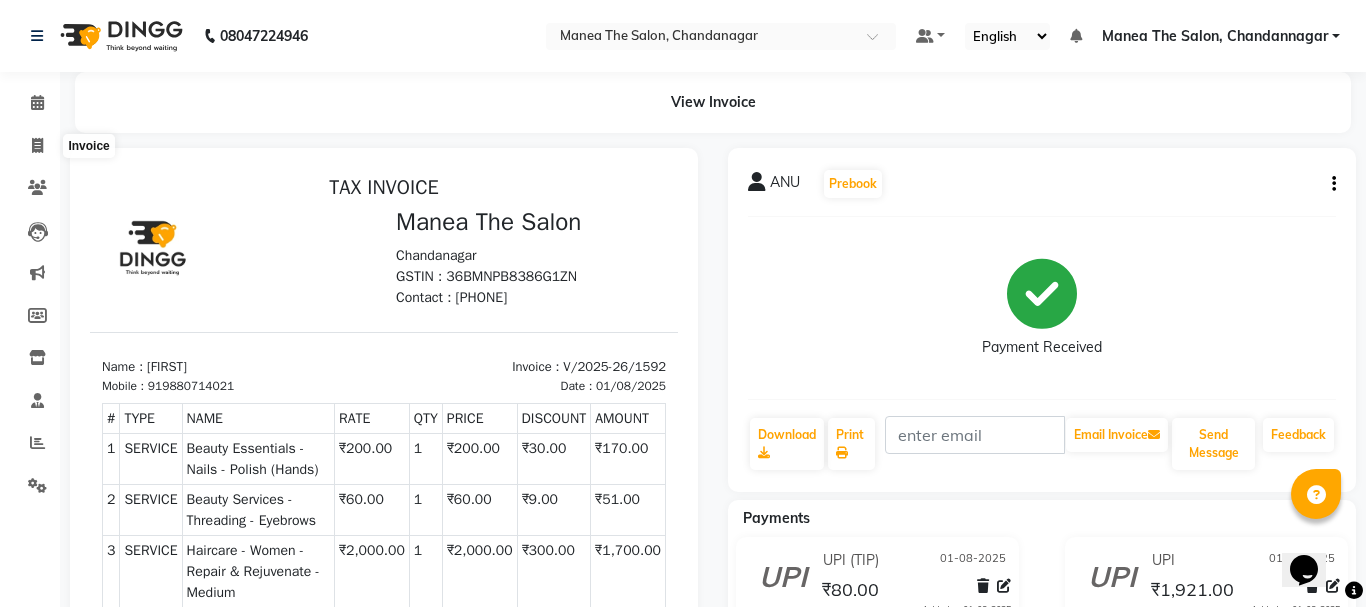 select on "7351" 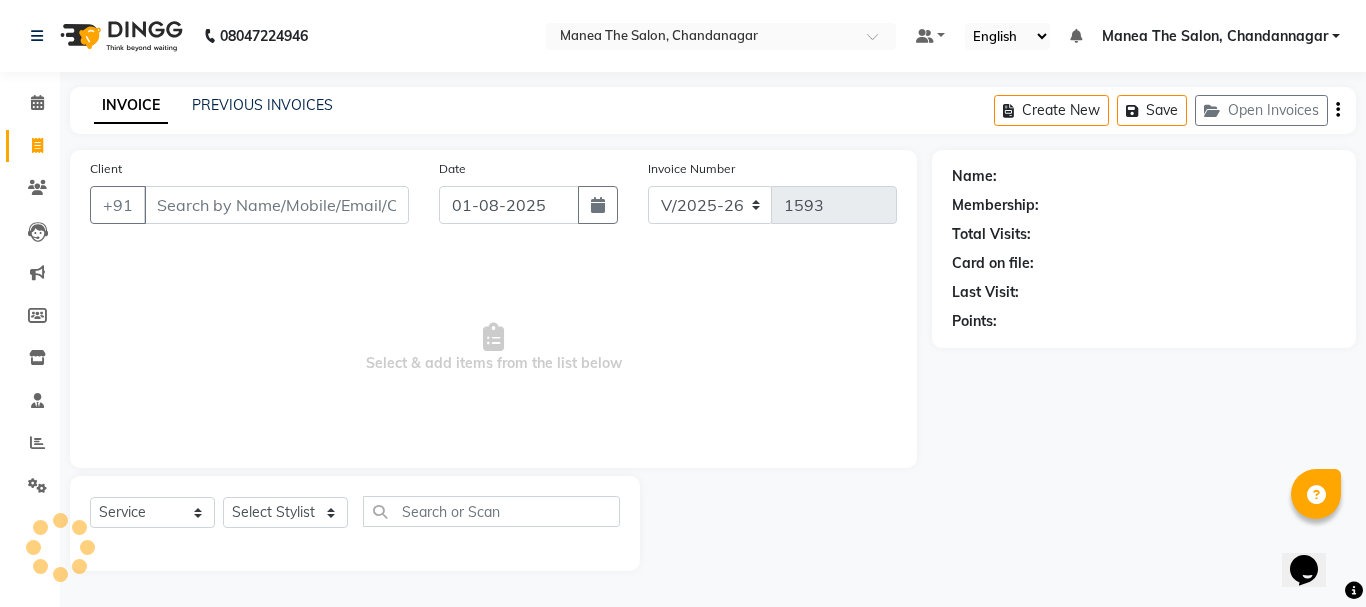 click on "Client" at bounding box center (276, 205) 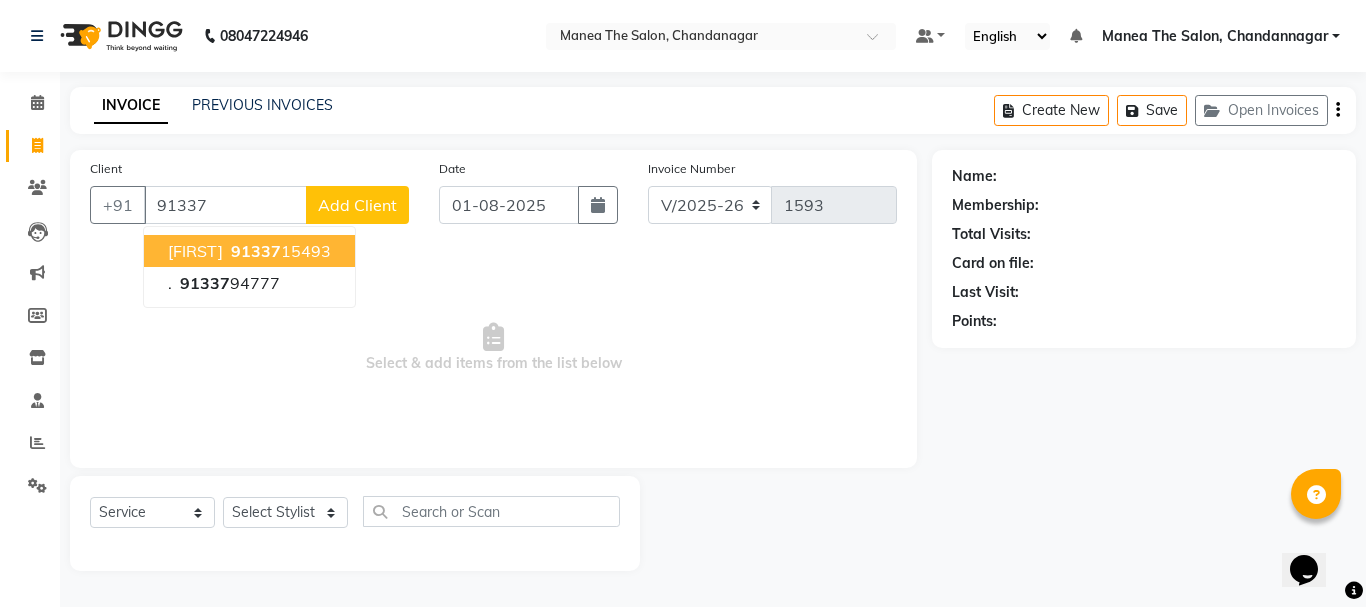 click on "91337" at bounding box center (256, 251) 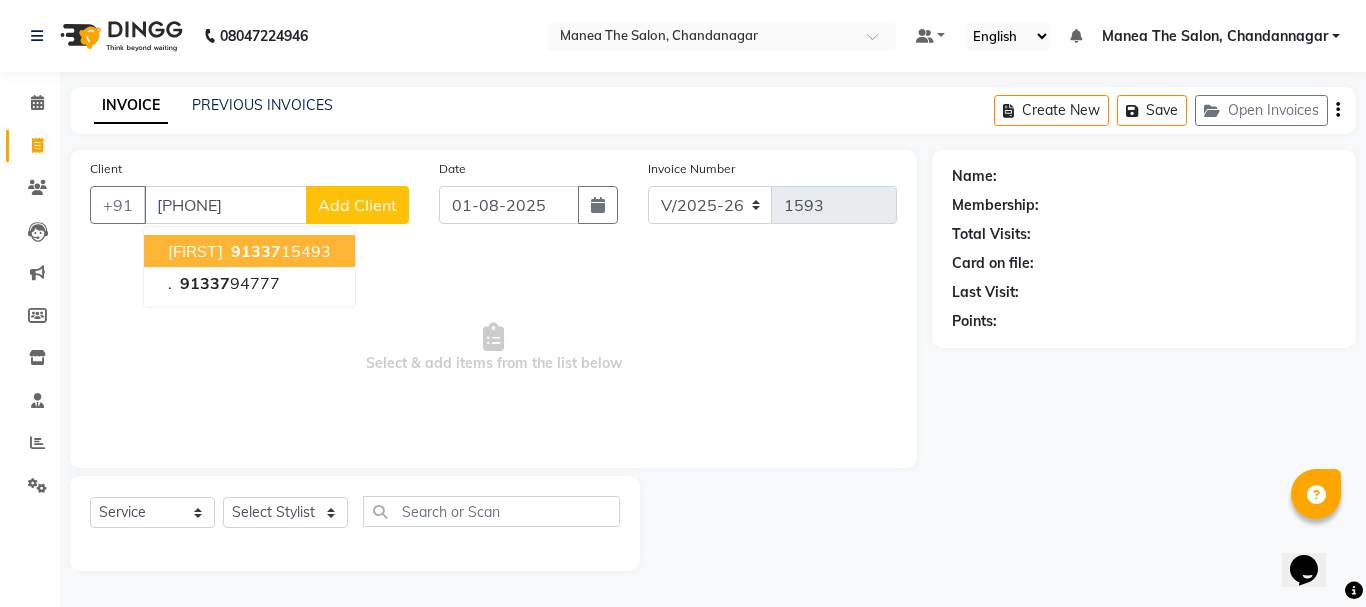type on "[PHONE]" 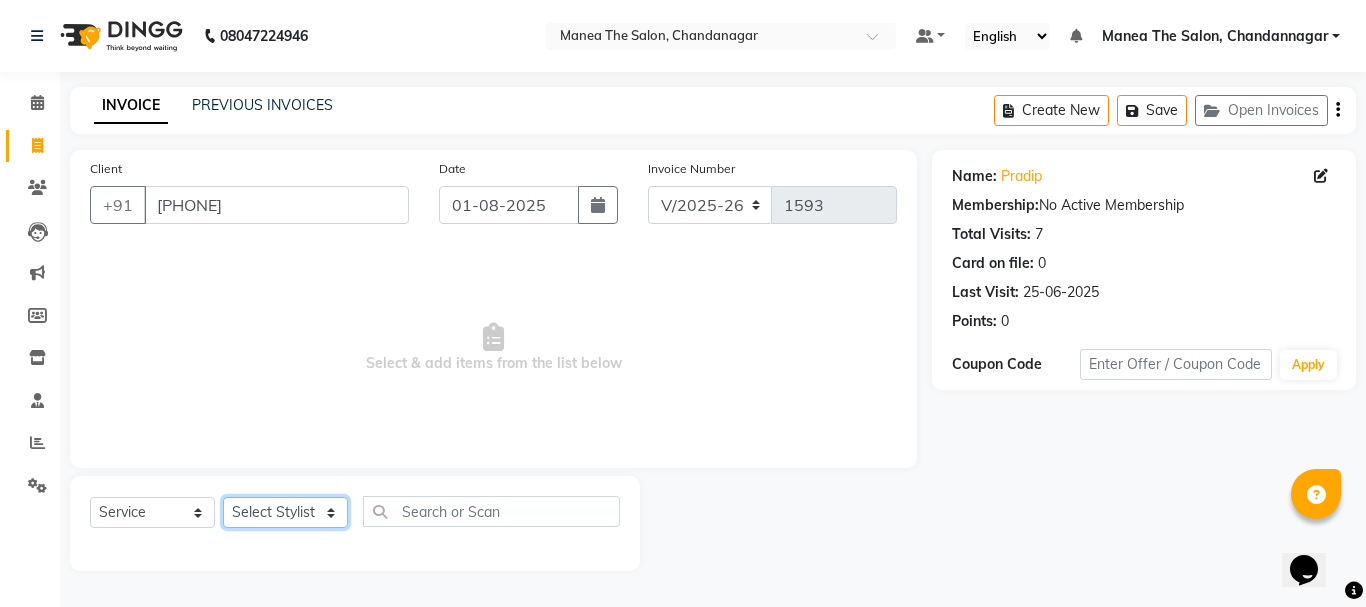 click on "Select Stylist aman [FIRST] Divya Prasad Rajyalaxmi Renuka shireesha Sulthana" 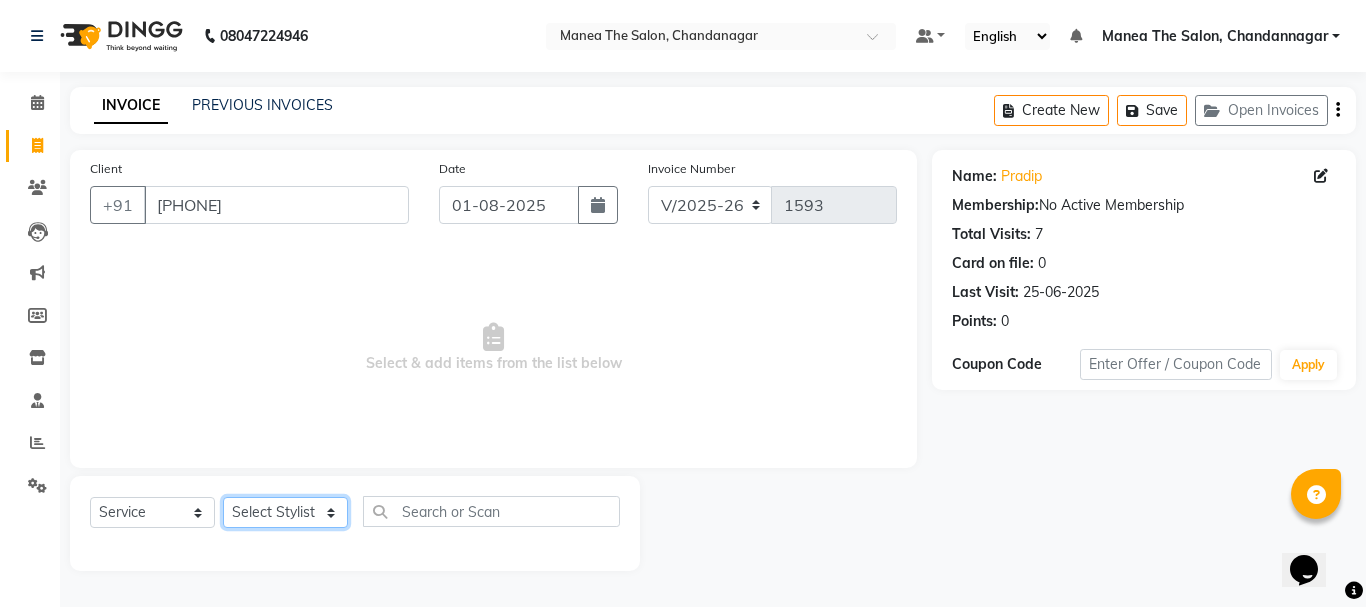 select on "63586" 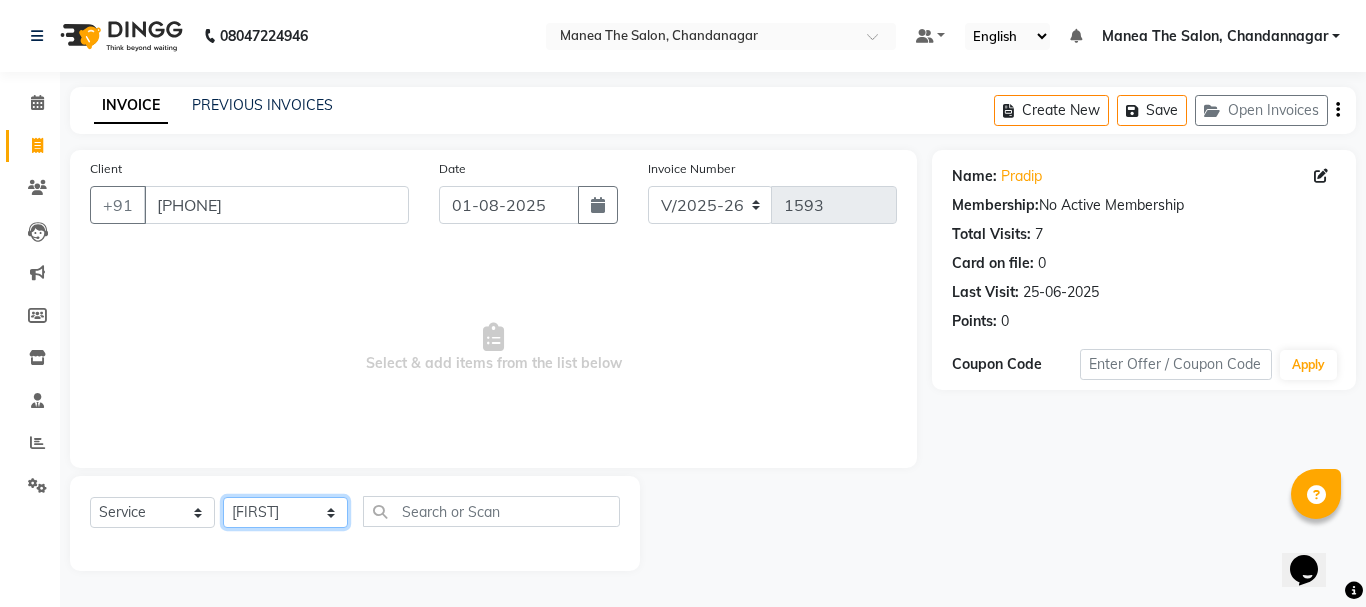 click on "Select Stylist aman [FIRST] Divya Prasad Rajyalaxmi Renuka shireesha Sulthana" 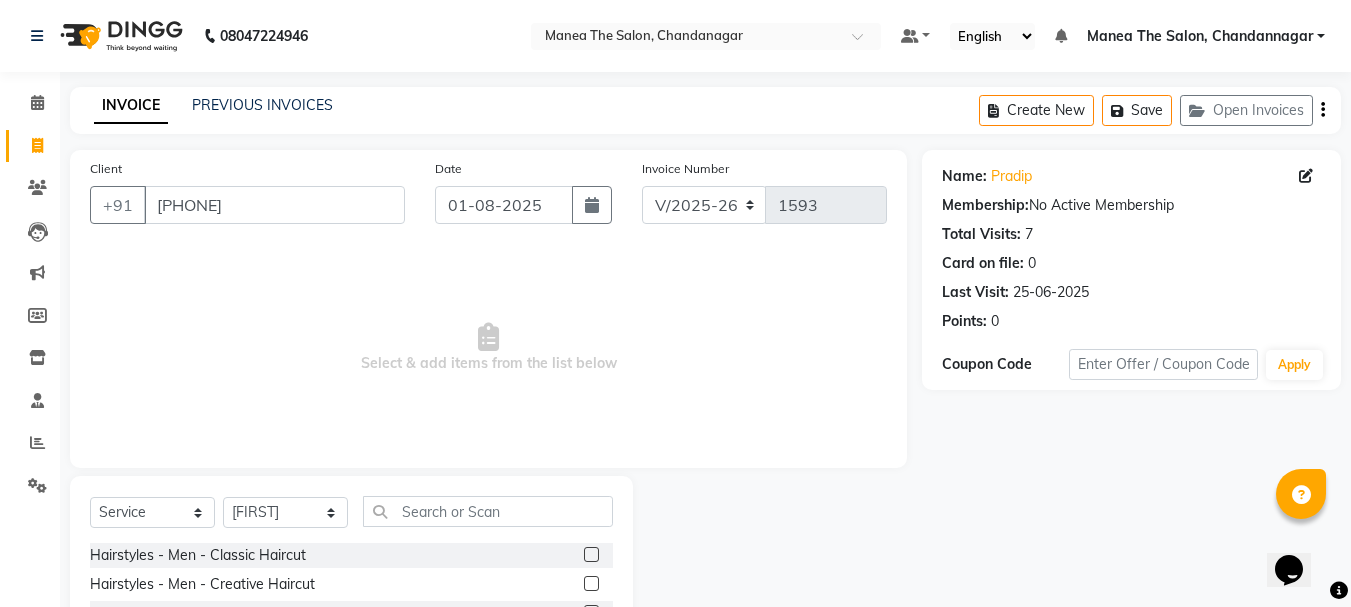click 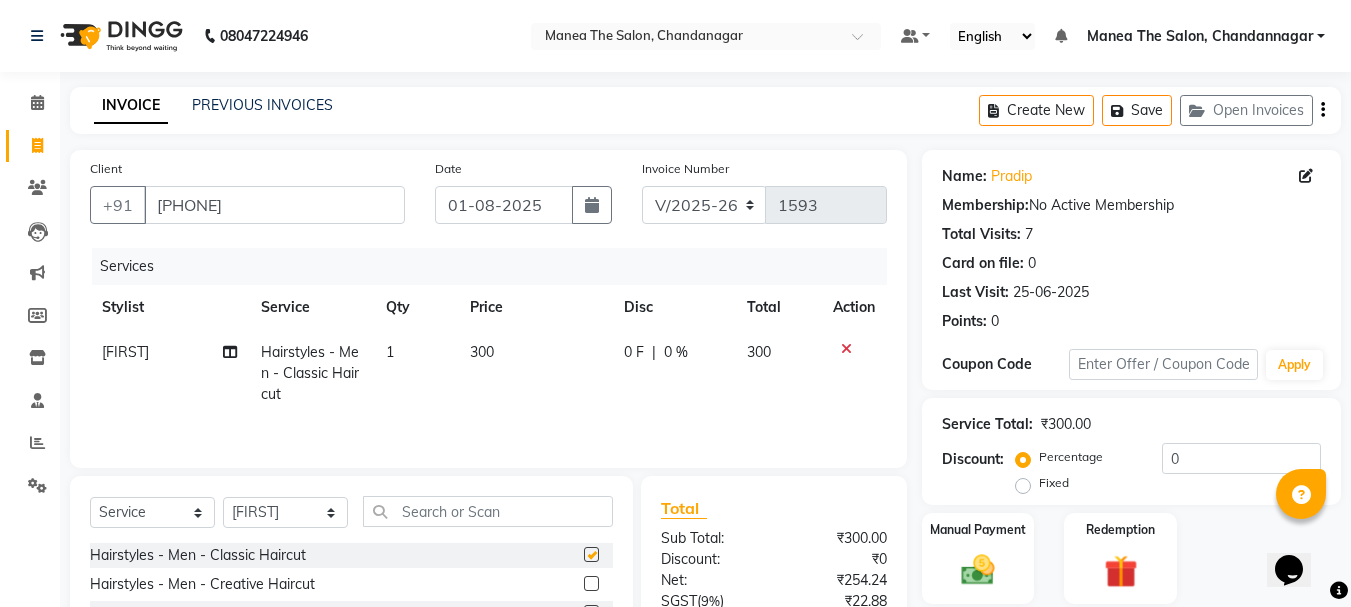checkbox on "false" 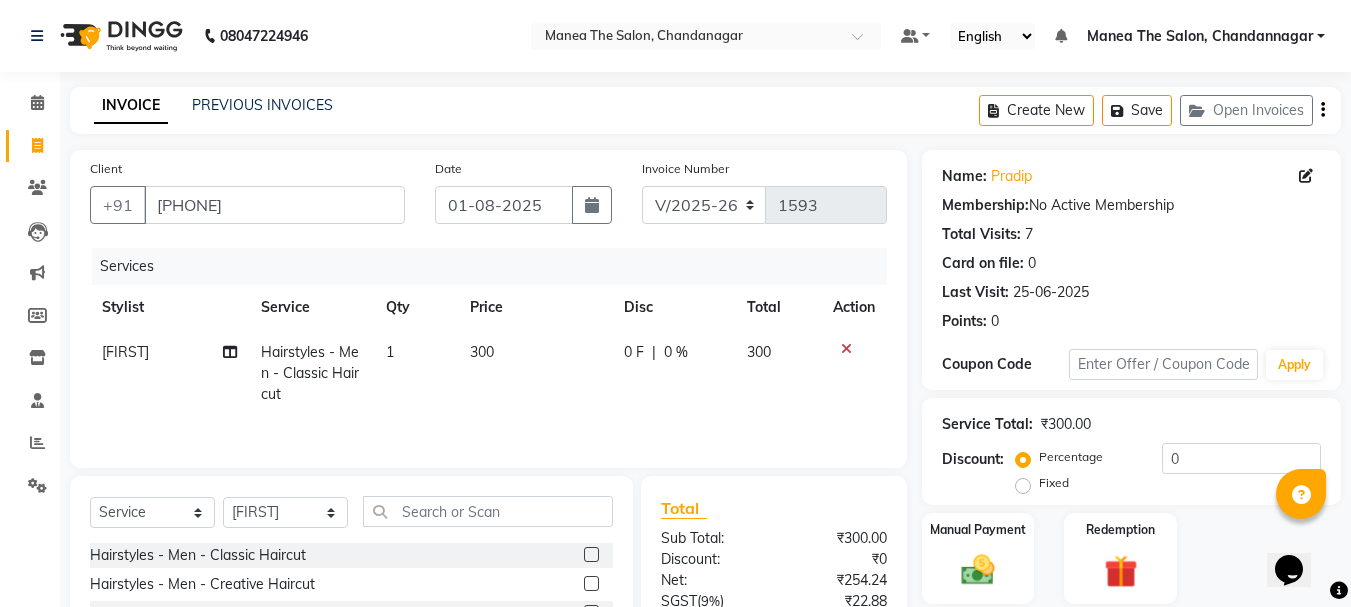 scroll, scrollTop: 100, scrollLeft: 0, axis: vertical 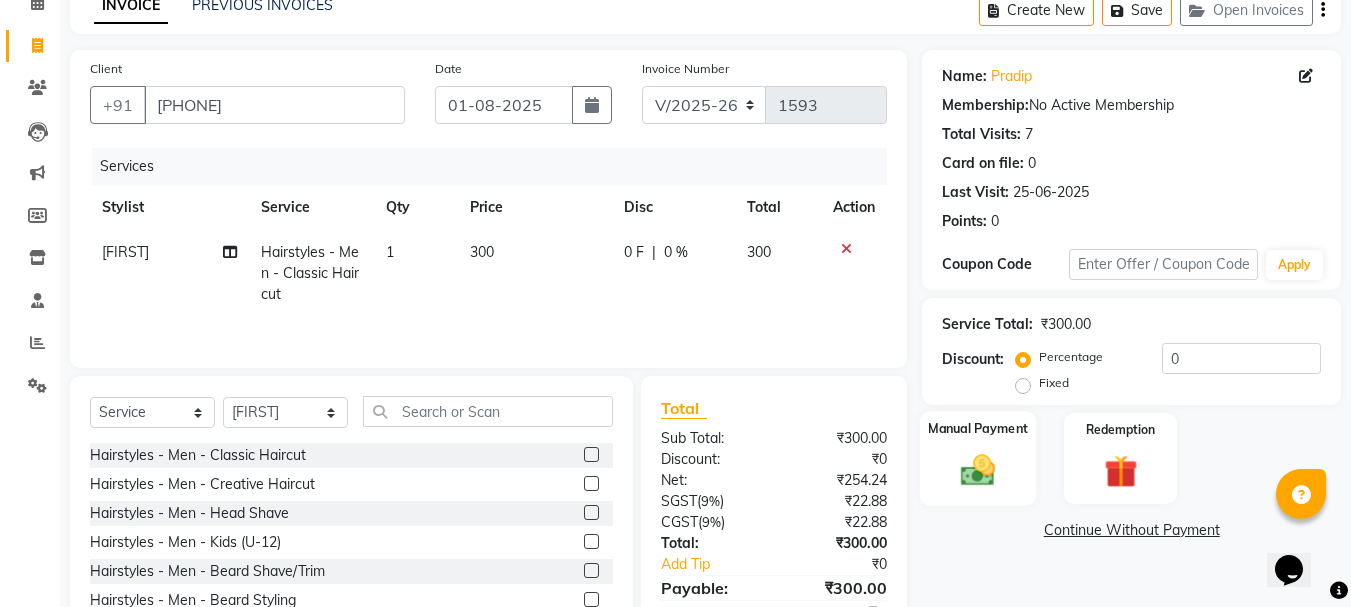 click 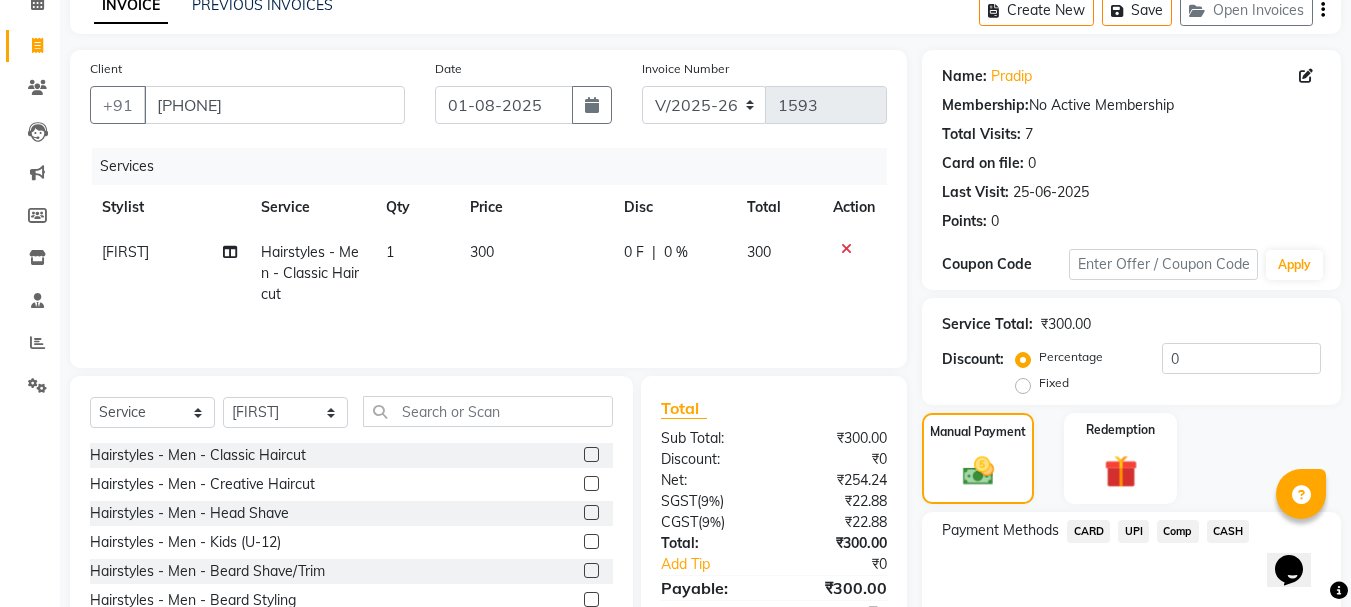 click on "CASH" 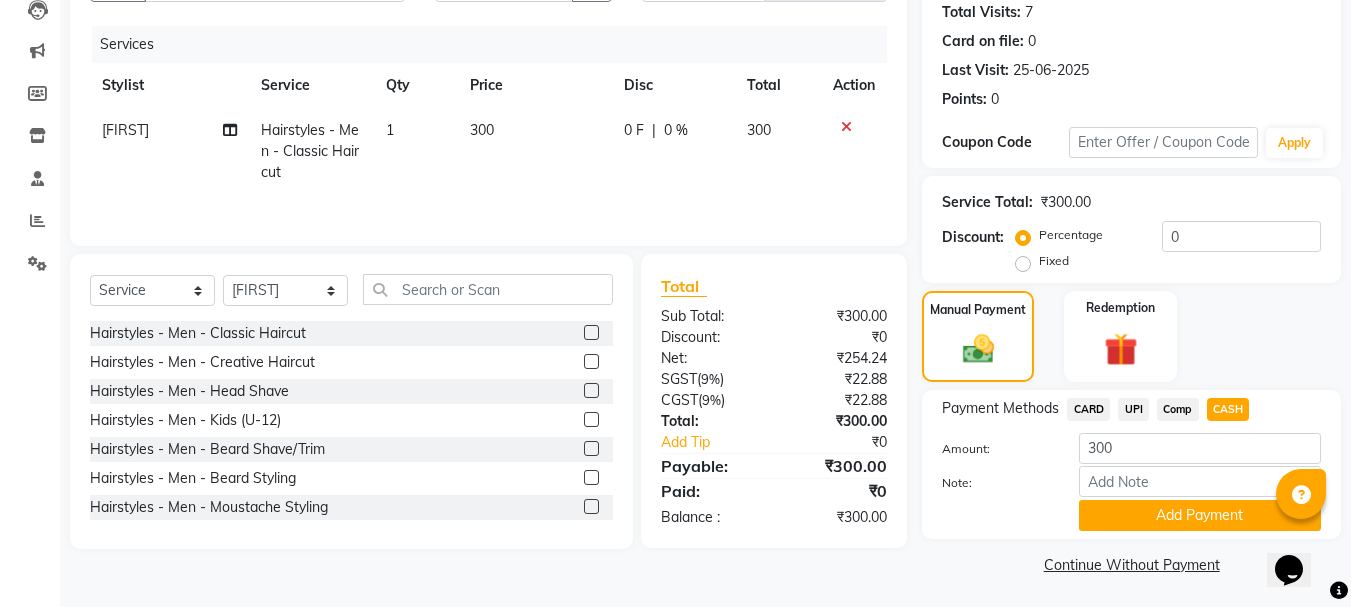 scroll, scrollTop: 225, scrollLeft: 0, axis: vertical 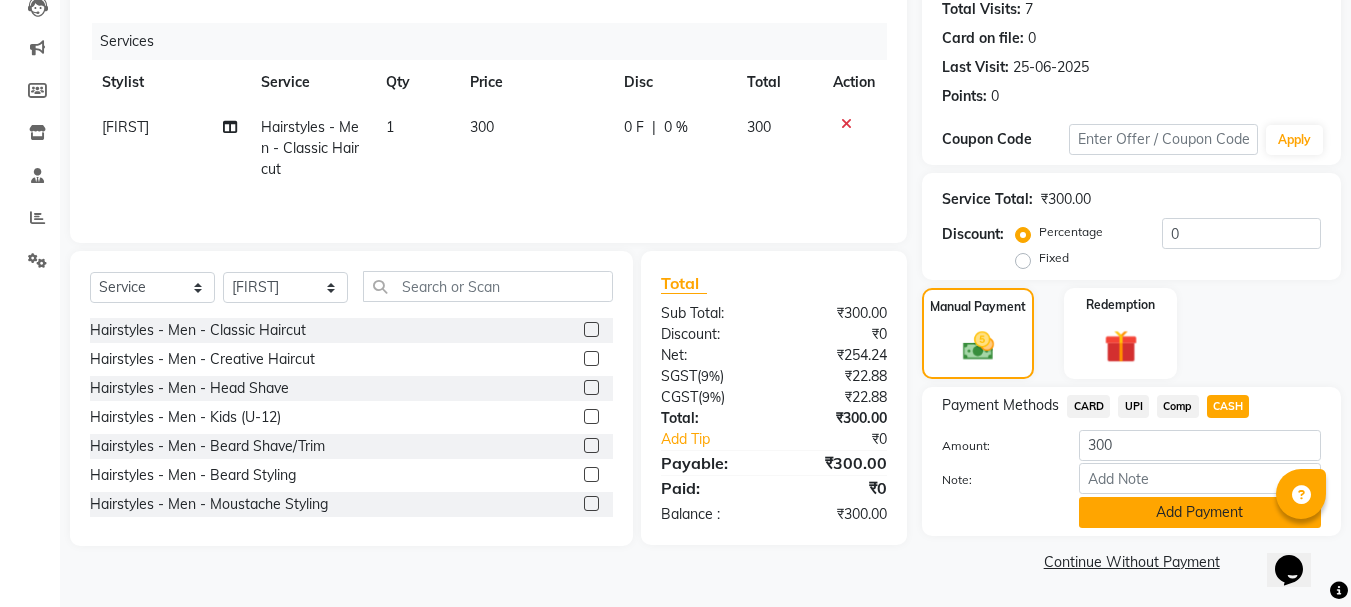 click on "Add Payment" 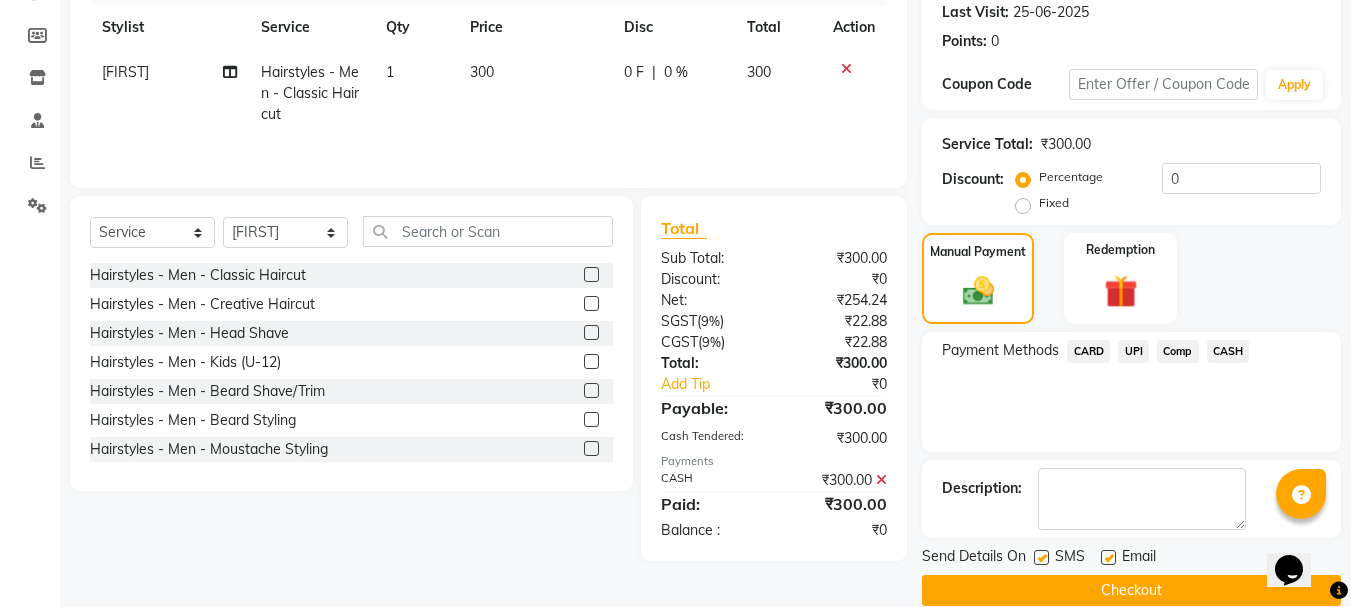 scroll, scrollTop: 309, scrollLeft: 0, axis: vertical 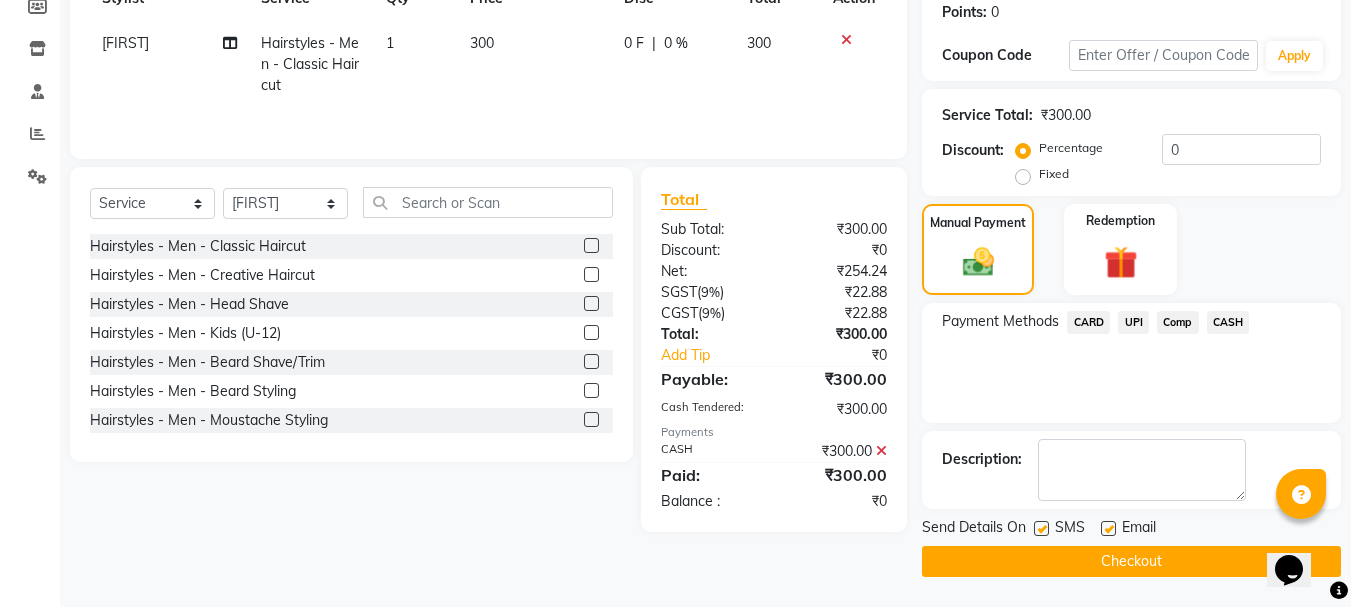 click on "Checkout" 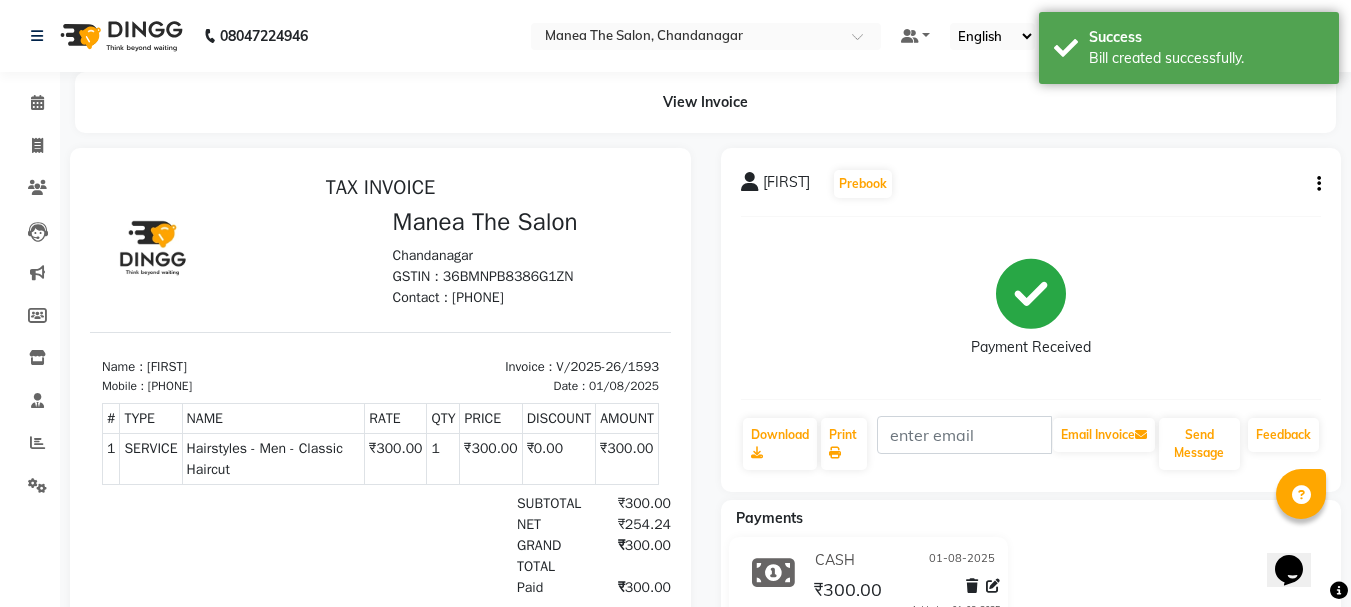 scroll, scrollTop: 0, scrollLeft: 0, axis: both 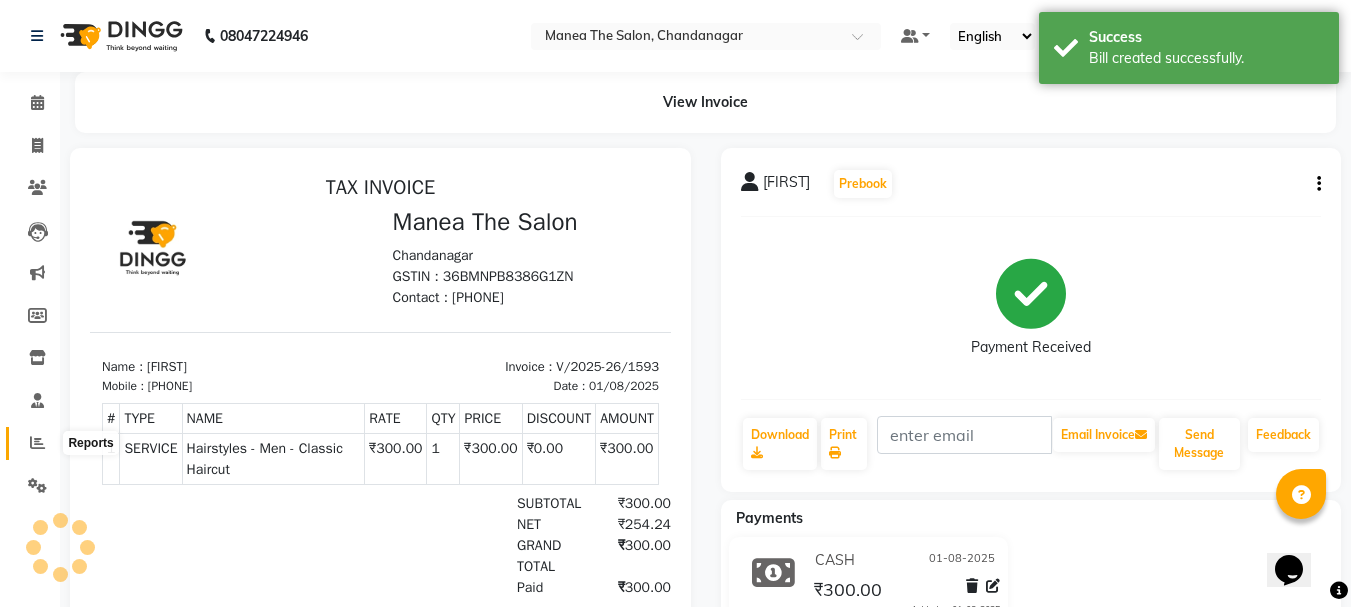 click 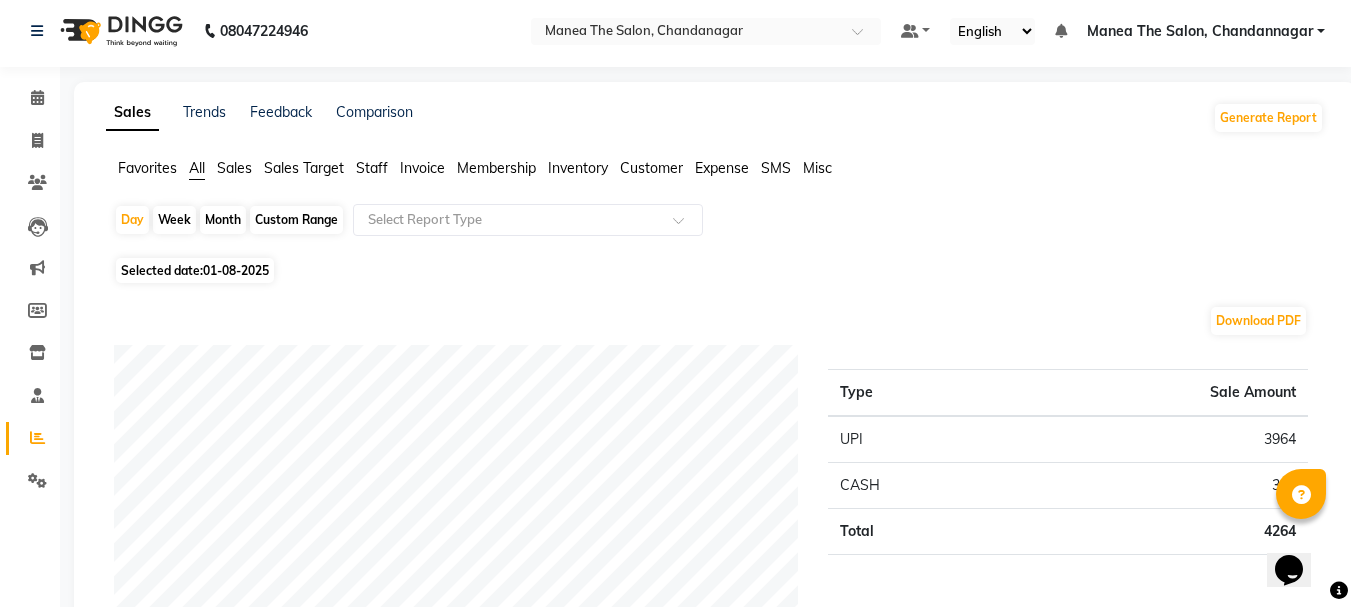scroll, scrollTop: 0, scrollLeft: 0, axis: both 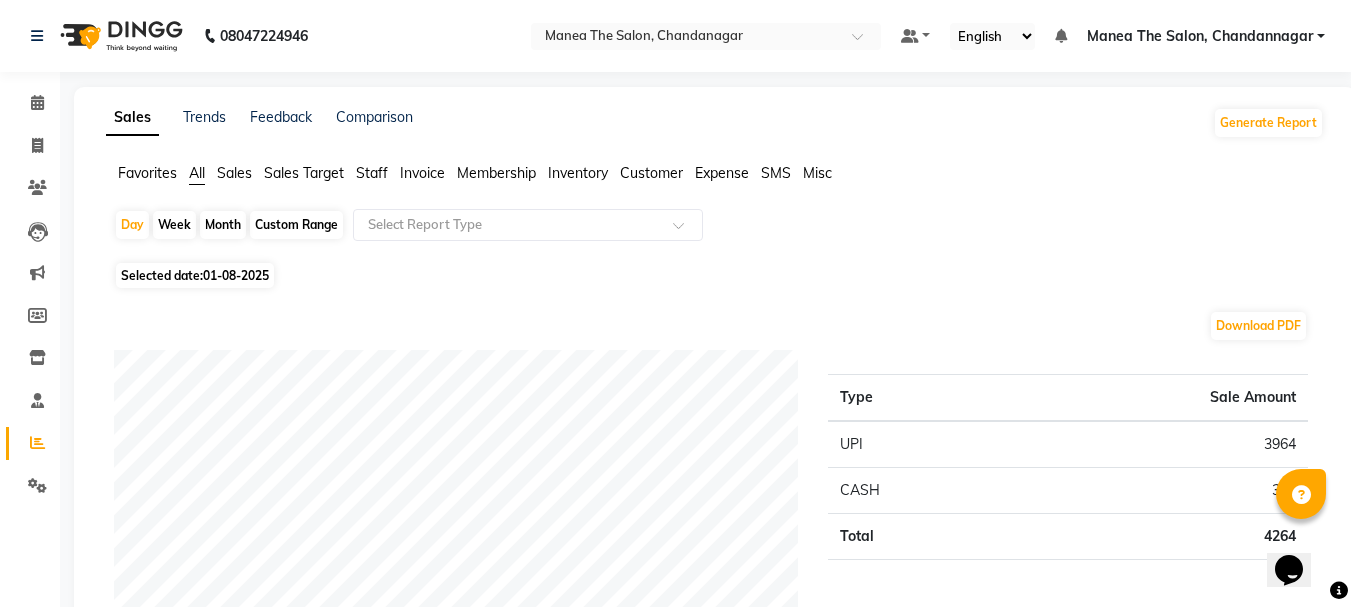click on "Month" 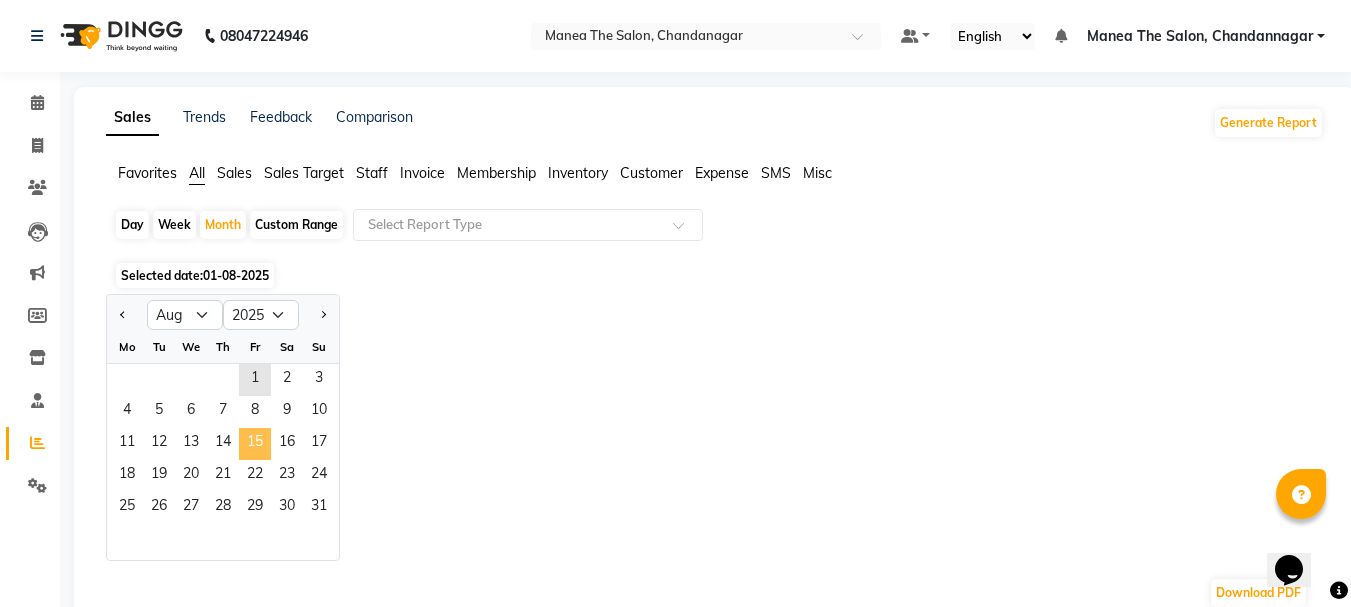 click on "15" 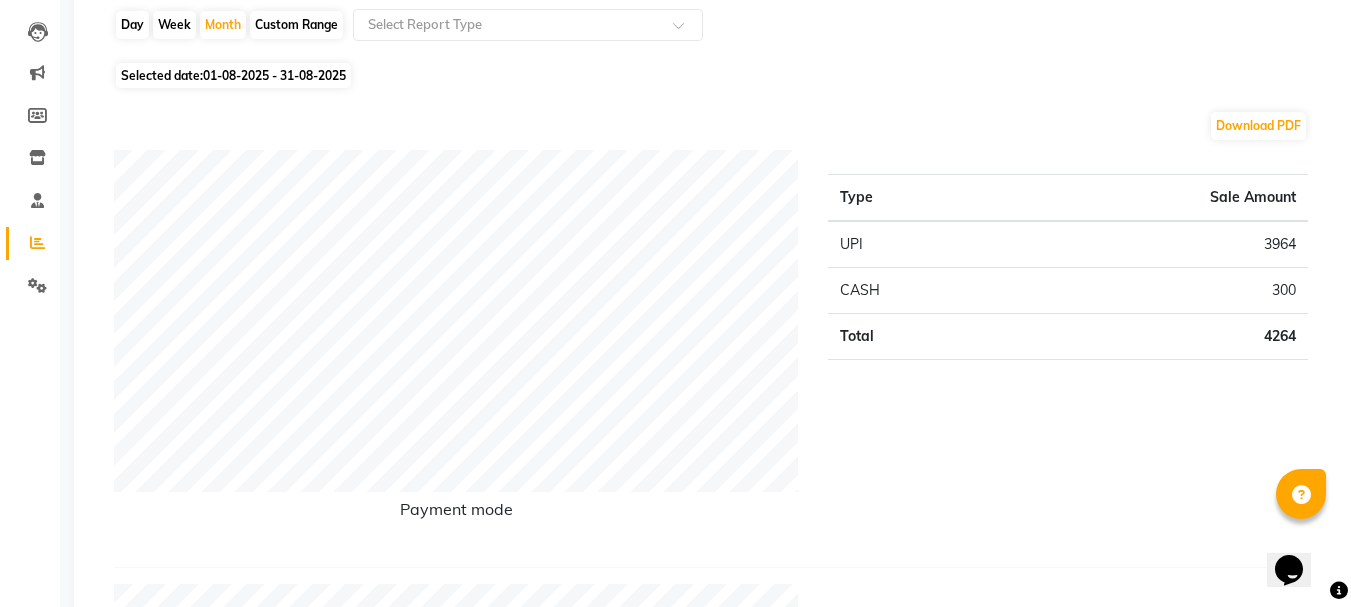 scroll, scrollTop: 0, scrollLeft: 0, axis: both 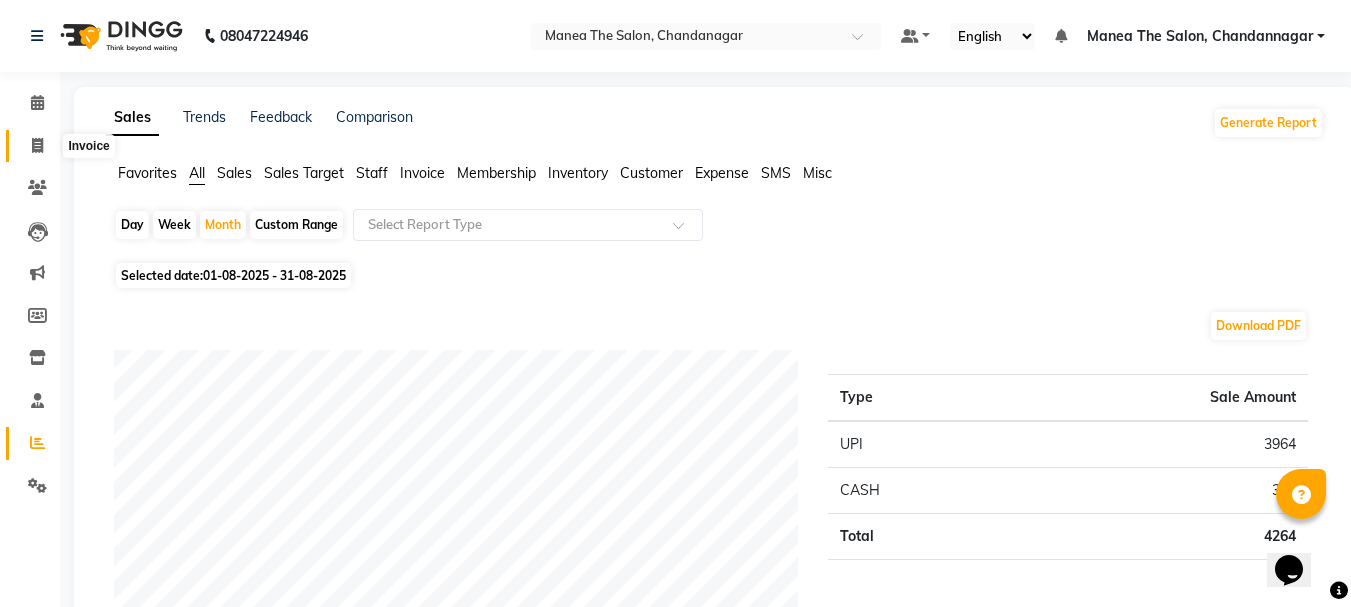 click 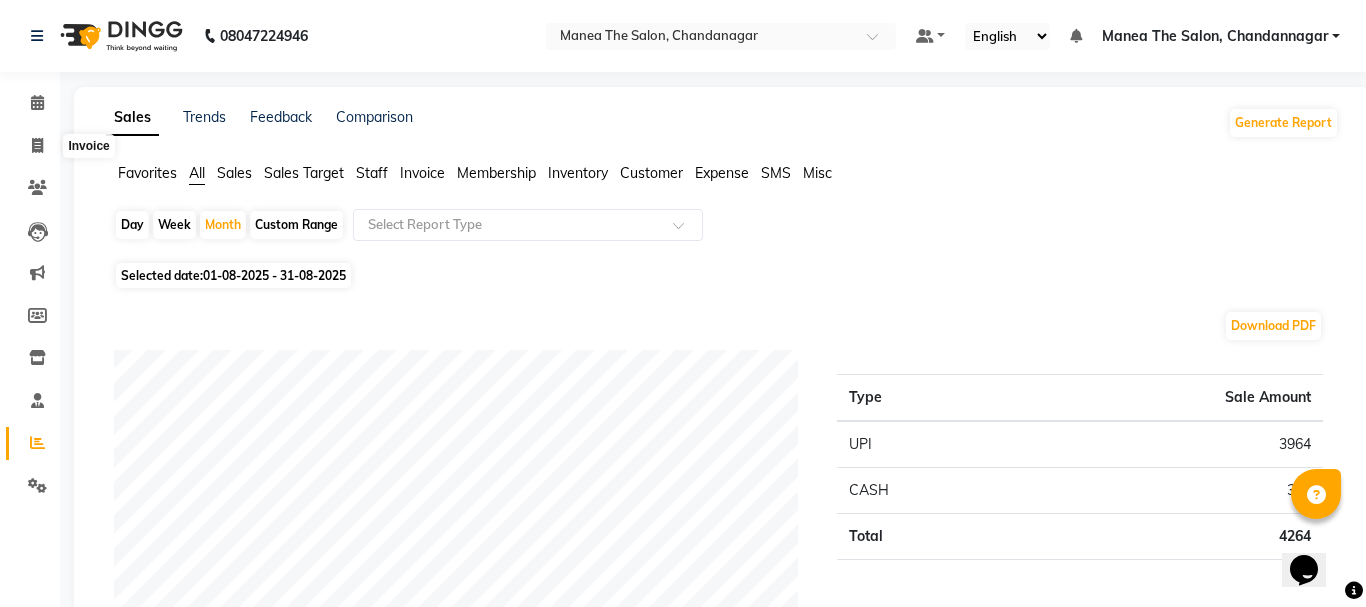 select on "7351" 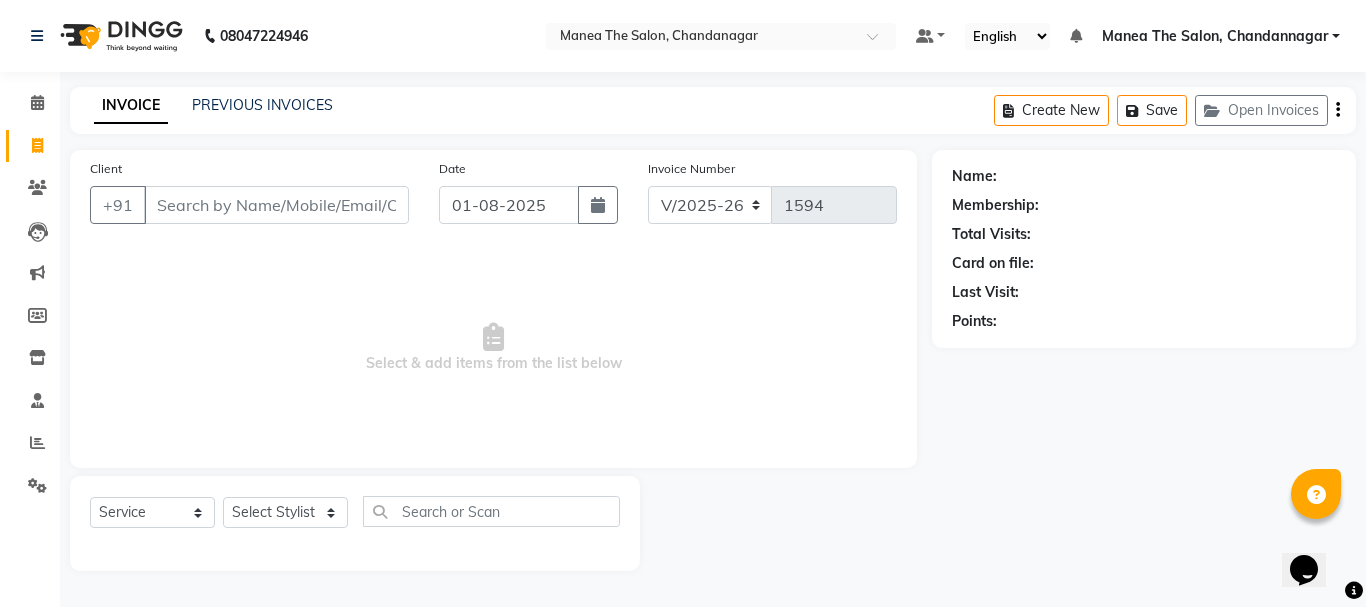 click on "Client" at bounding box center (276, 205) 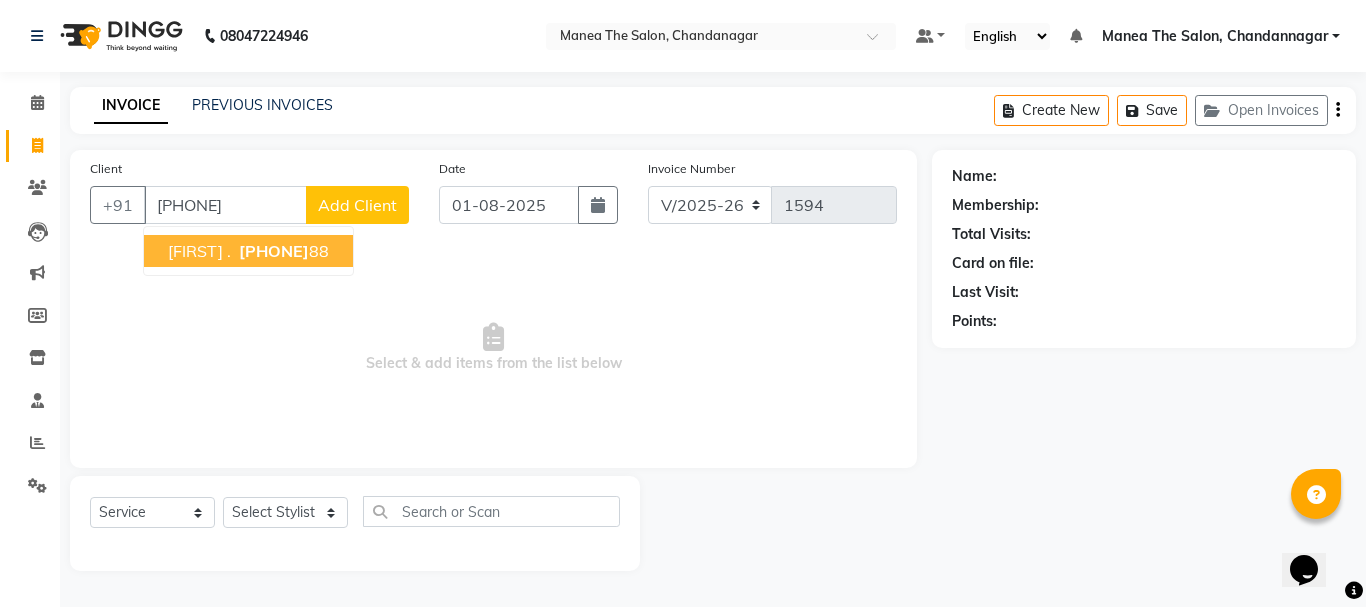 click on "[PHONE]" at bounding box center [274, 251] 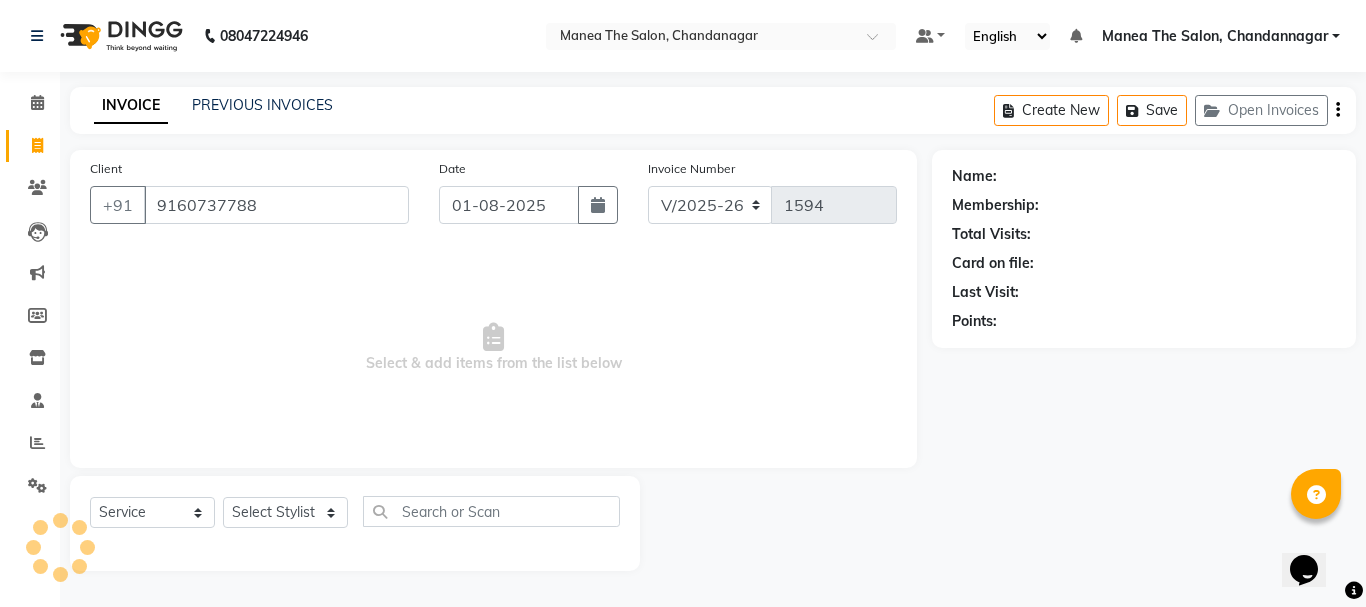 type on "9160737788" 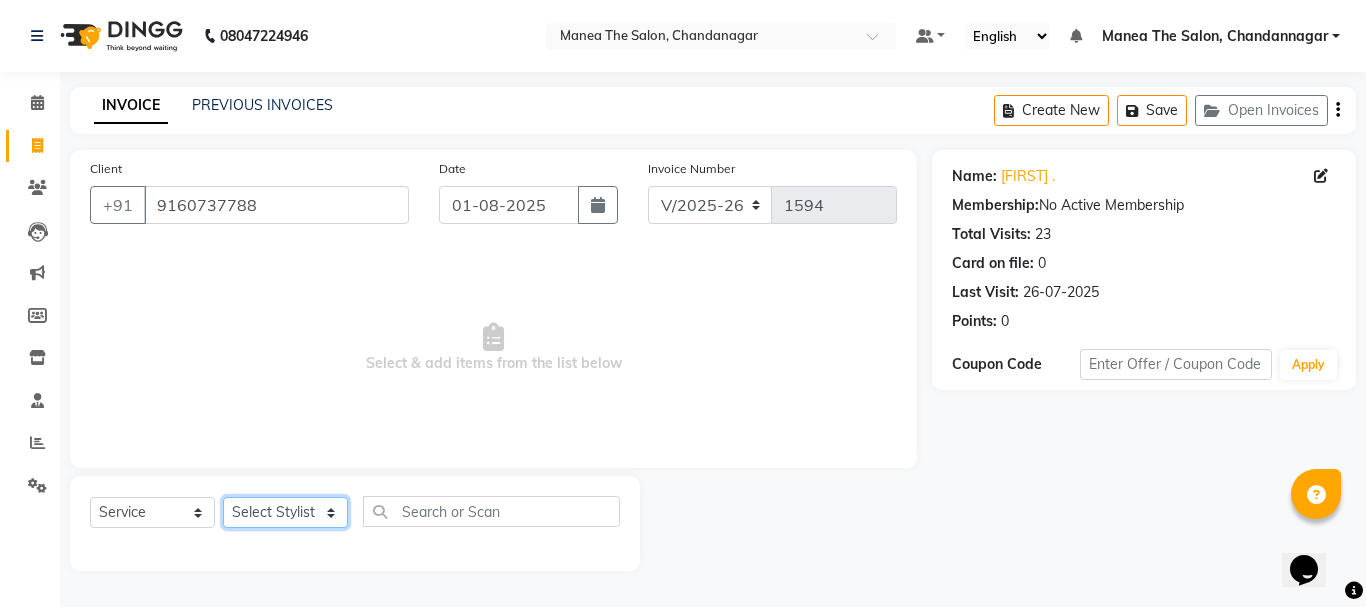 click on "Select Stylist aman [FIRST] Divya Prasad Rajyalaxmi Renuka shireesha Sulthana" 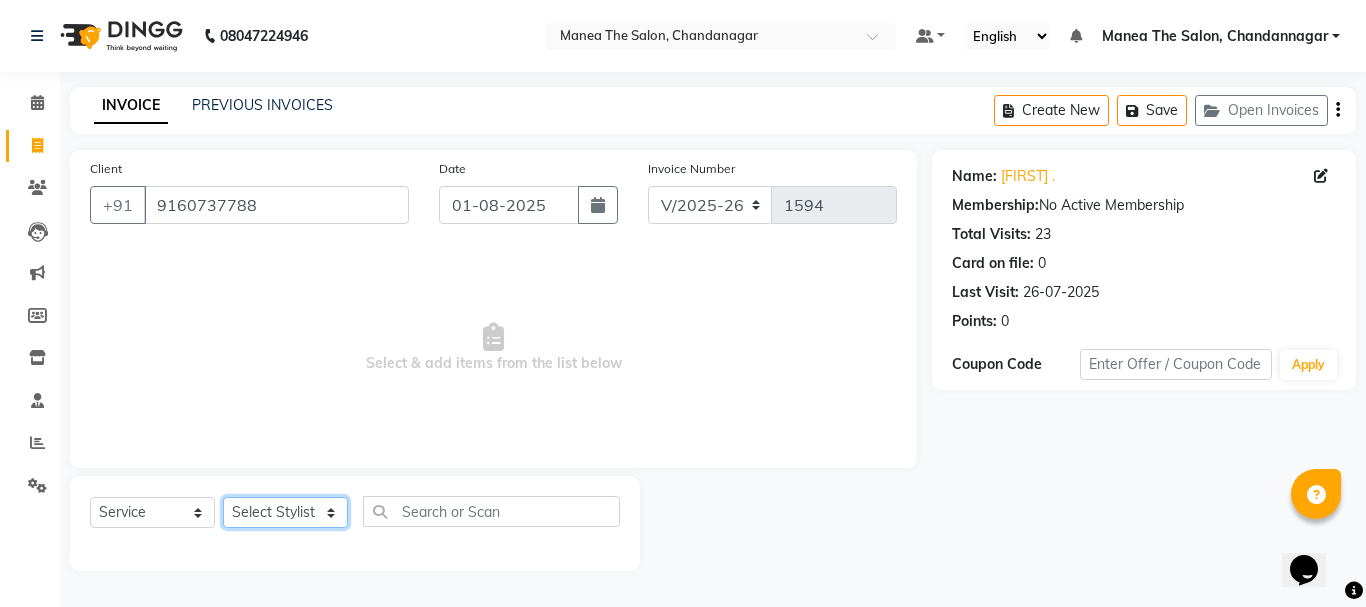 select on "63577" 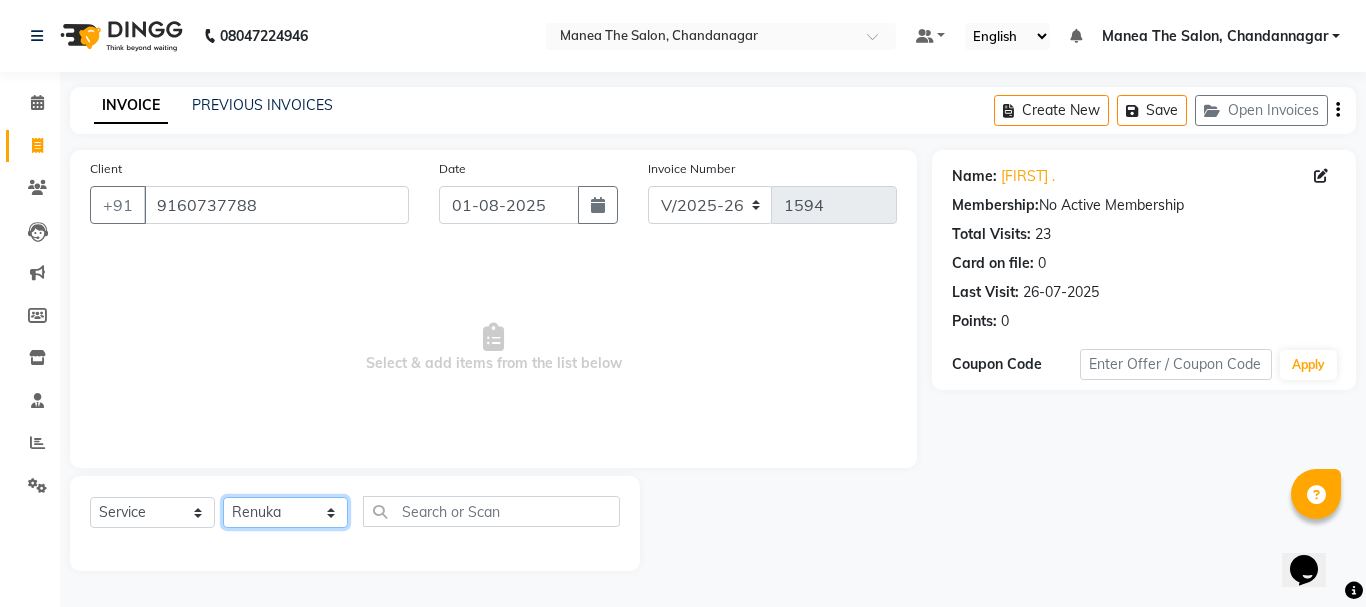 click on "Select Stylist aman [FIRST] Divya Prasad Rajyalaxmi Renuka shireesha Sulthana" 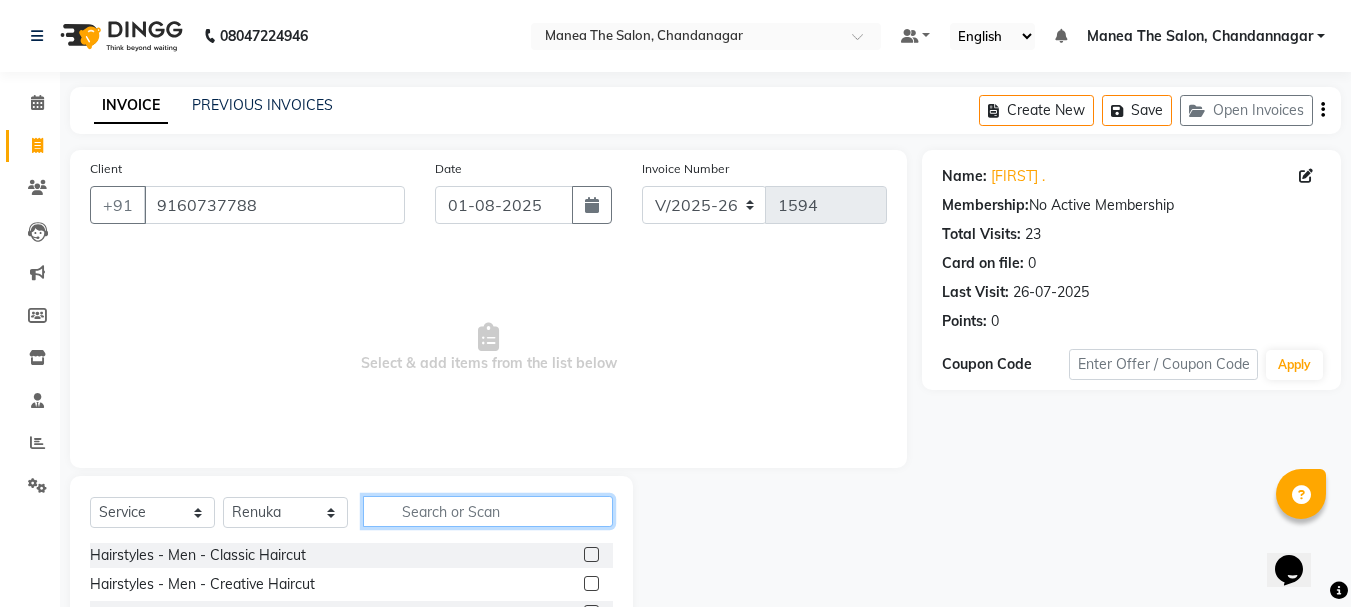 click 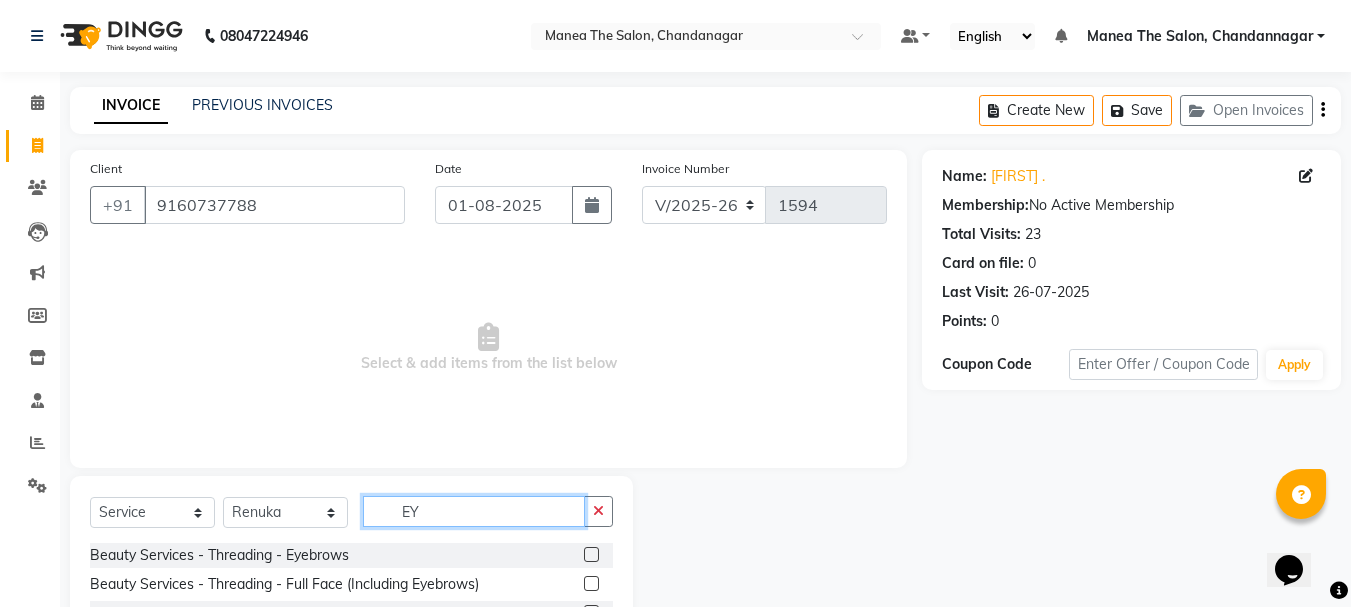 type on "EY" 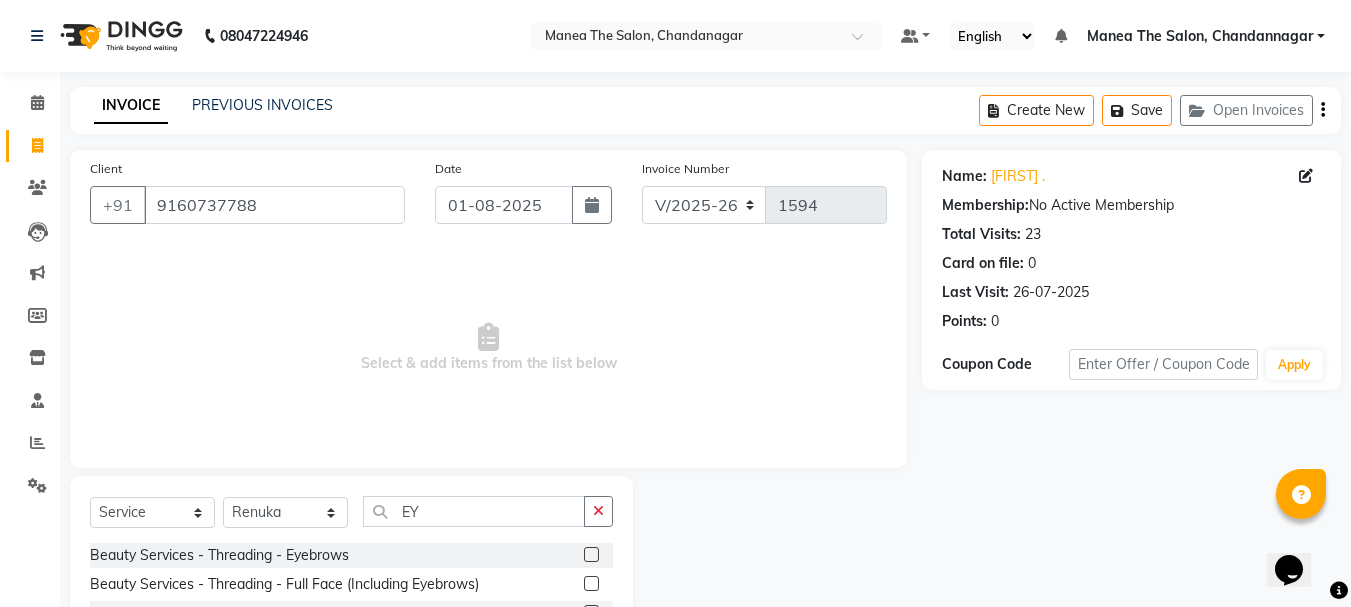 click 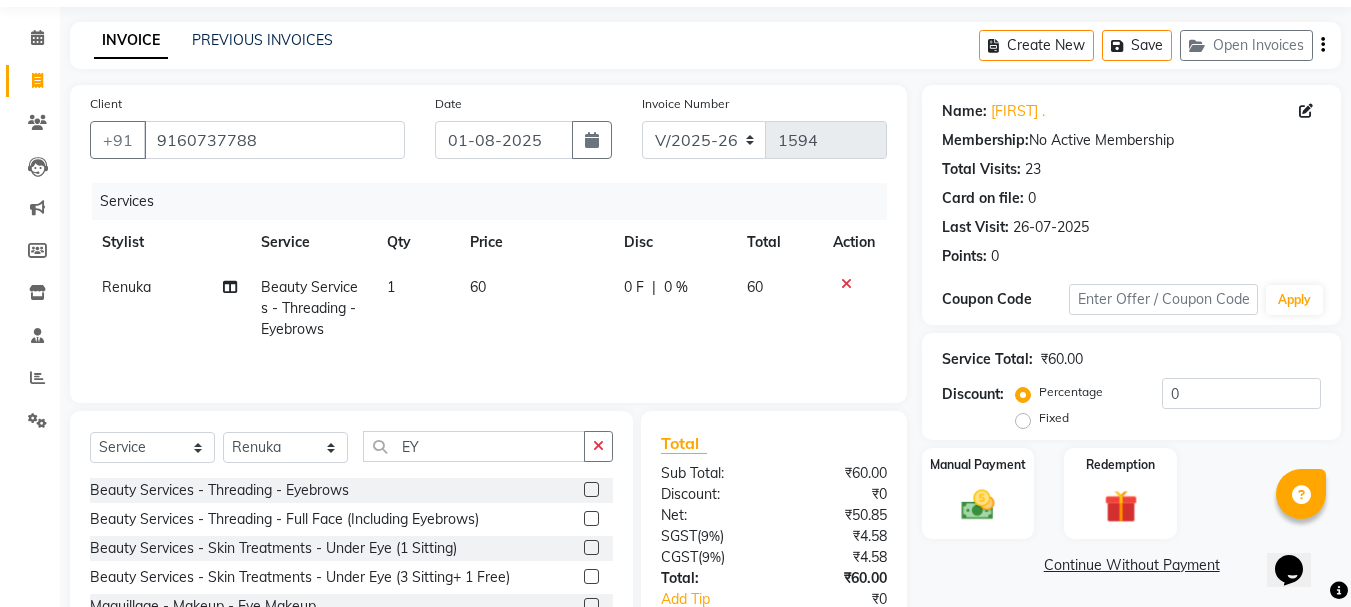 scroll, scrollTop: 100, scrollLeft: 0, axis: vertical 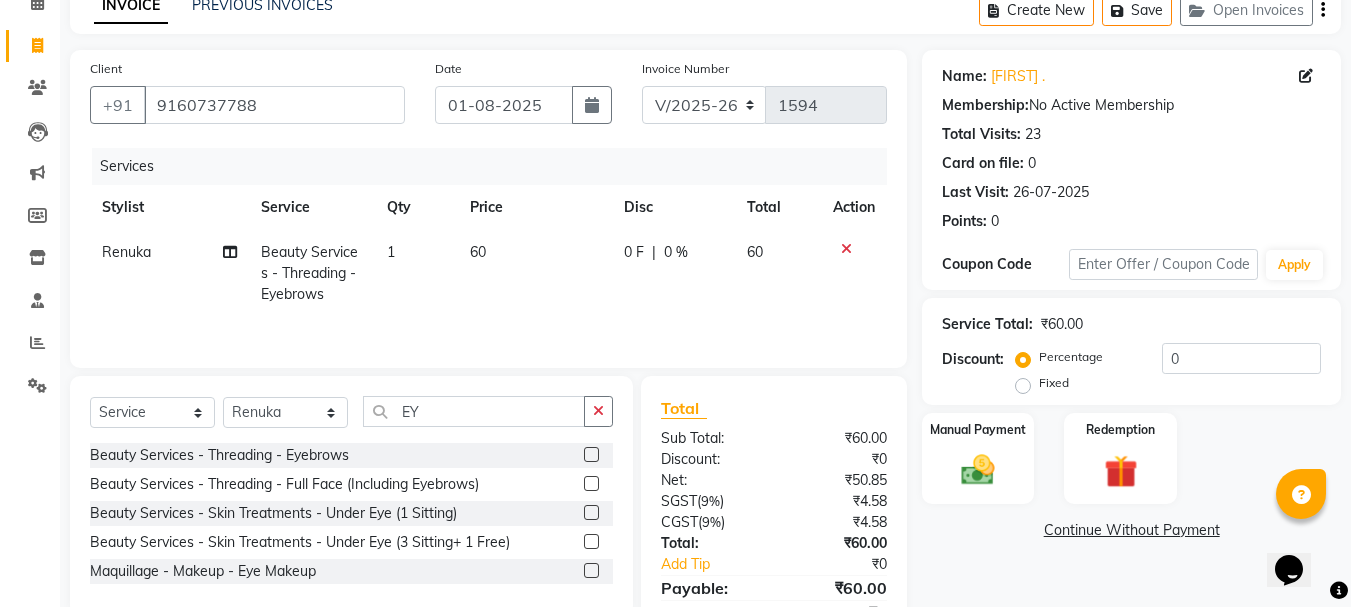 click 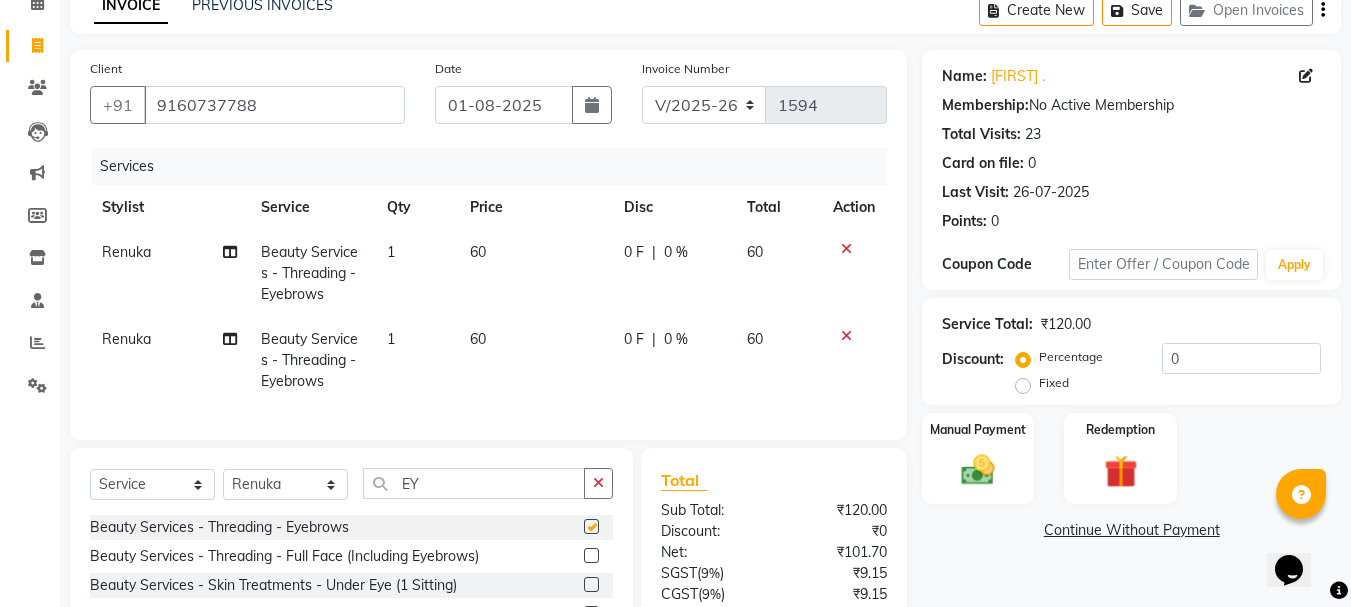checkbox on "false" 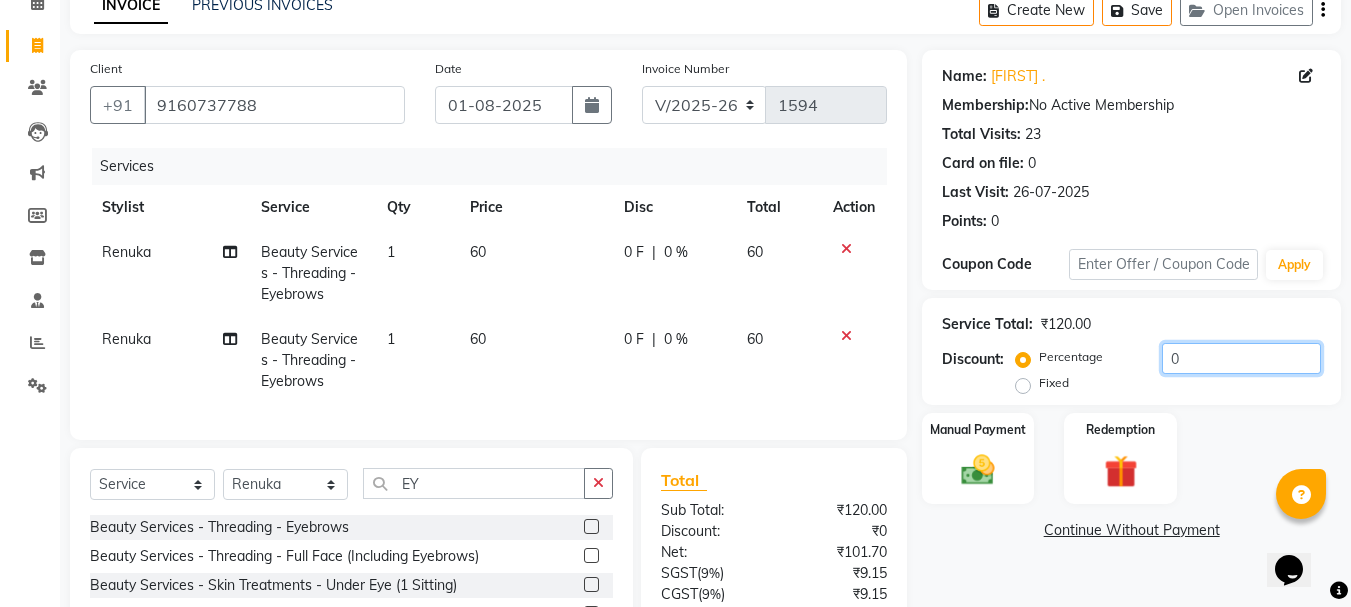 click on "0" 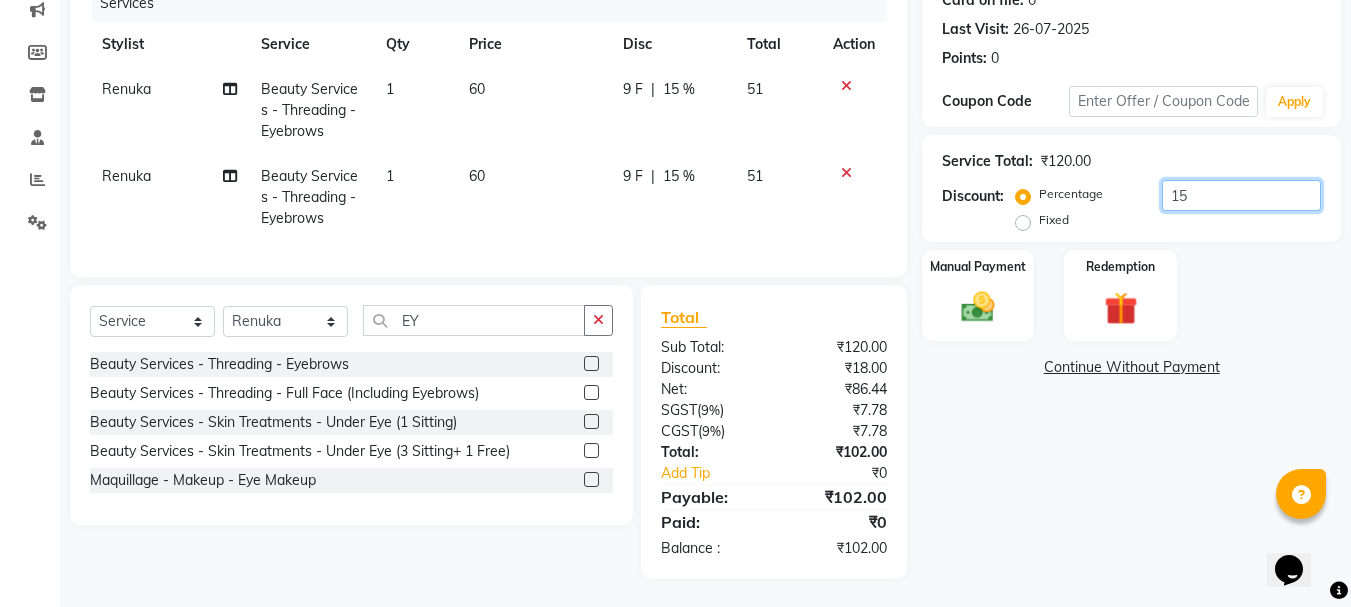 scroll, scrollTop: 280, scrollLeft: 0, axis: vertical 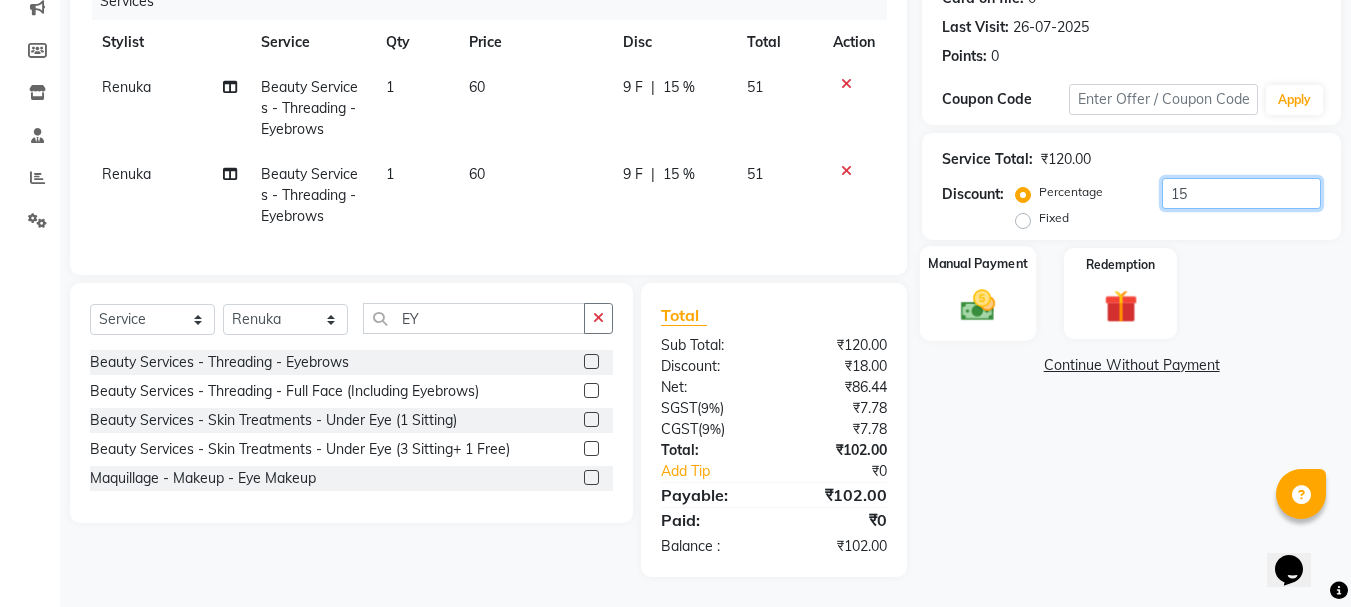 type on "15" 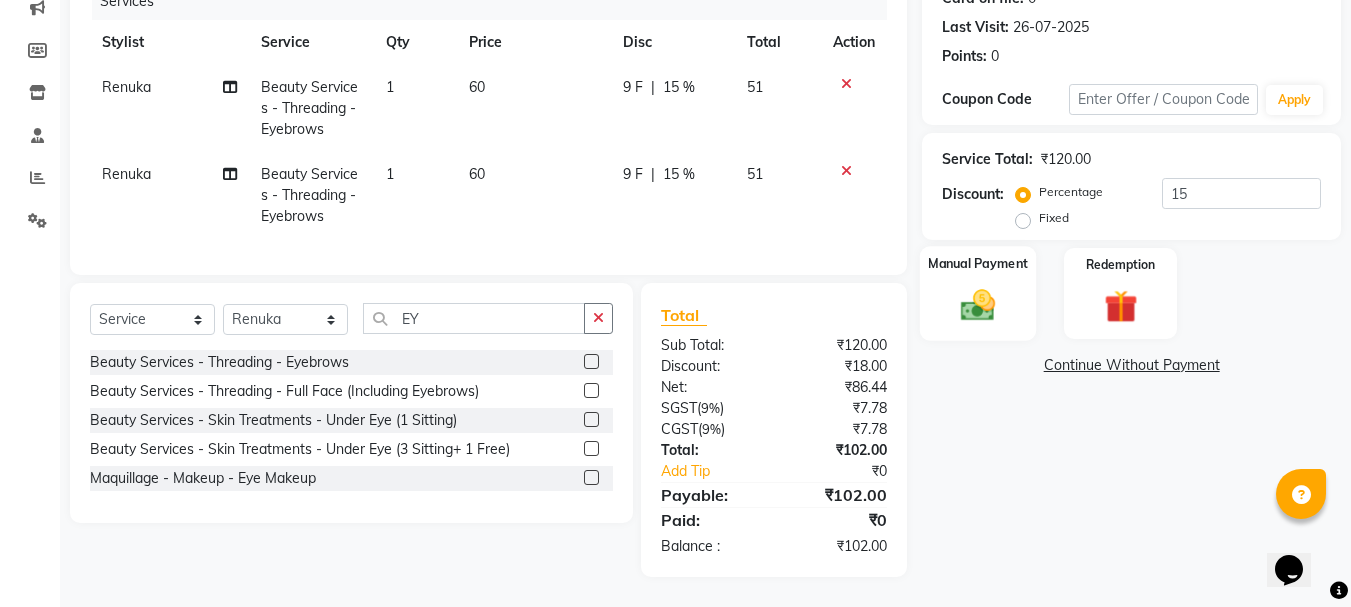 click 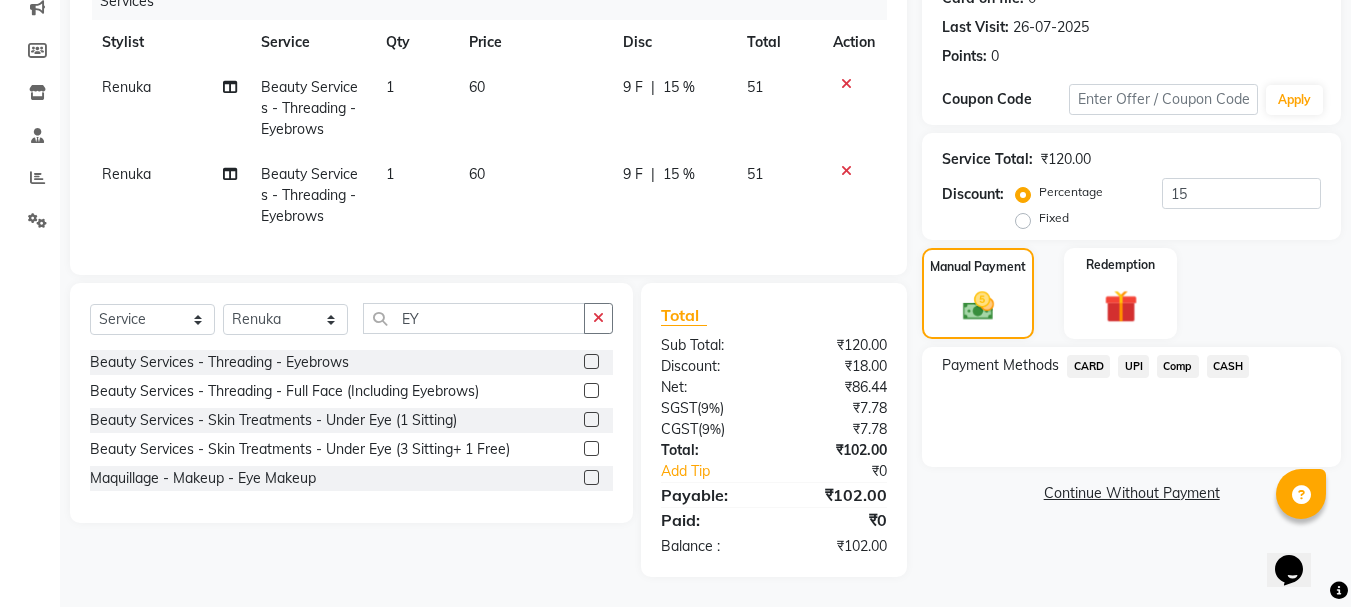 click on "UPI" 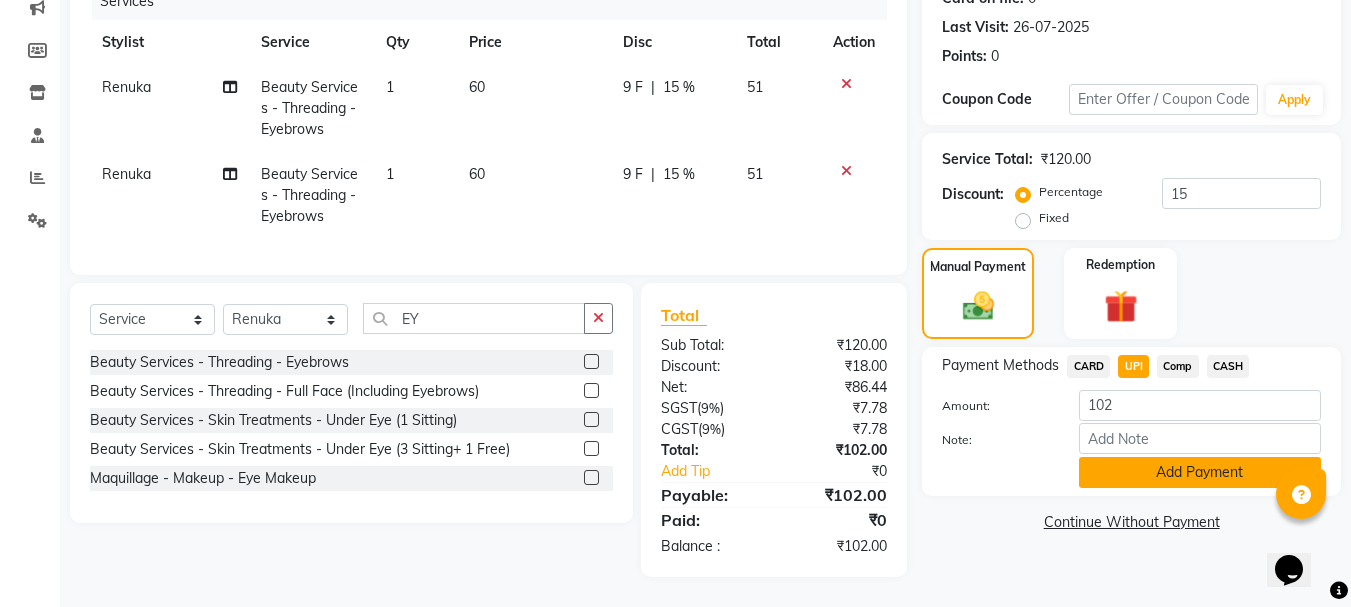 click on "Add Payment" 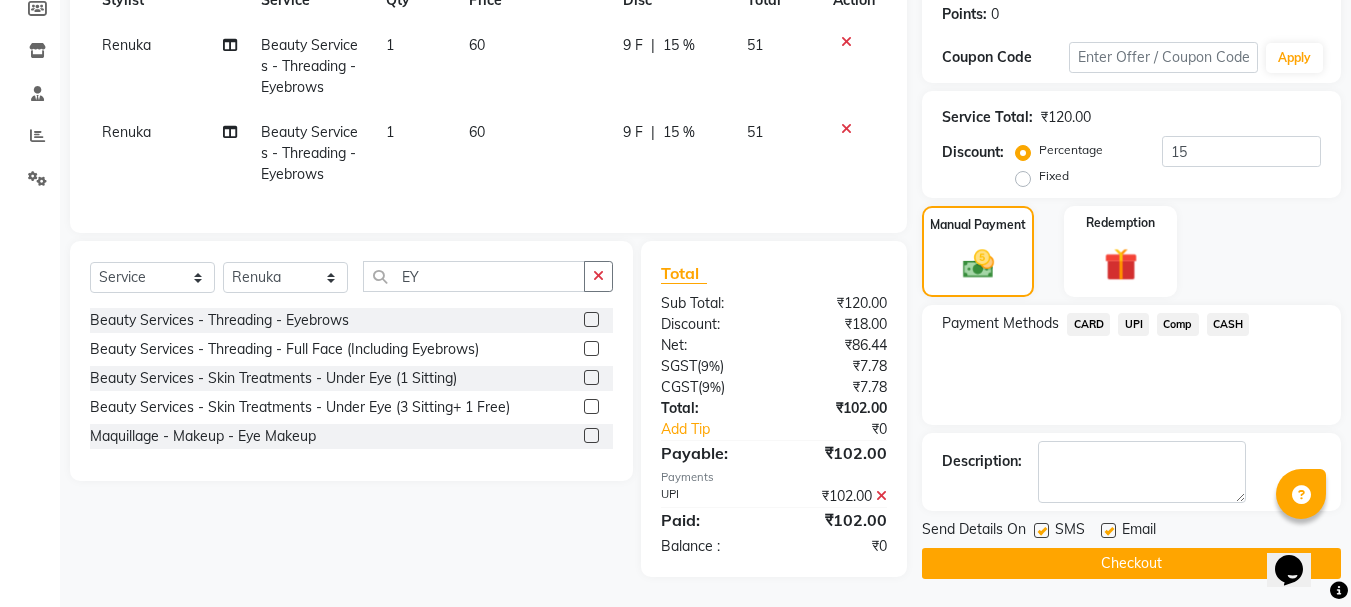 scroll, scrollTop: 322, scrollLeft: 0, axis: vertical 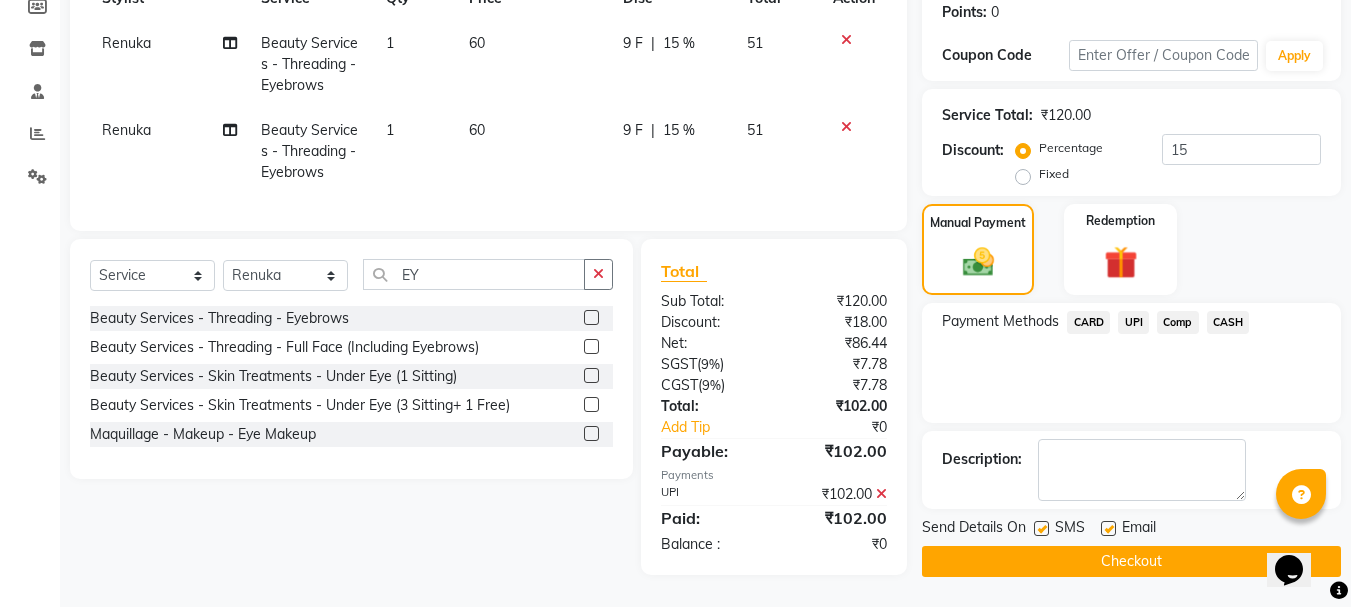 click on "Checkout" 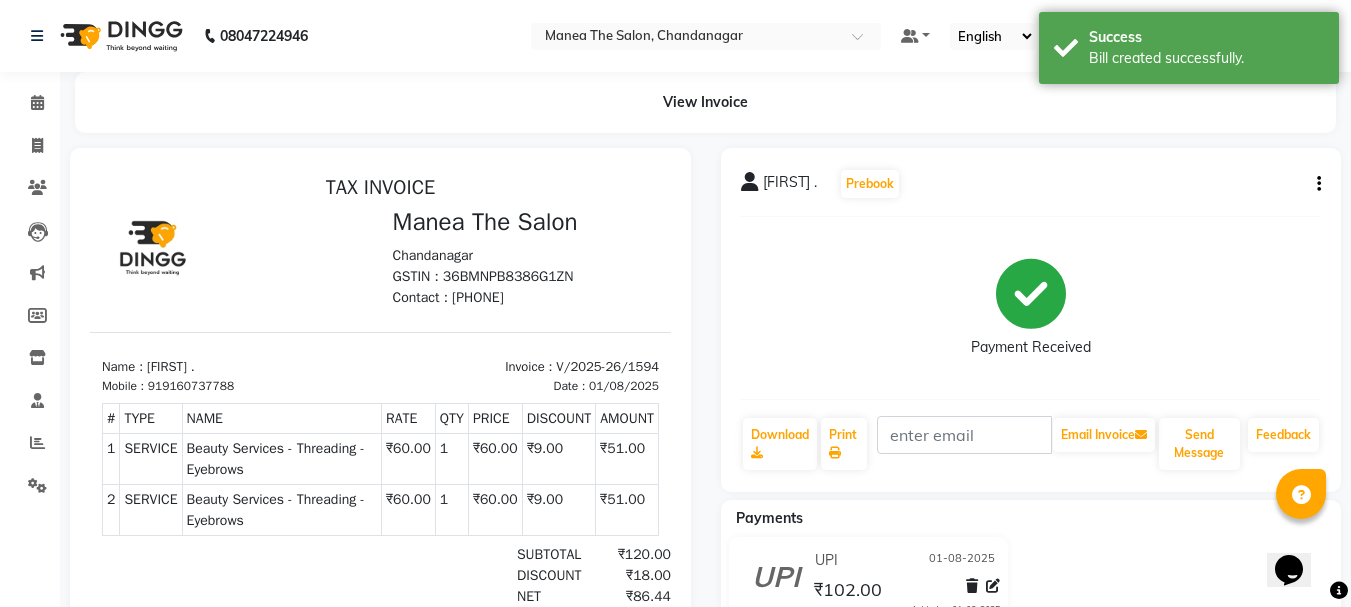 scroll, scrollTop: 0, scrollLeft: 0, axis: both 